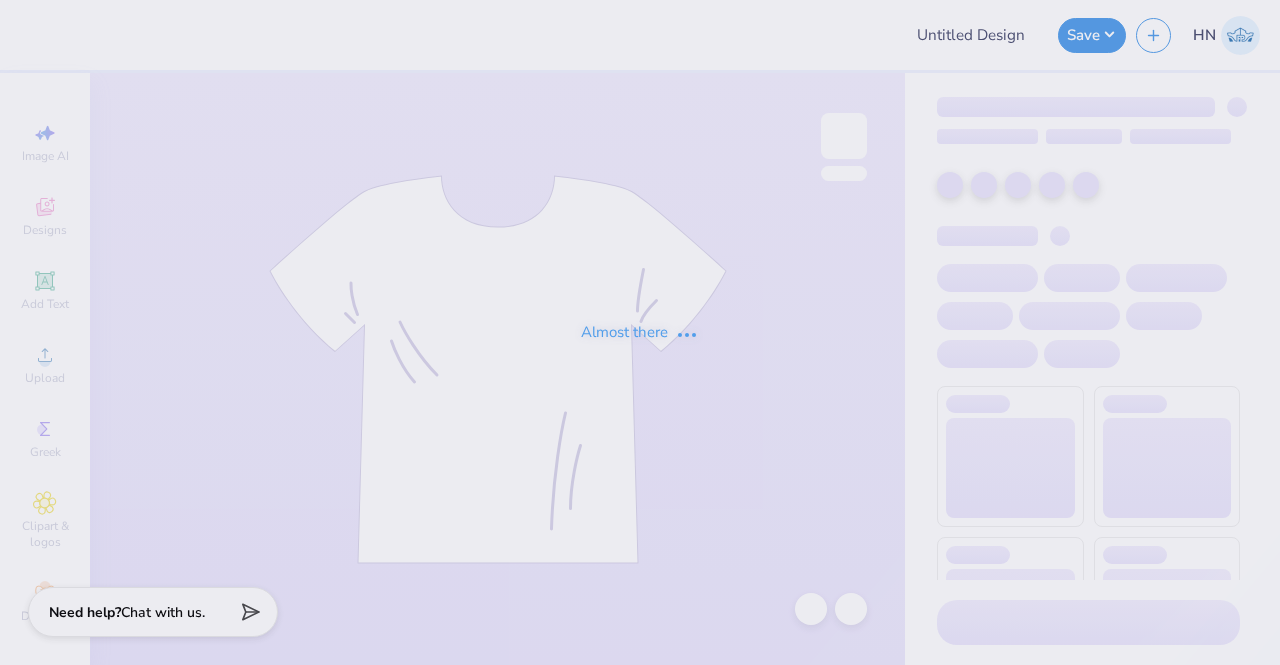 type on "Kappa Sigma Rush 2025" 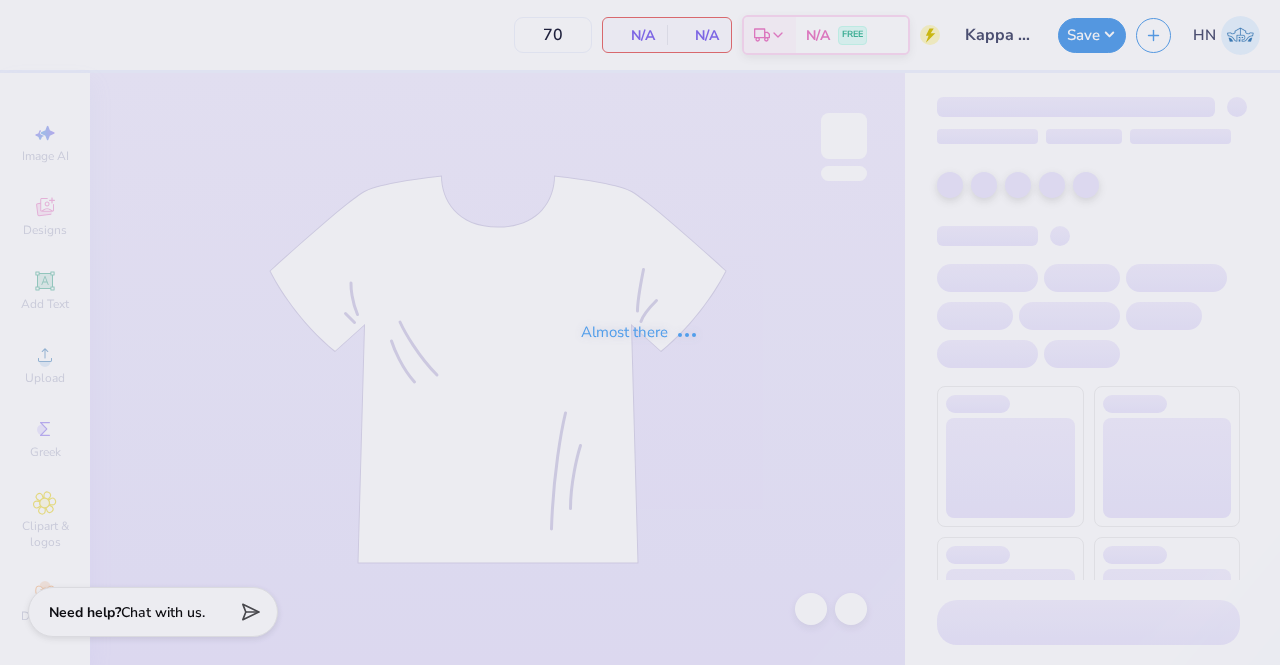 scroll, scrollTop: 0, scrollLeft: 0, axis: both 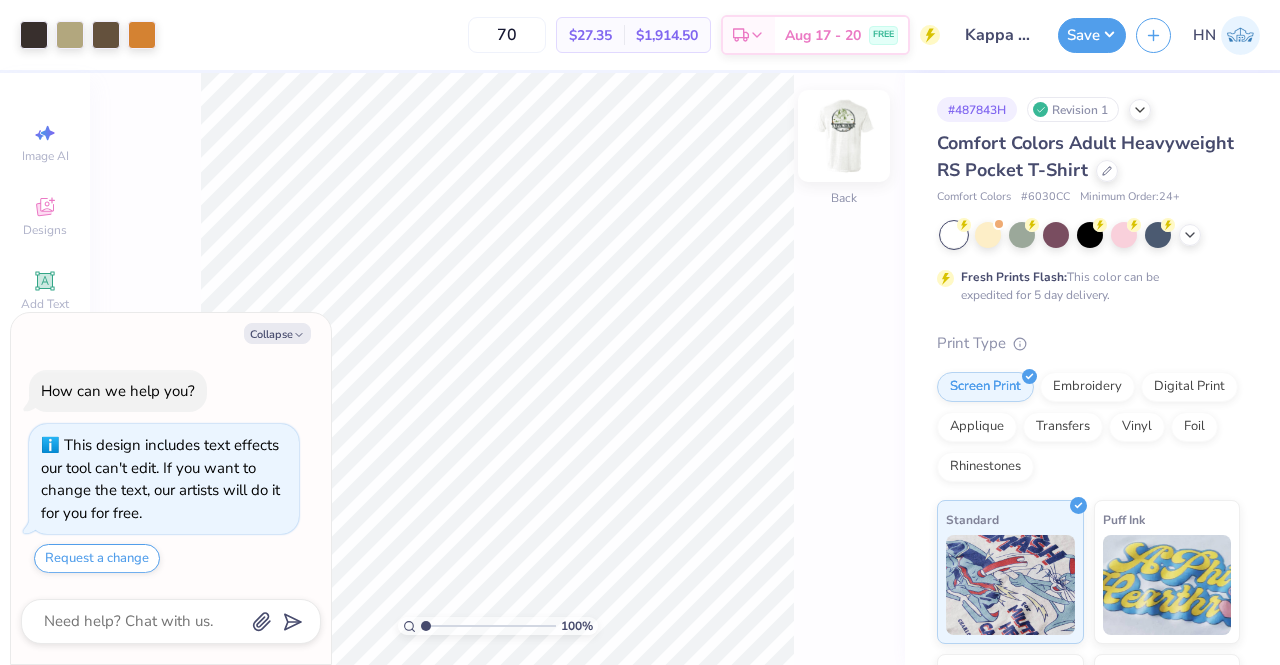 click at bounding box center [844, 136] 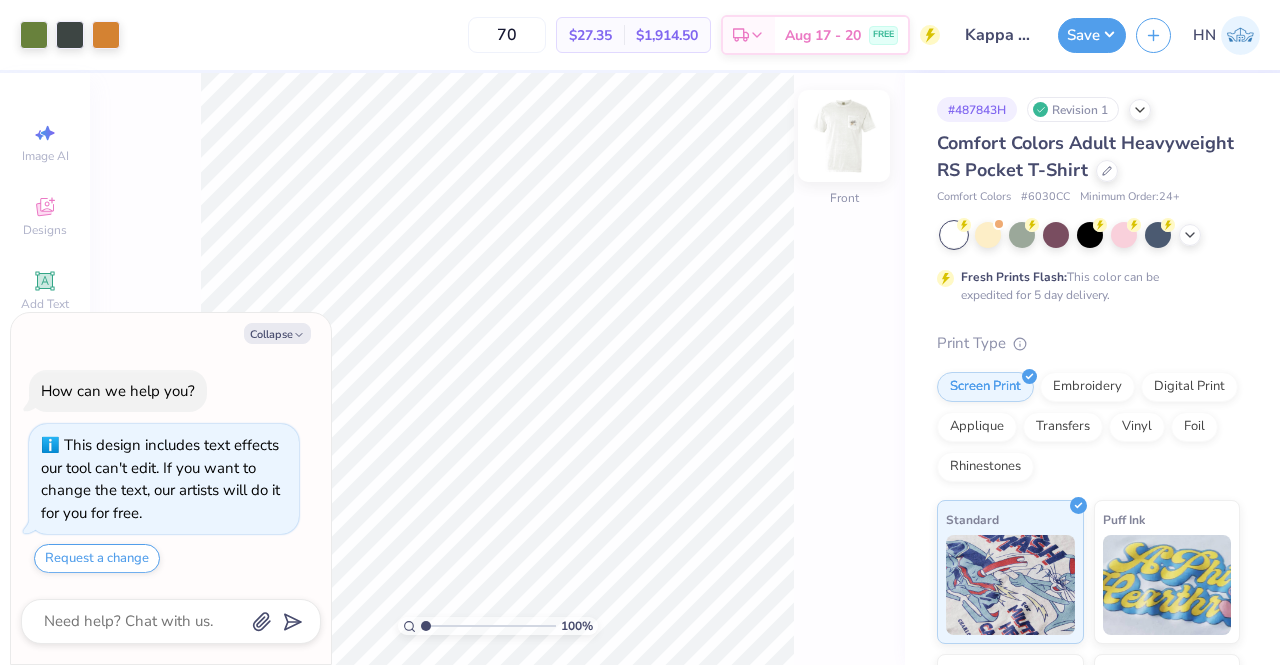 click at bounding box center [844, 136] 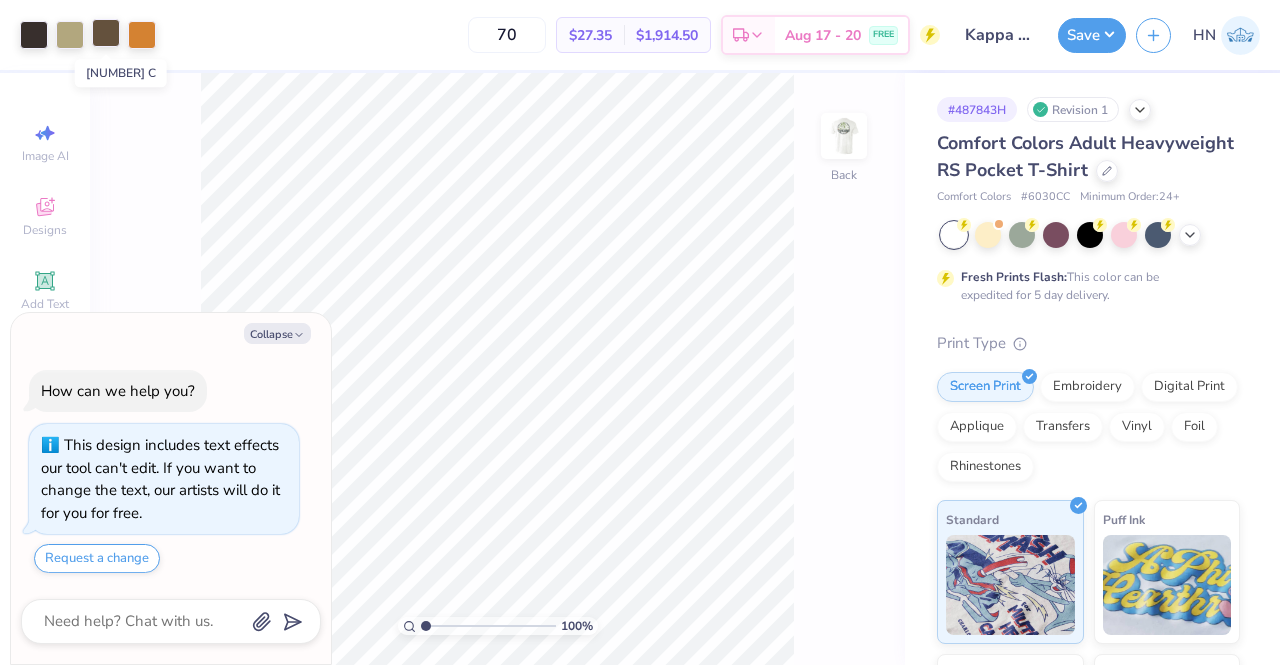 click at bounding box center [106, 33] 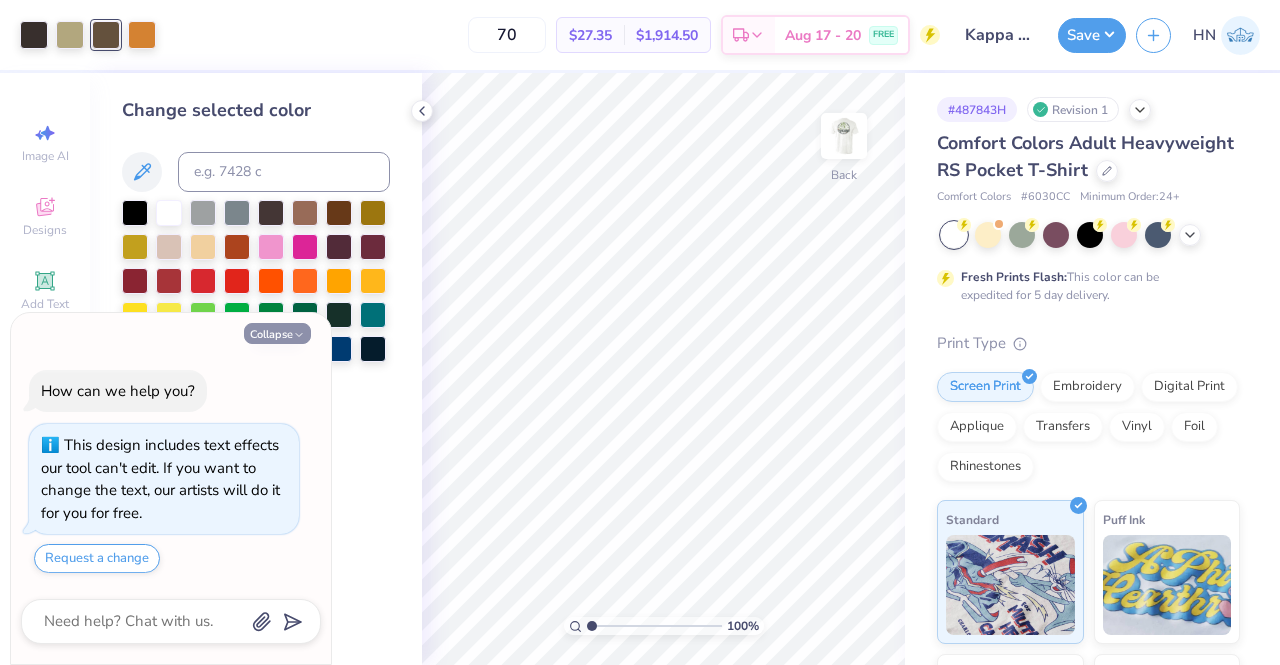 click on "Collapse" at bounding box center [277, 333] 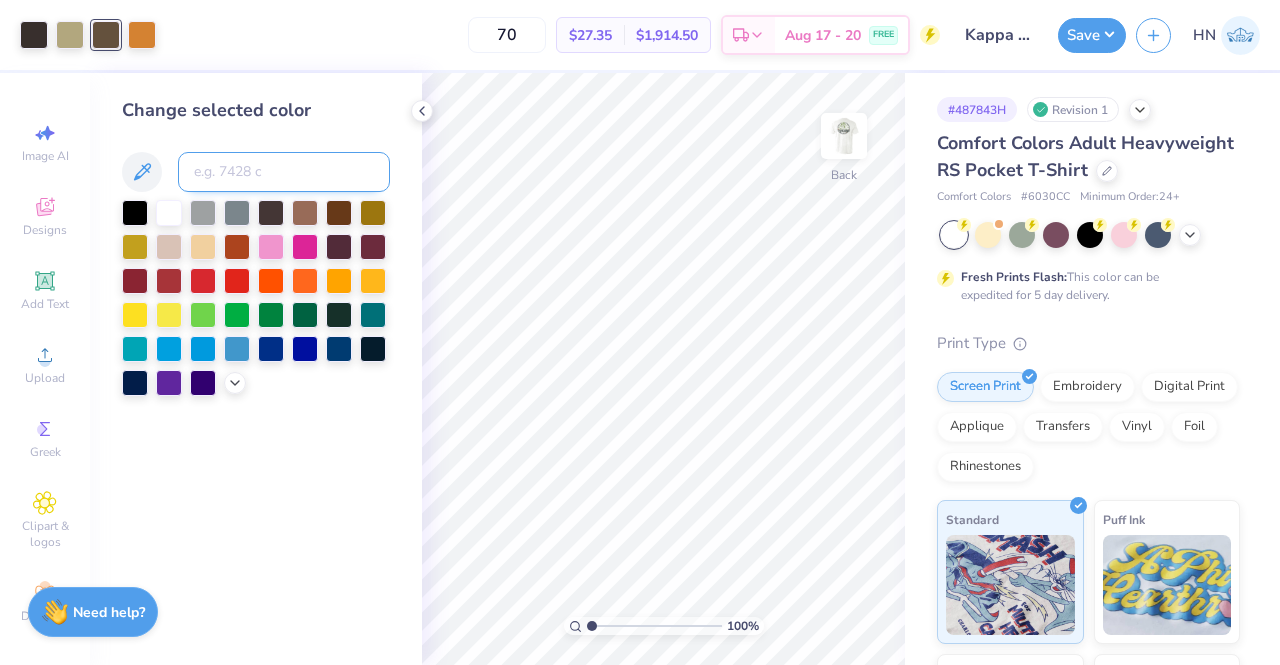 click at bounding box center [284, 172] 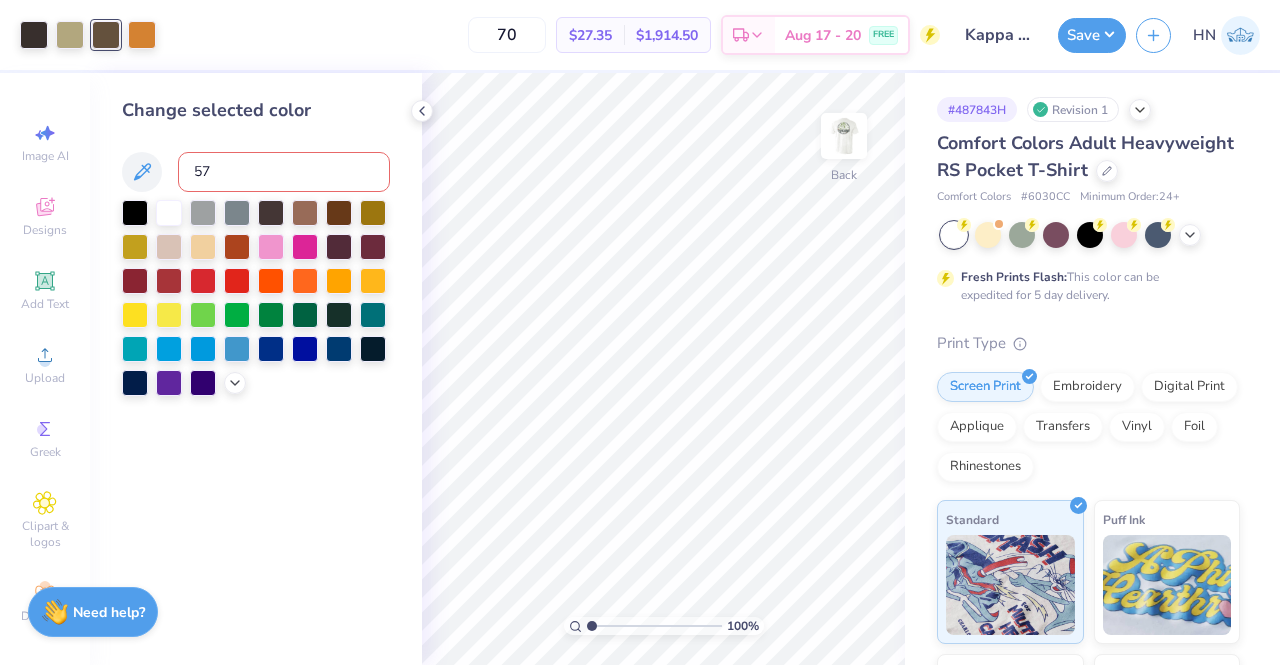 type on "575" 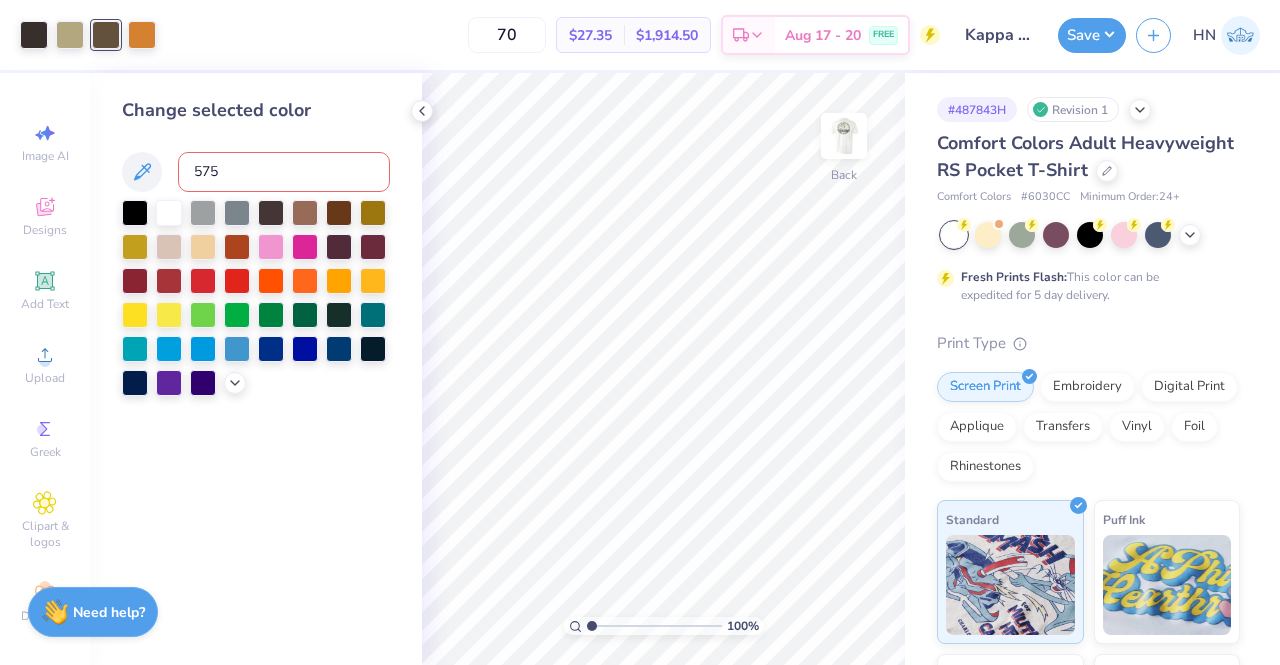 type 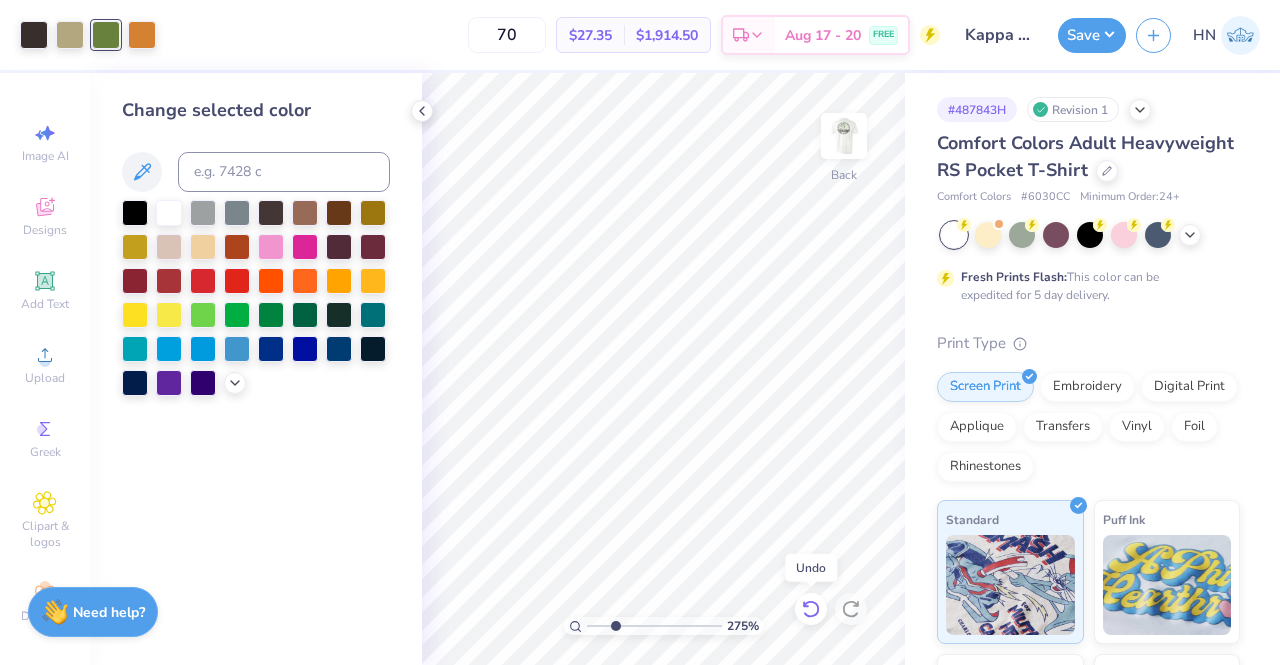 click 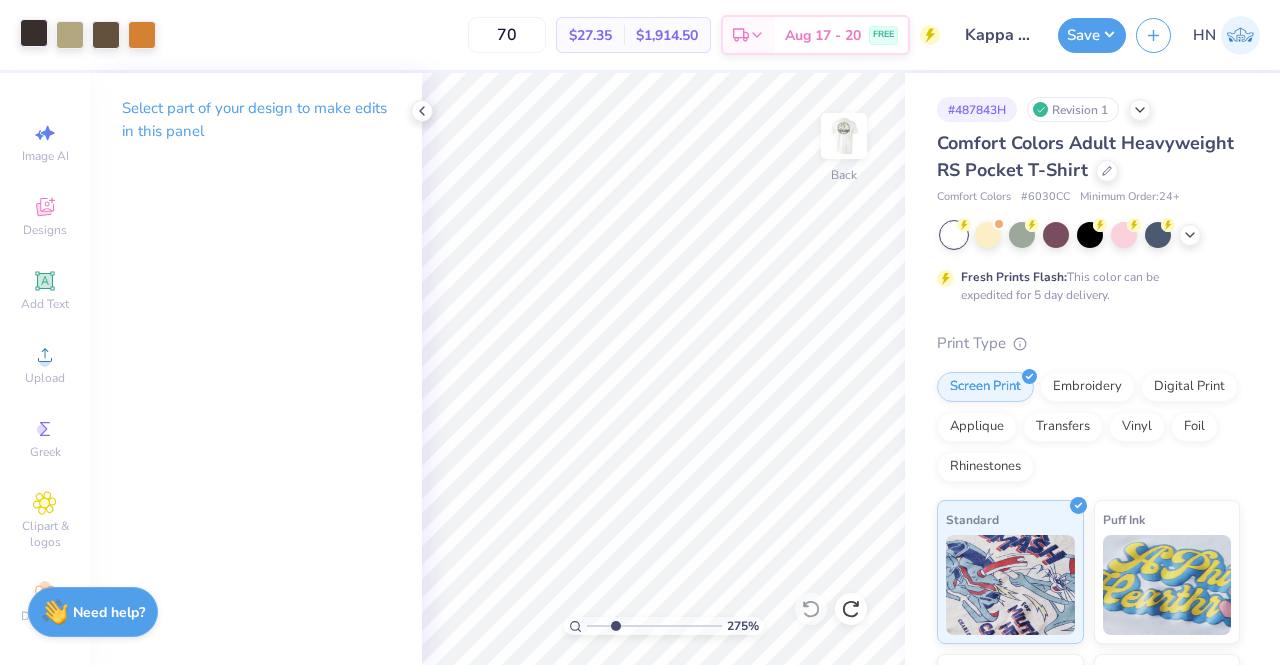 click at bounding box center [34, 33] 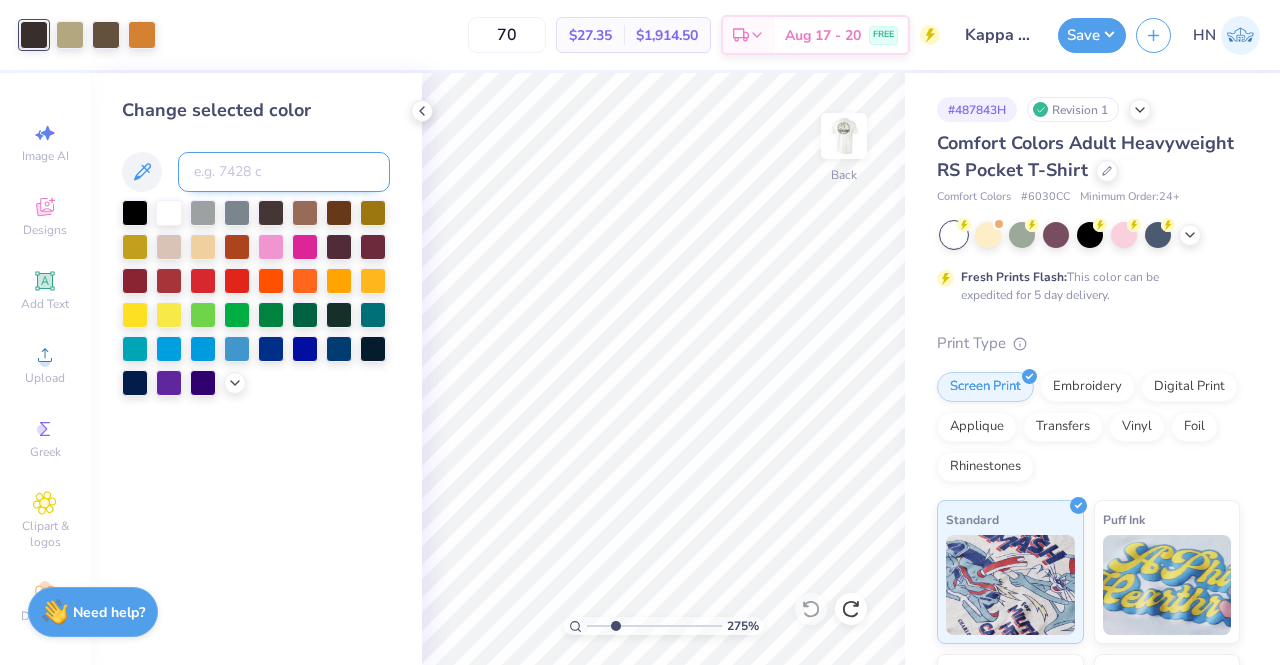 click at bounding box center (284, 172) 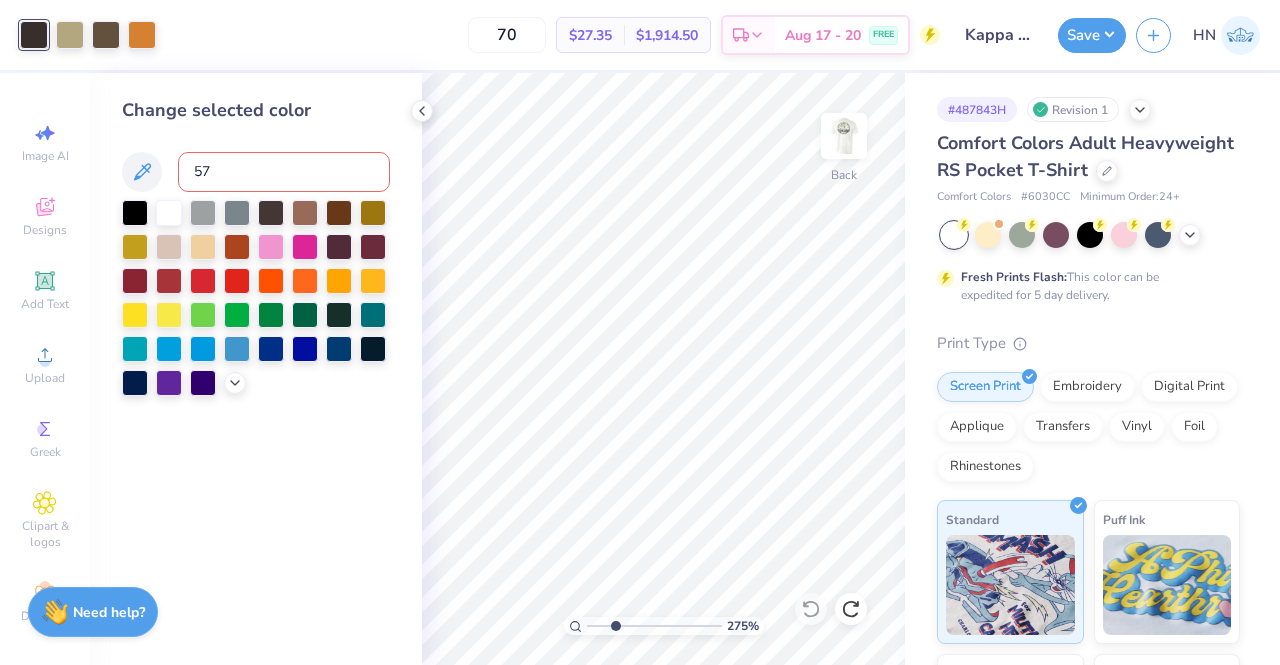 type on "575" 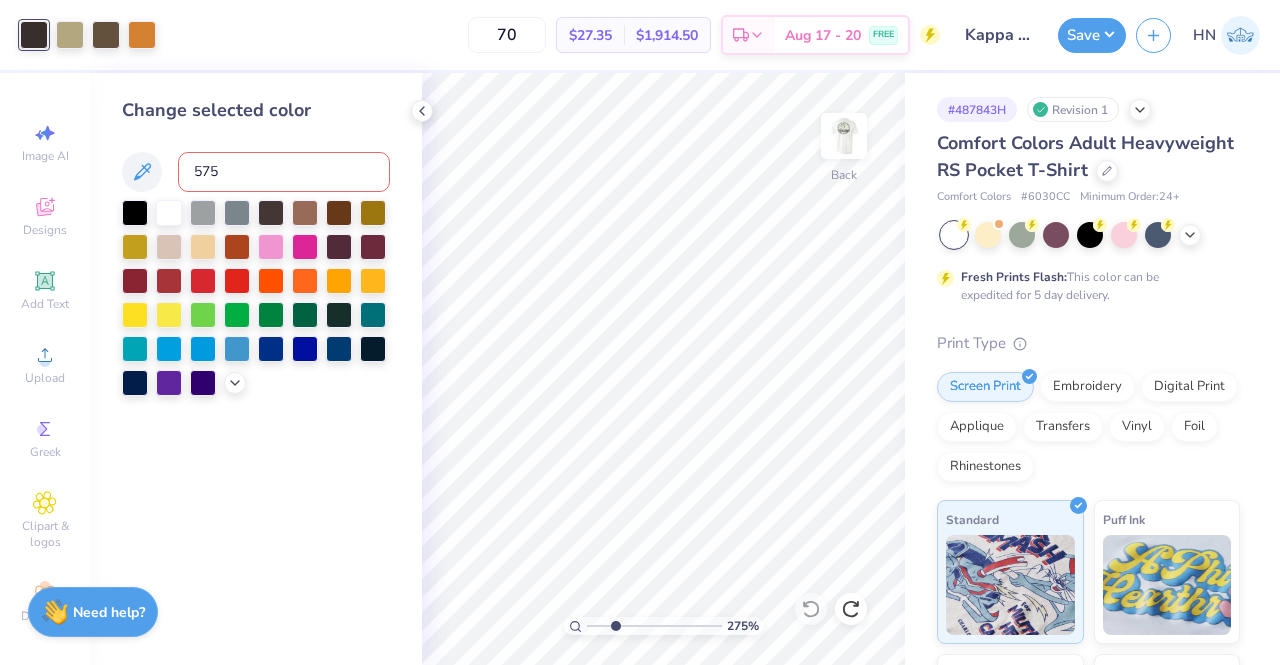 type 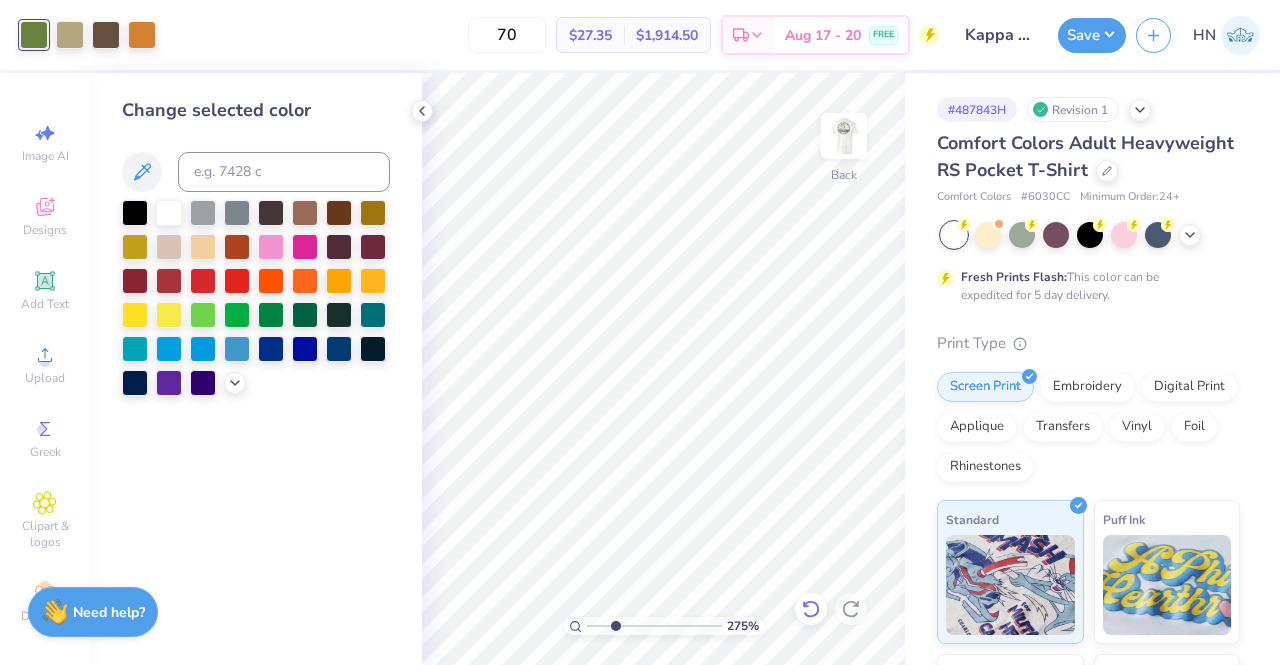 click 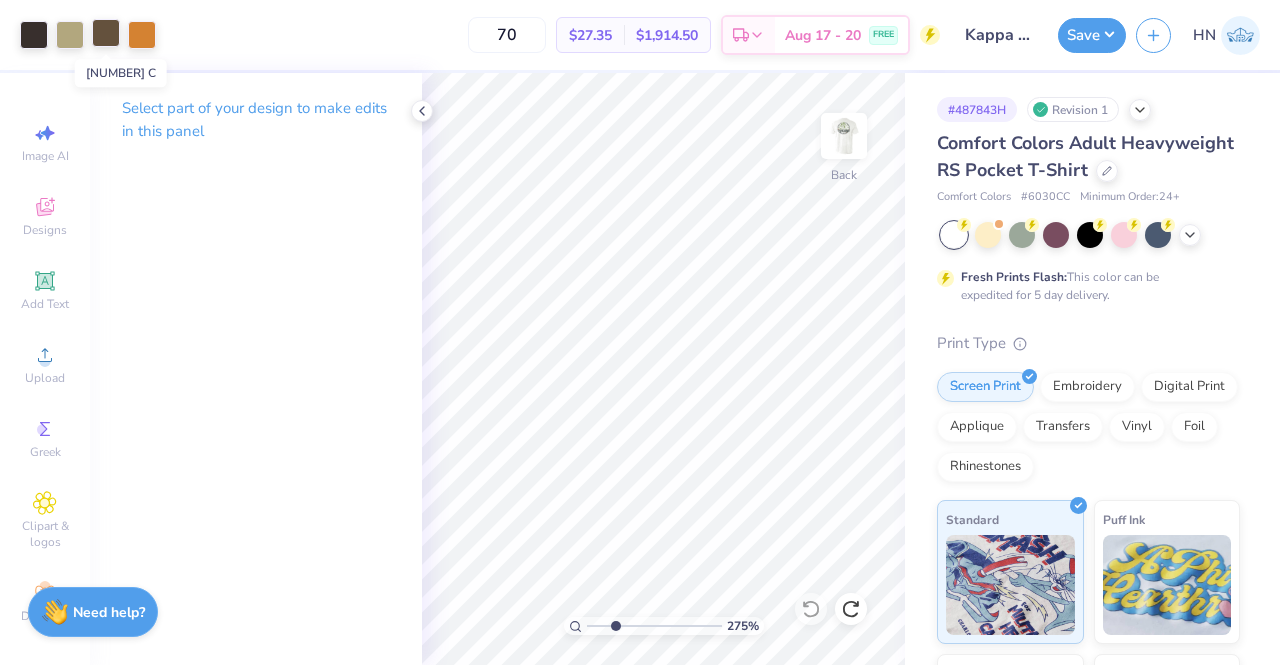 click at bounding box center [106, 33] 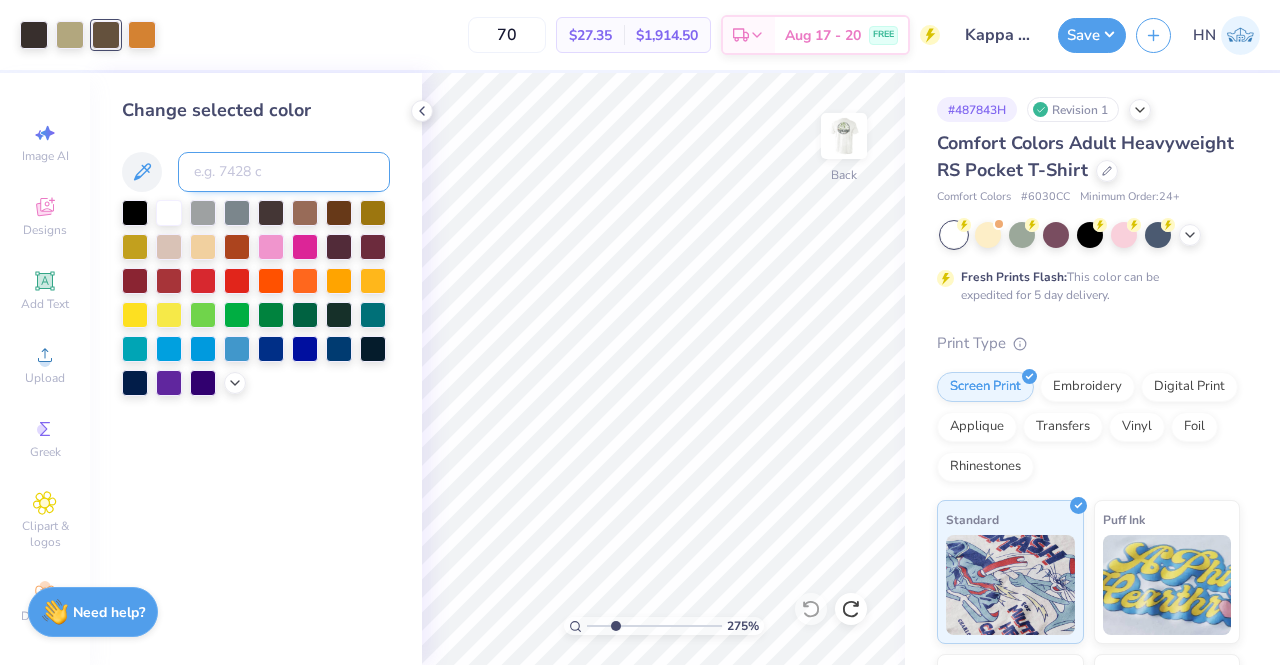 click at bounding box center (284, 172) 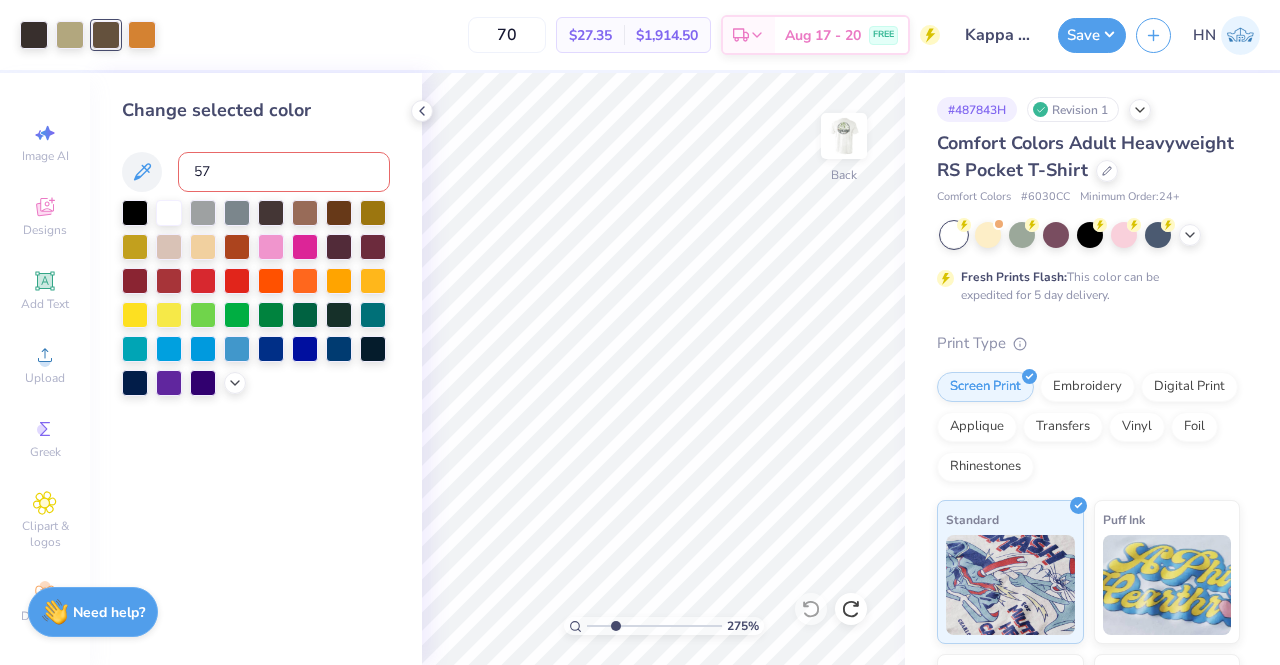 type on "575" 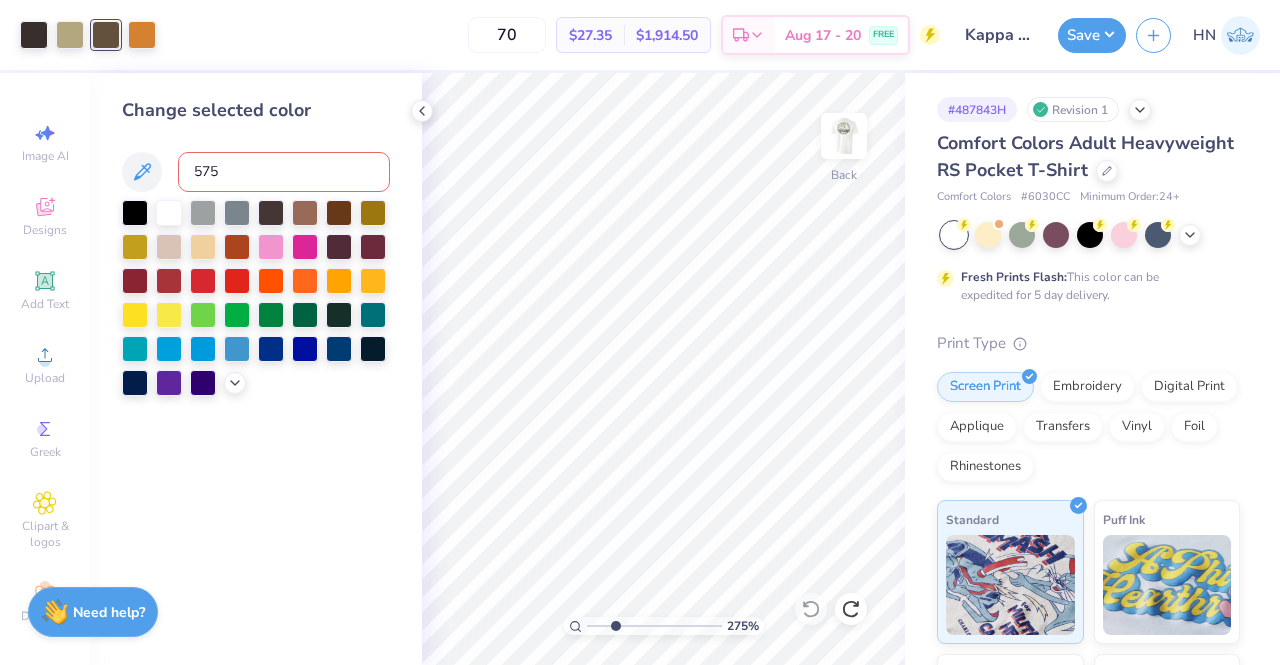 type 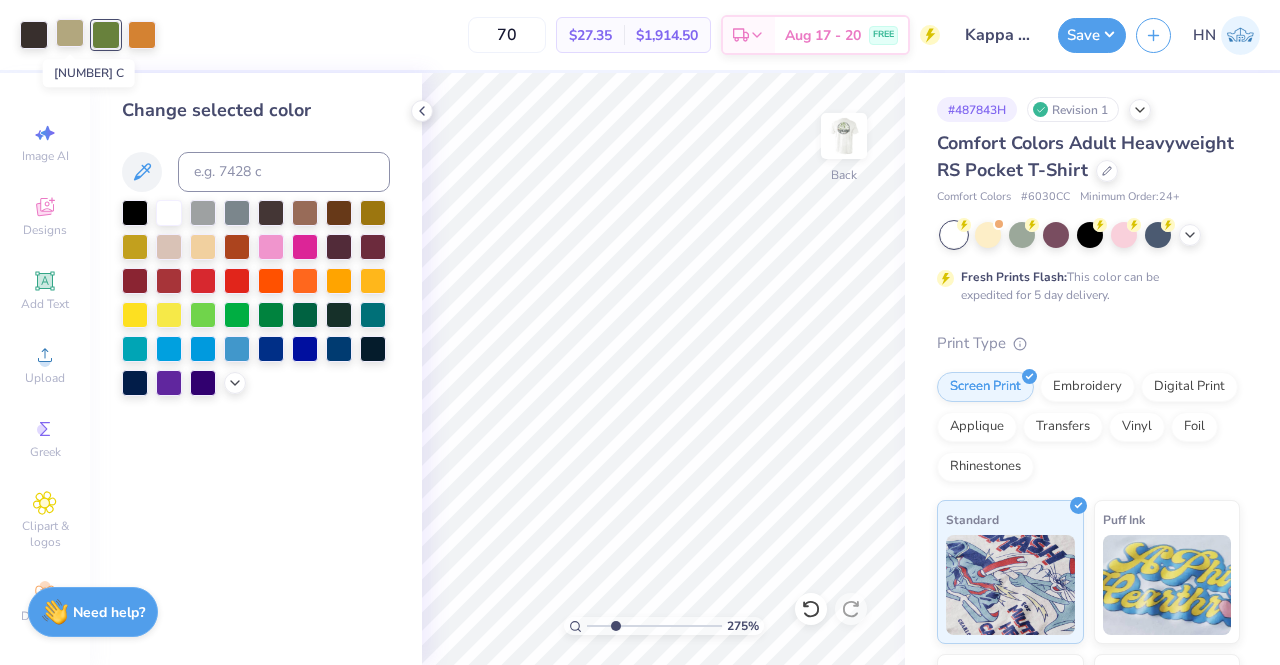 click at bounding box center [70, 33] 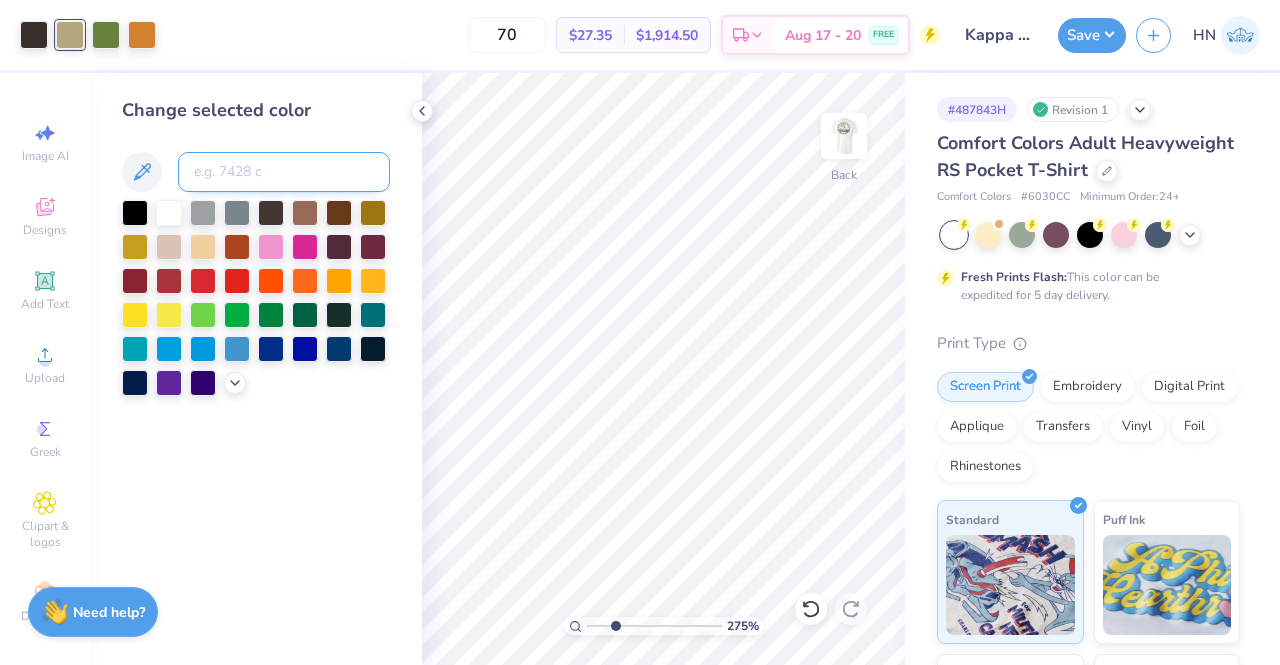 click at bounding box center [284, 172] 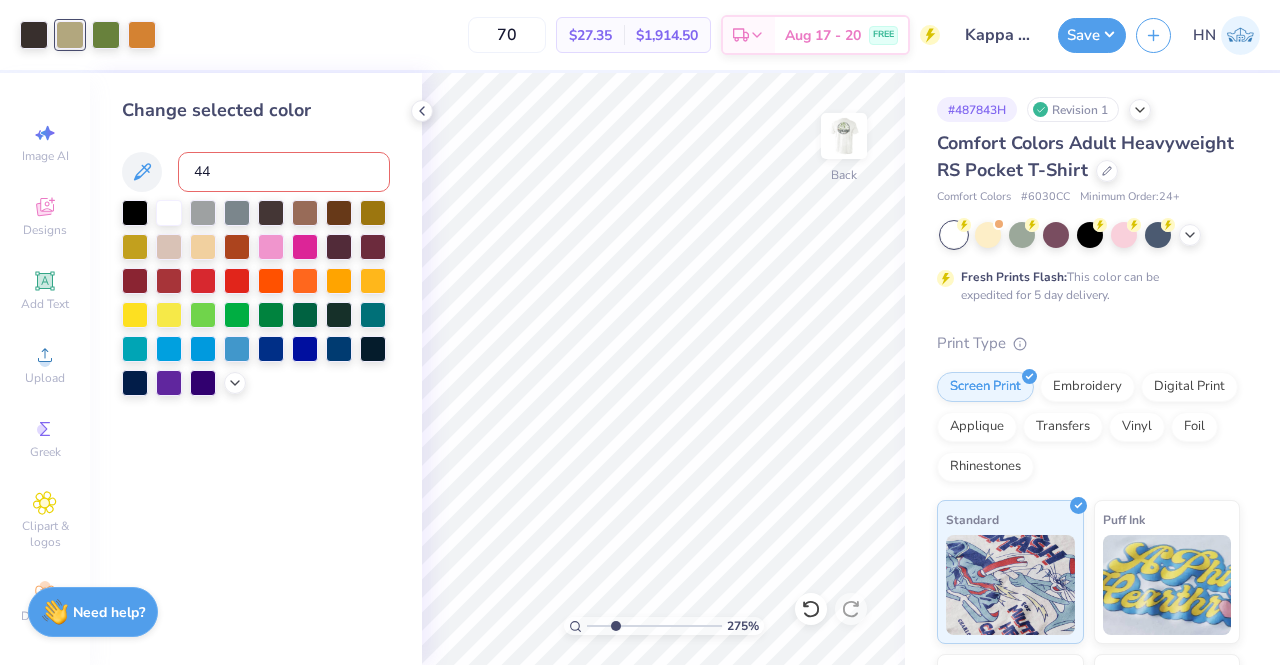 type on "446" 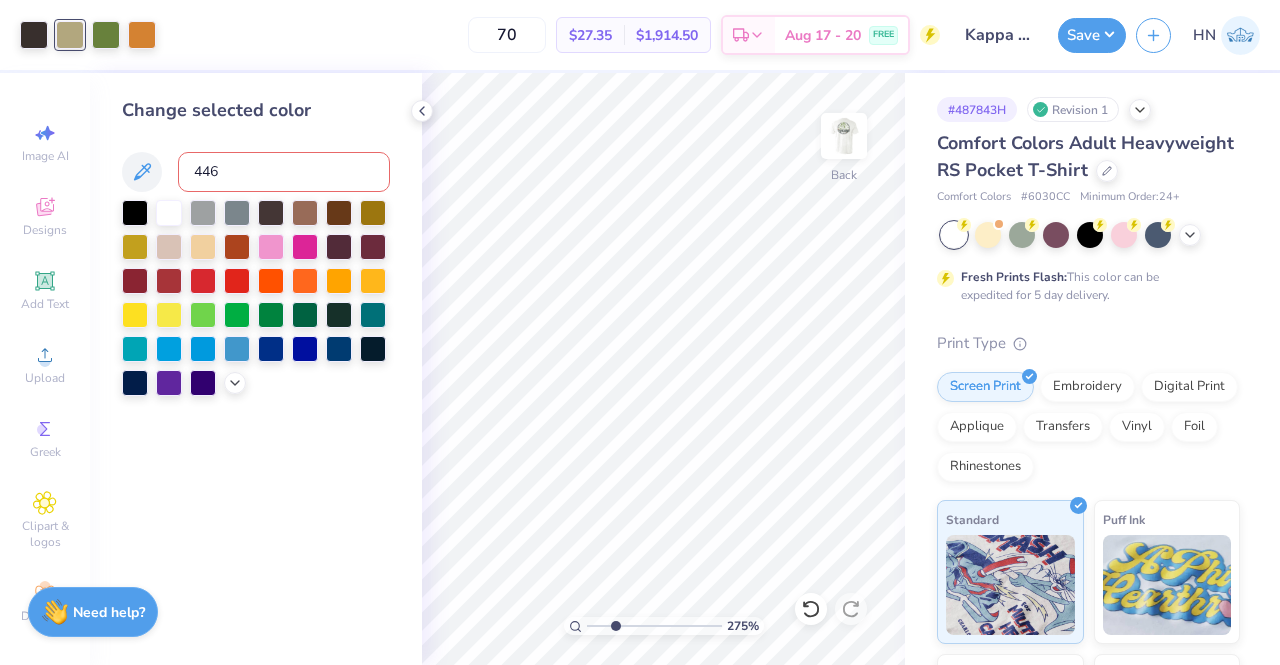 type 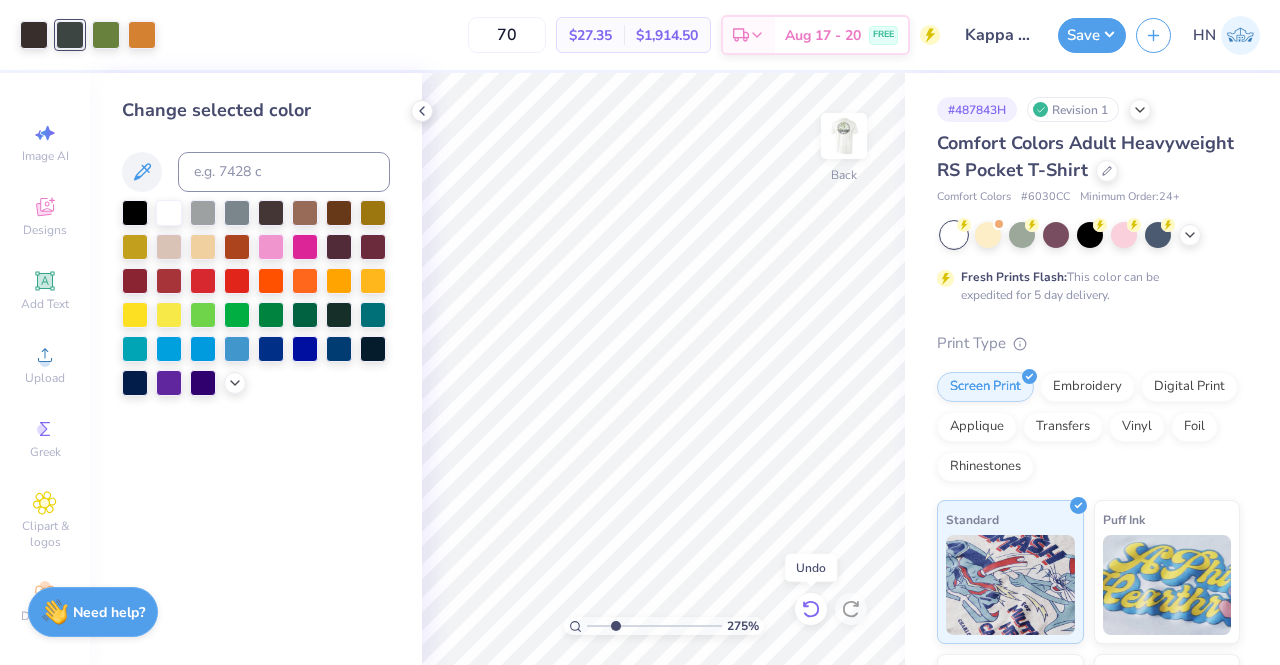click 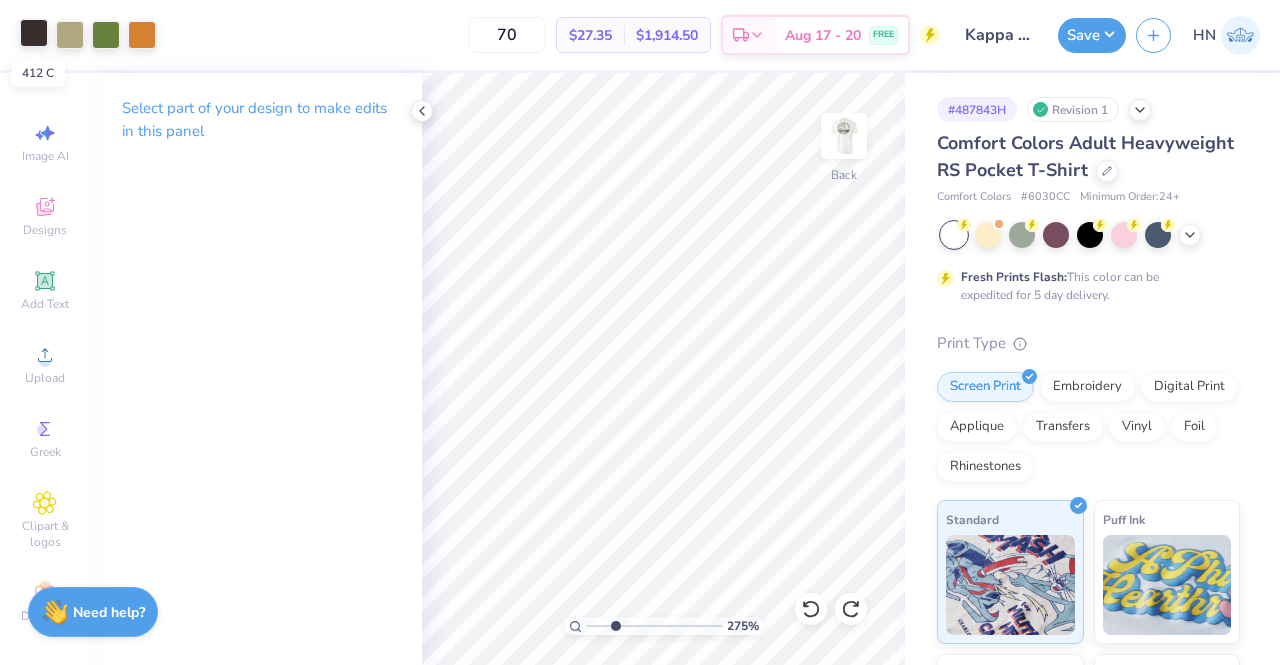 click at bounding box center [34, 33] 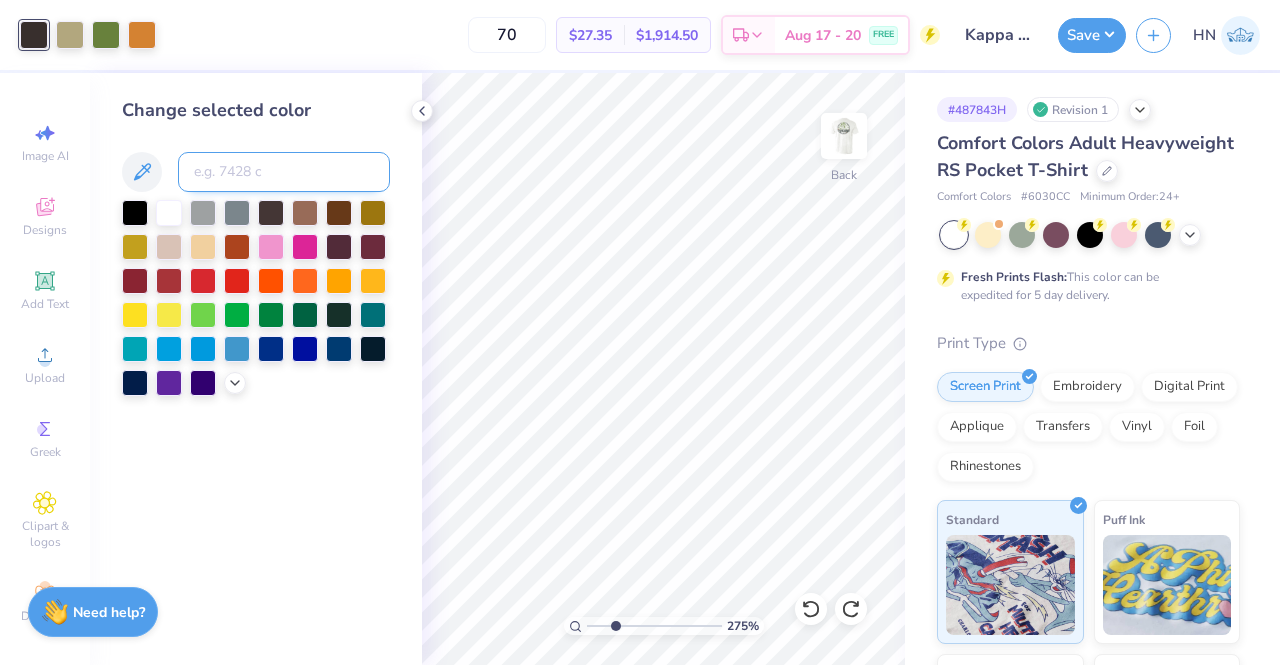 click at bounding box center (284, 172) 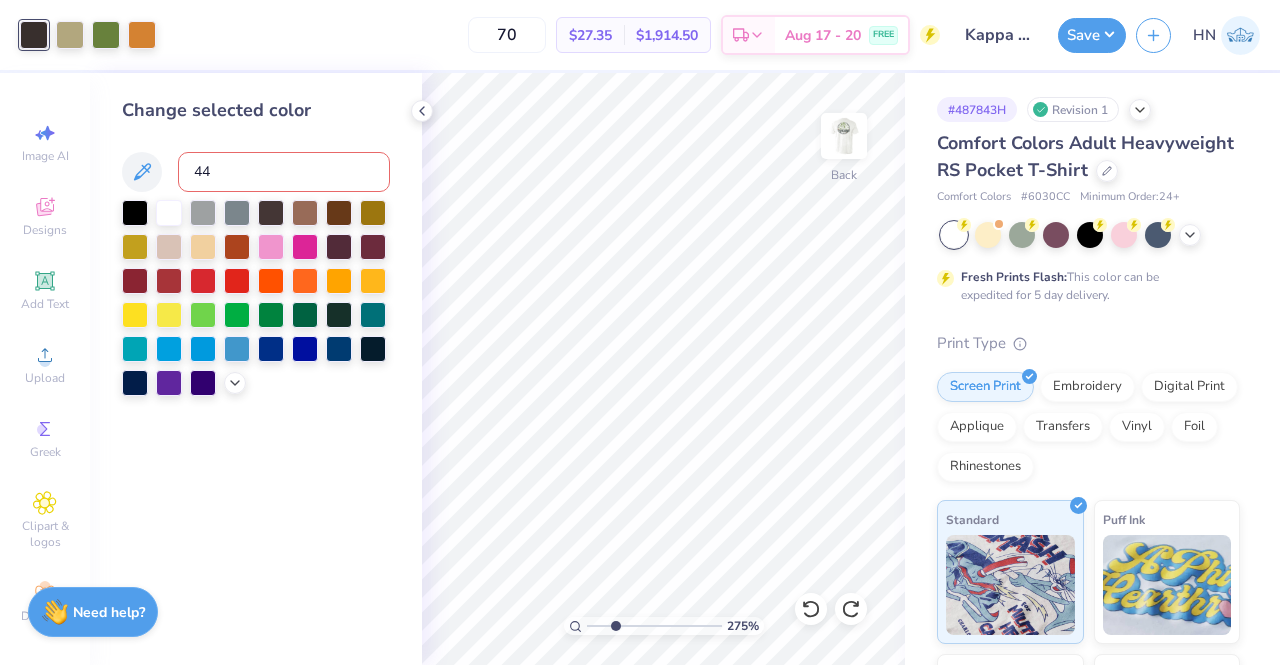 type on "447" 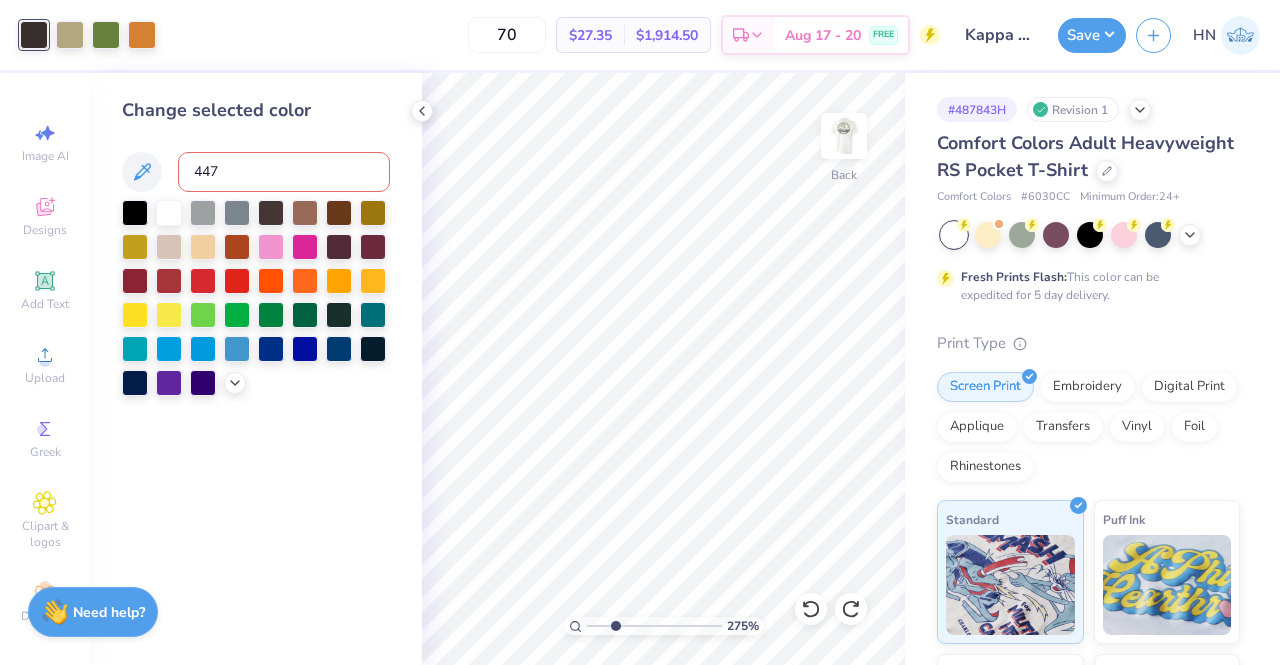 type 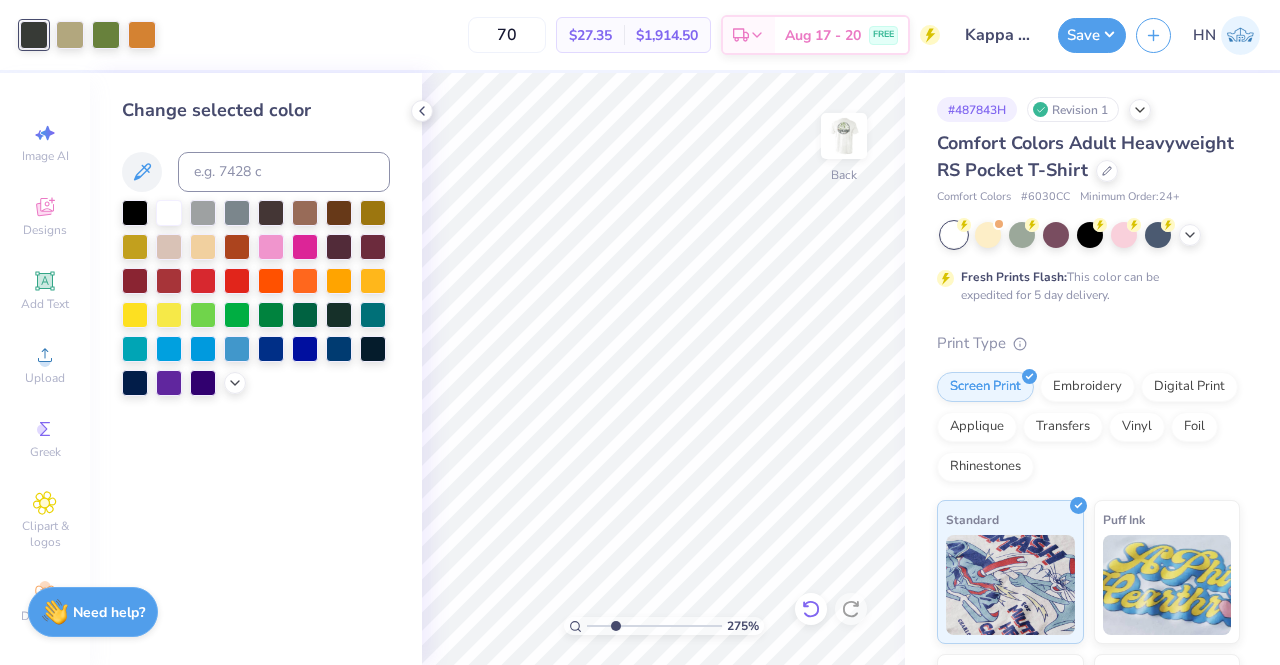 click 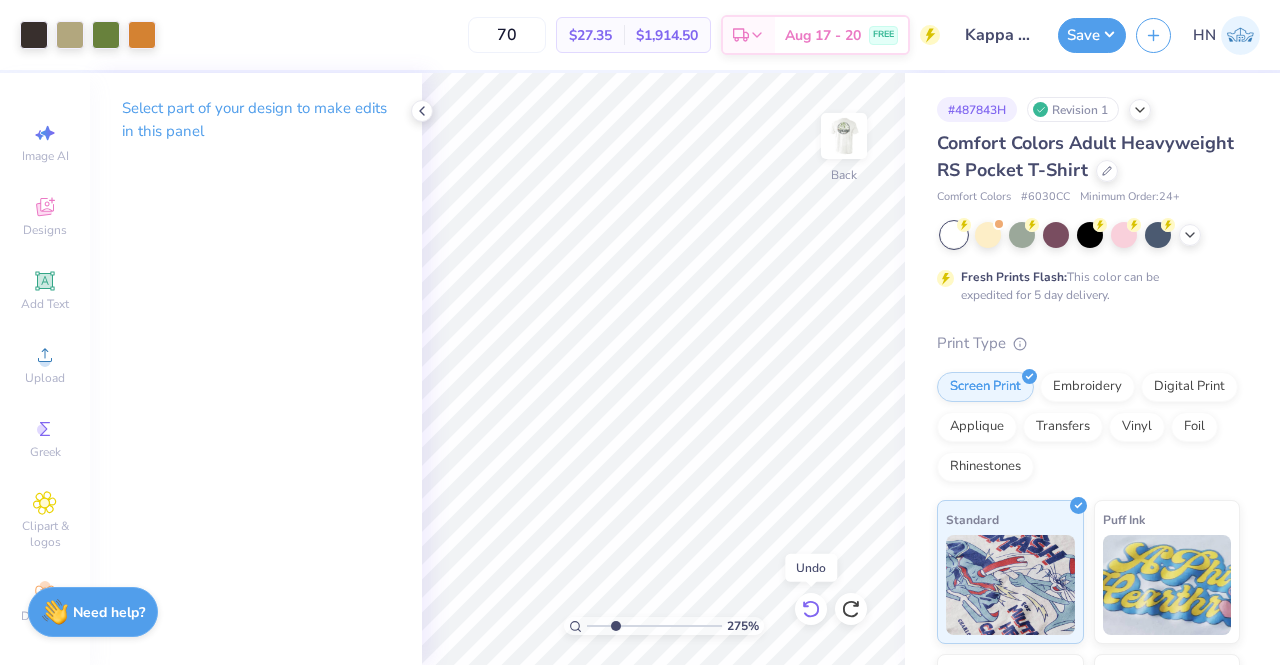 click 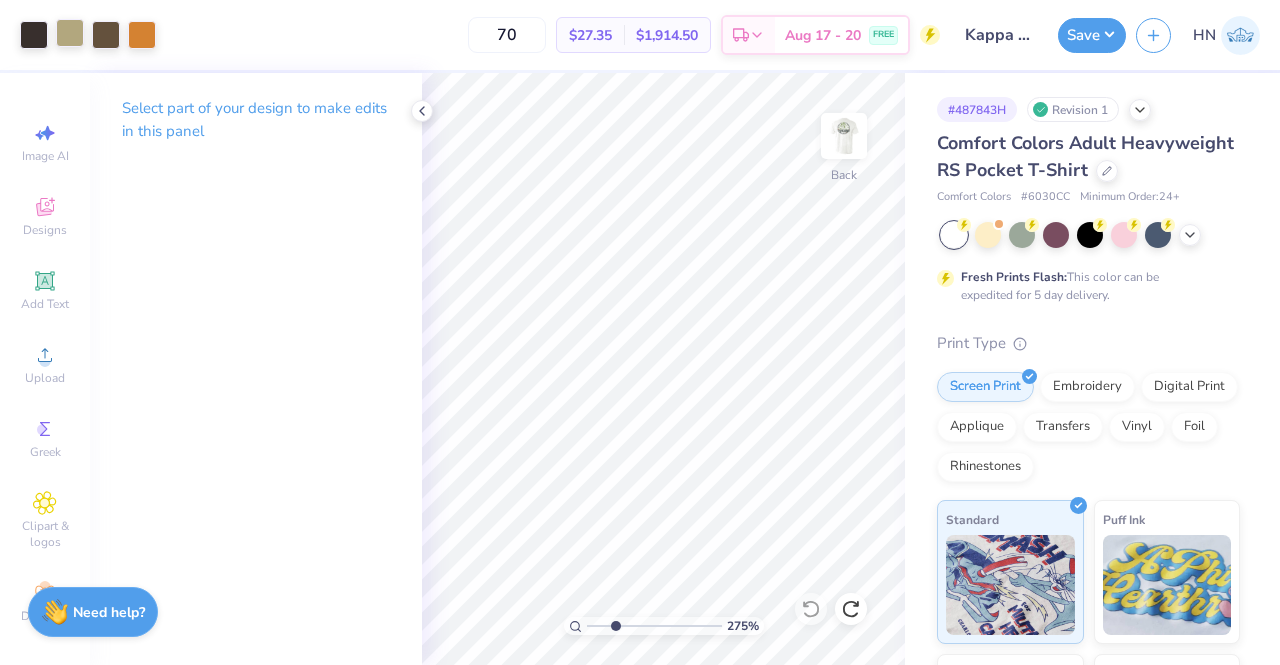 click at bounding box center (70, 33) 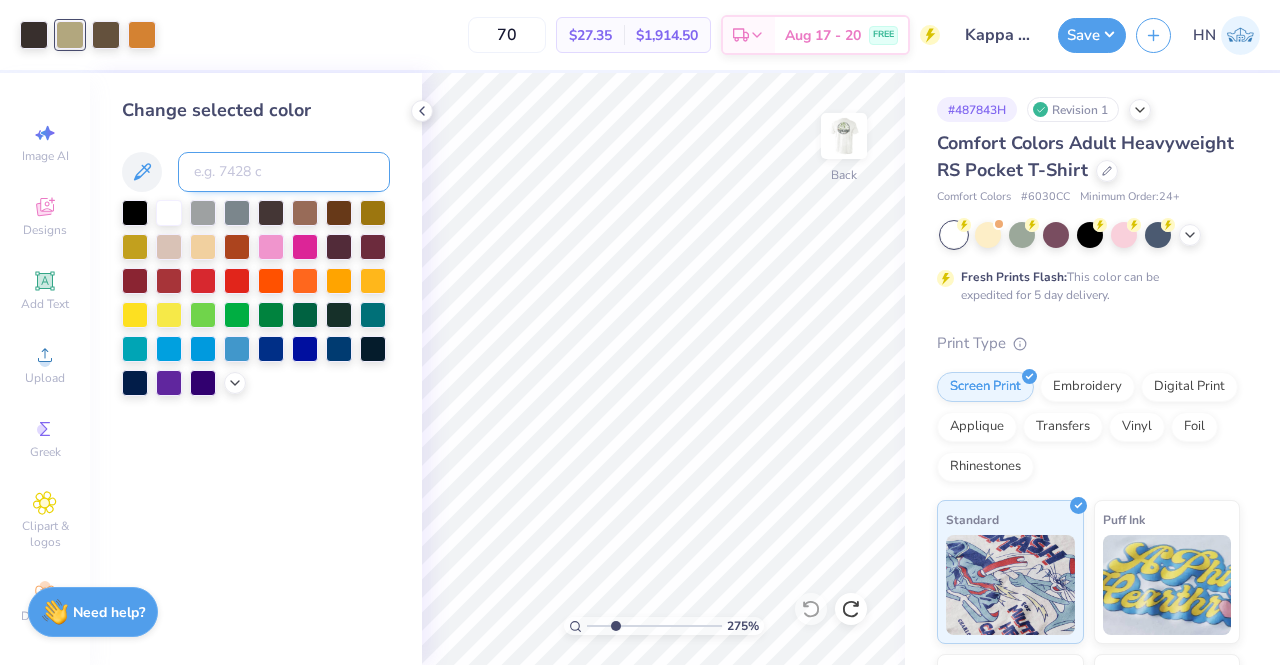click at bounding box center (284, 172) 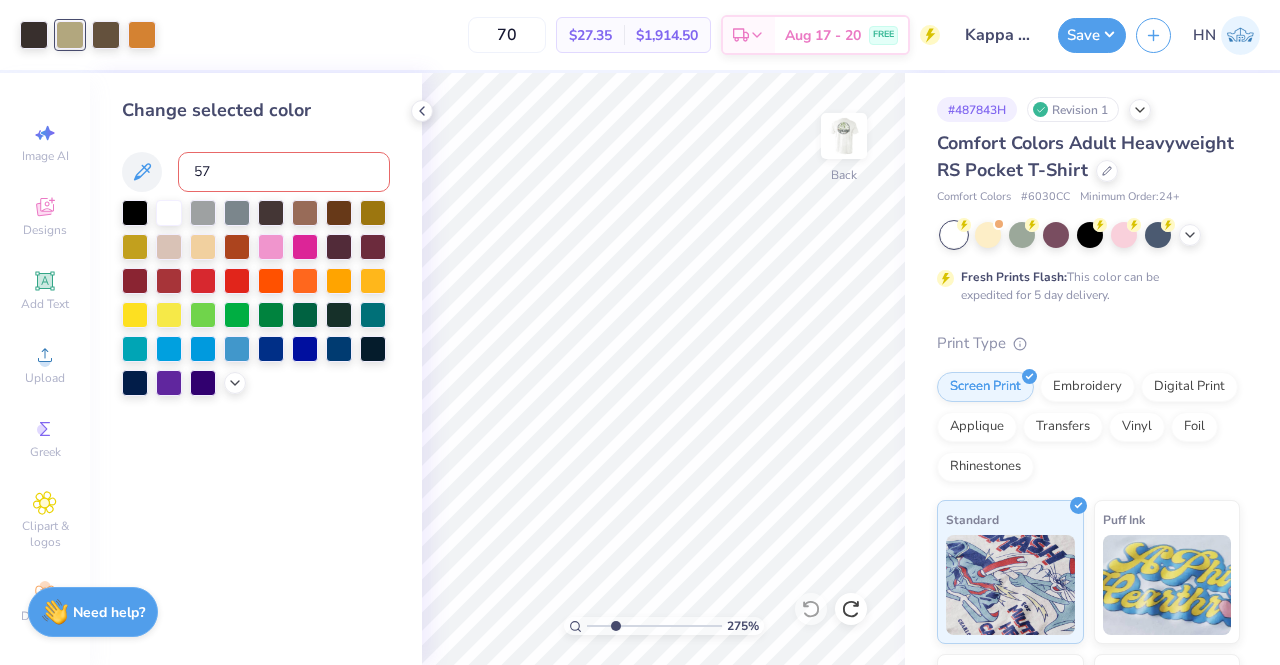type on "575" 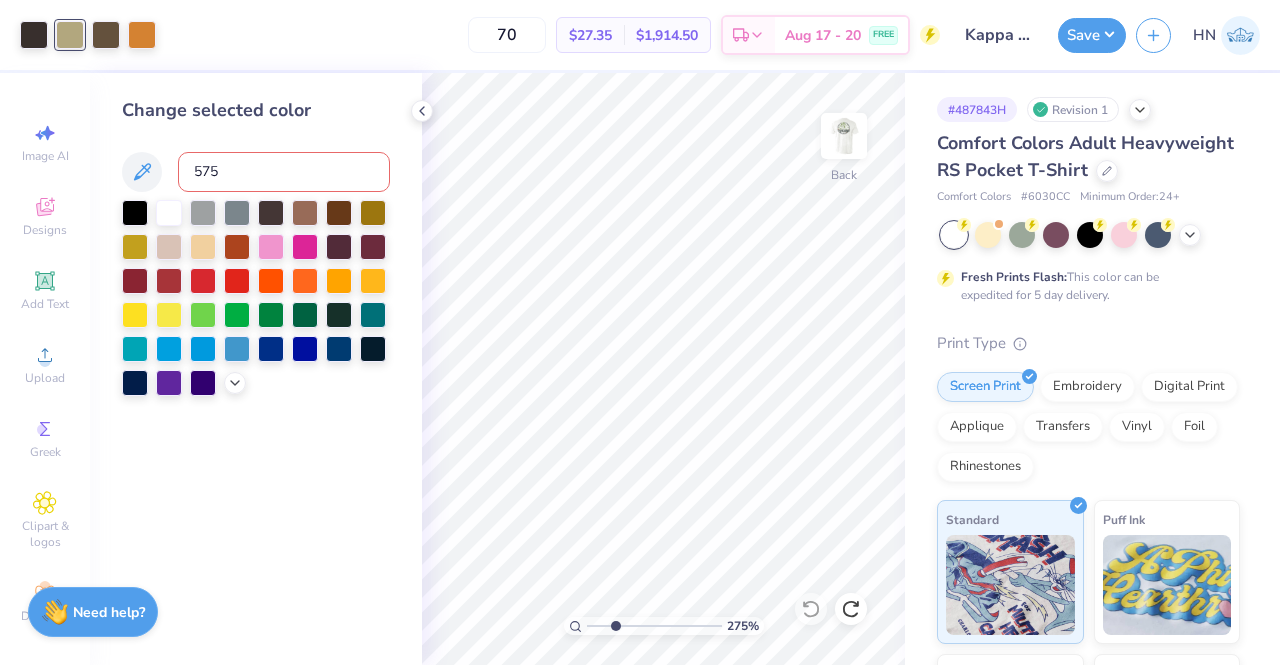 type 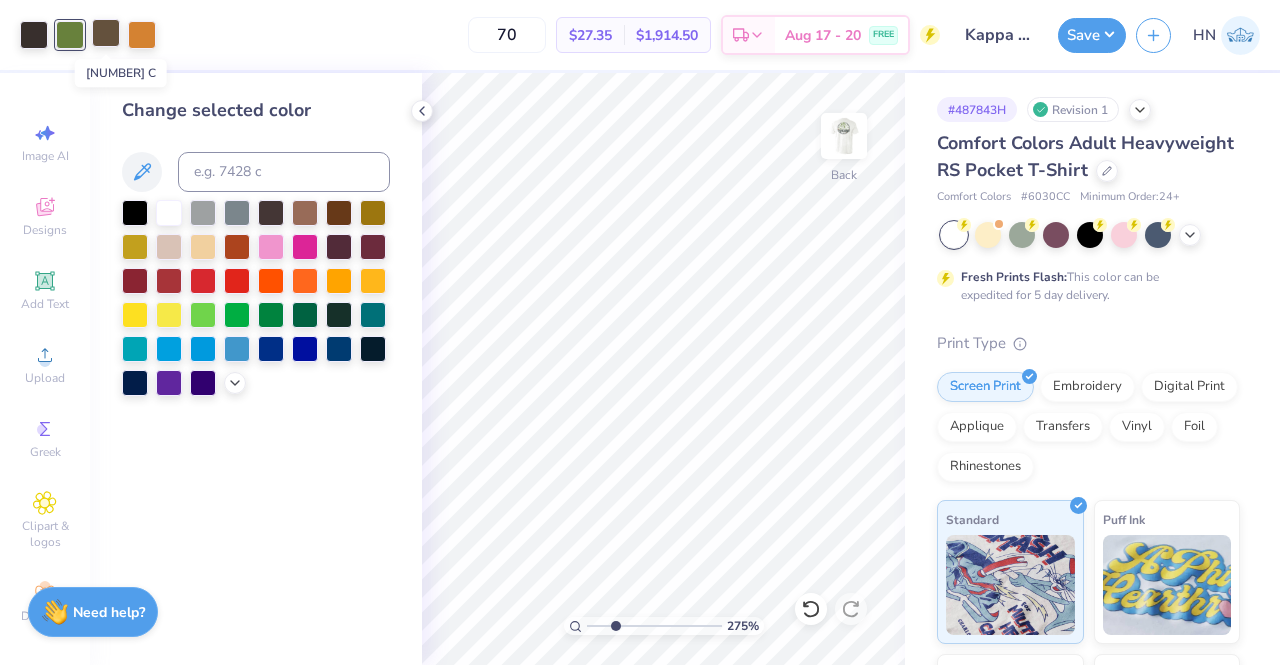 click at bounding box center [106, 33] 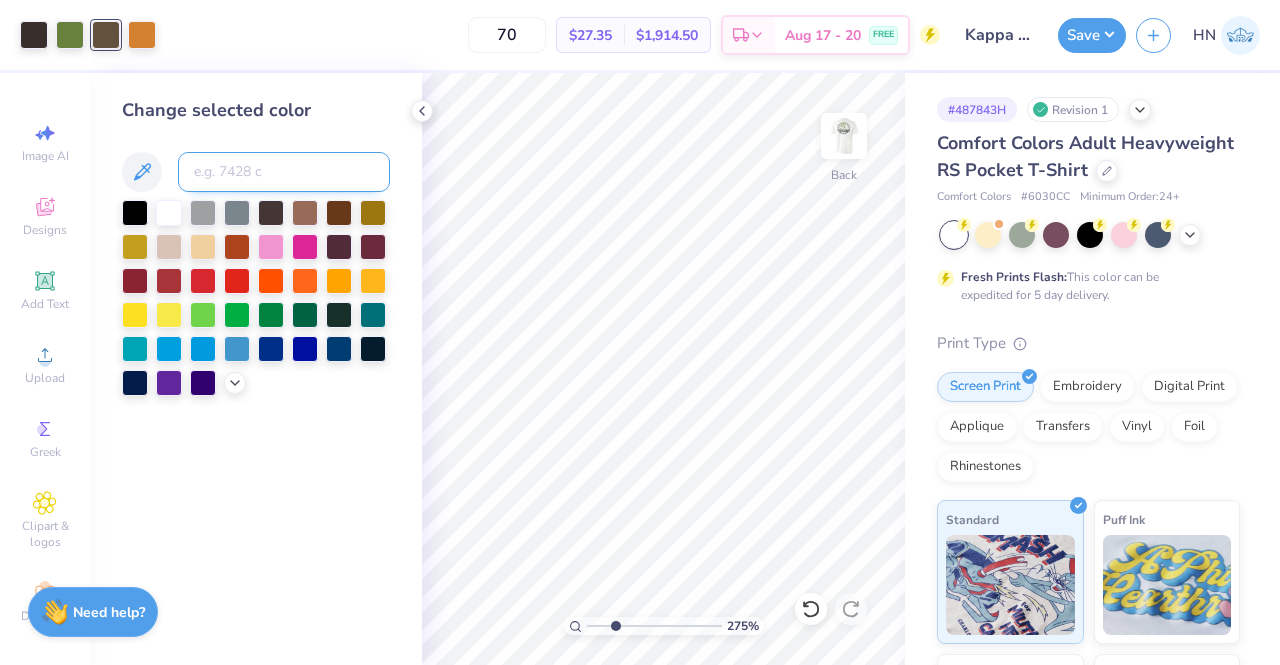 click at bounding box center (284, 172) 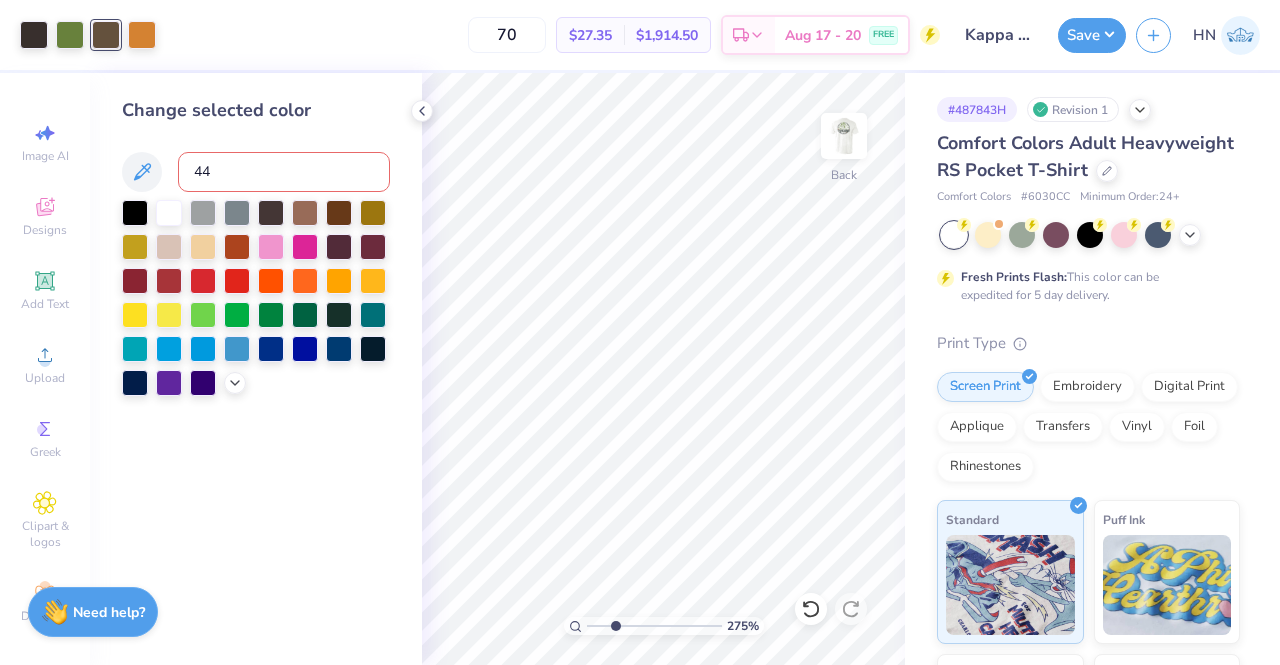 type on "446" 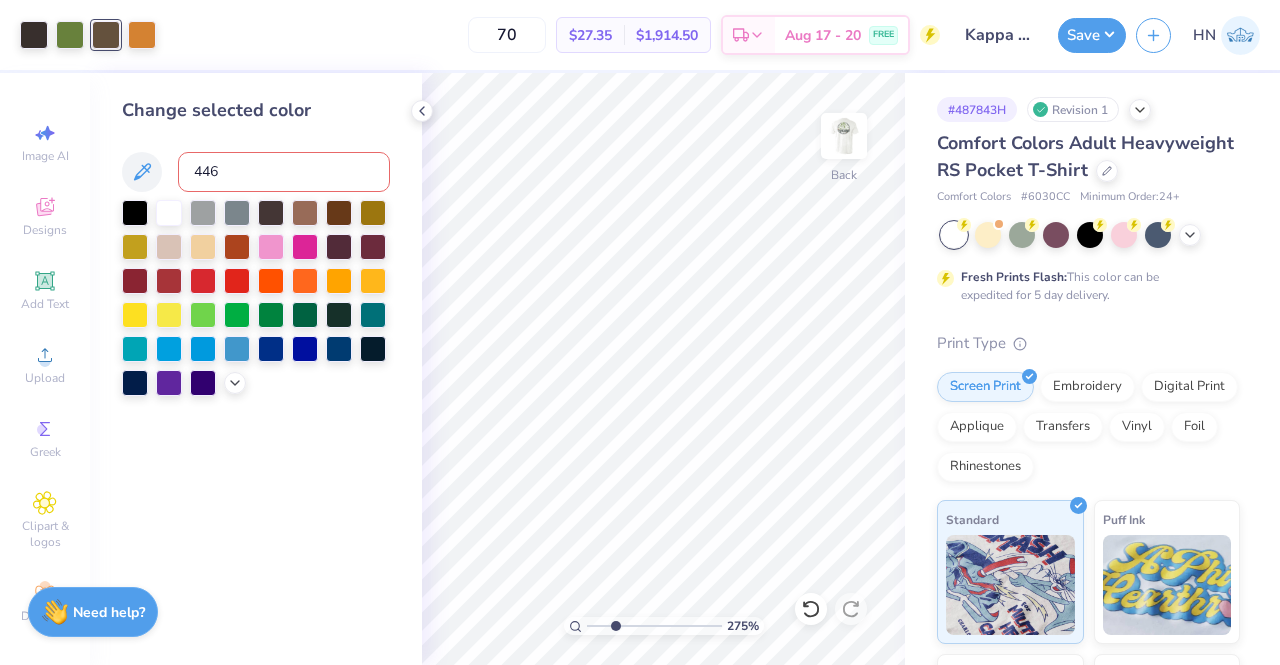 type 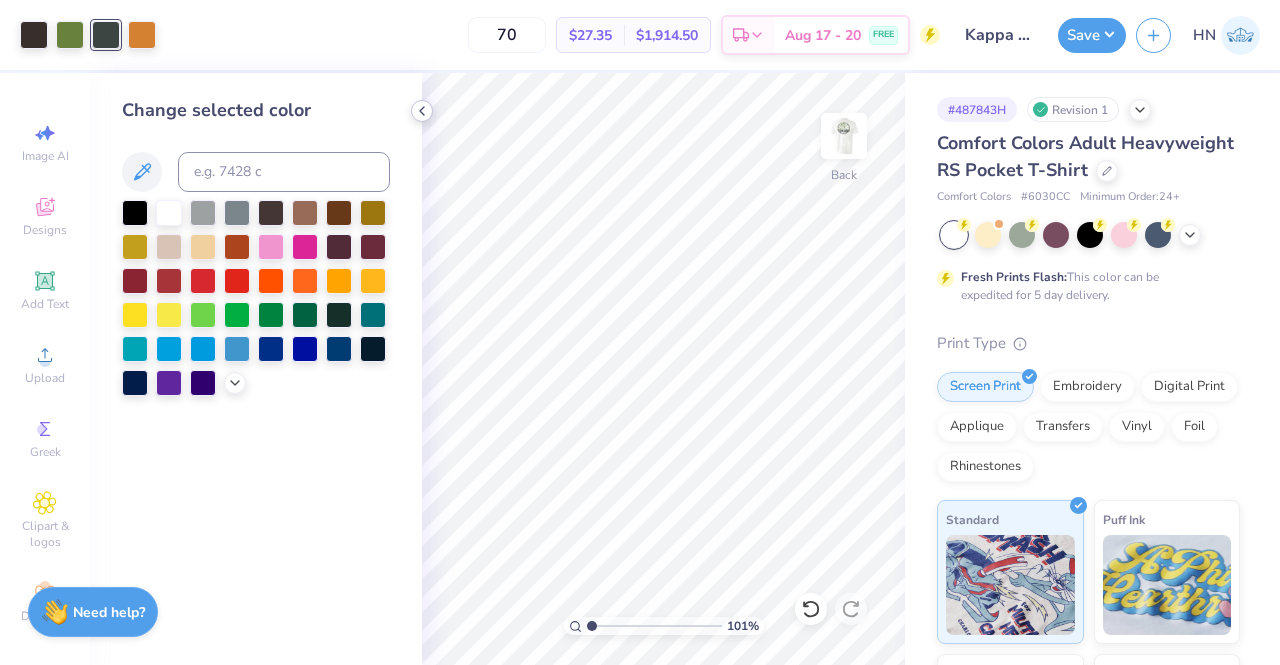 click 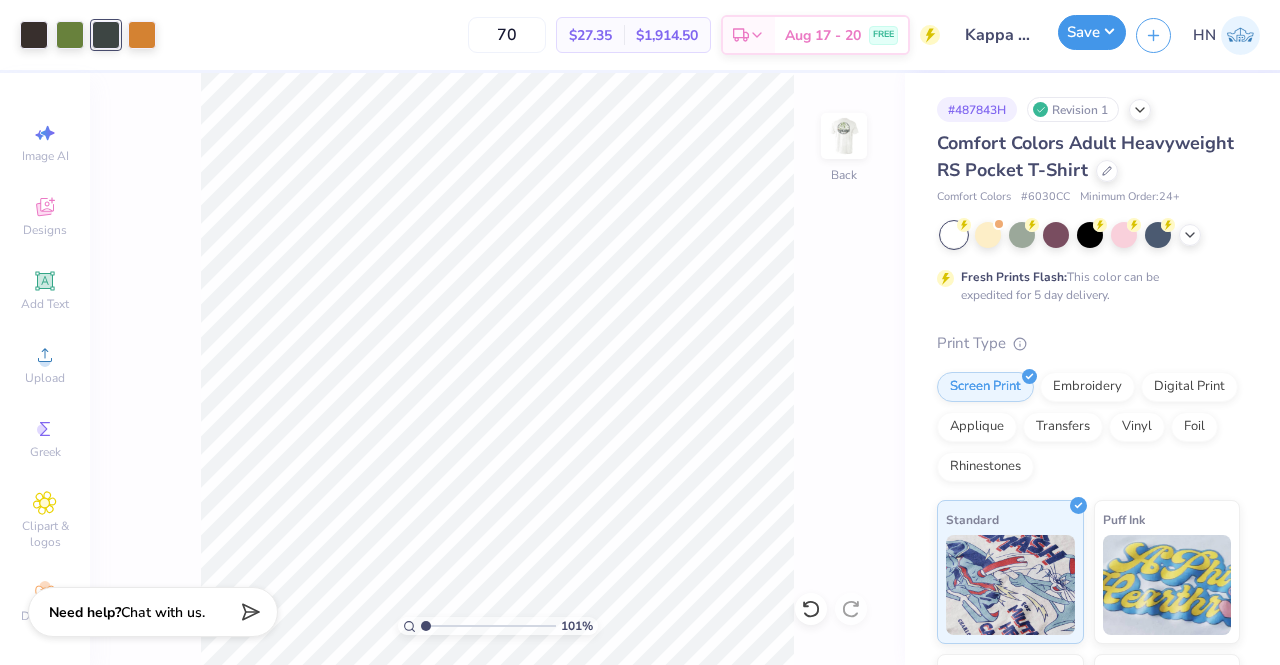 click on "Save" at bounding box center (1092, 32) 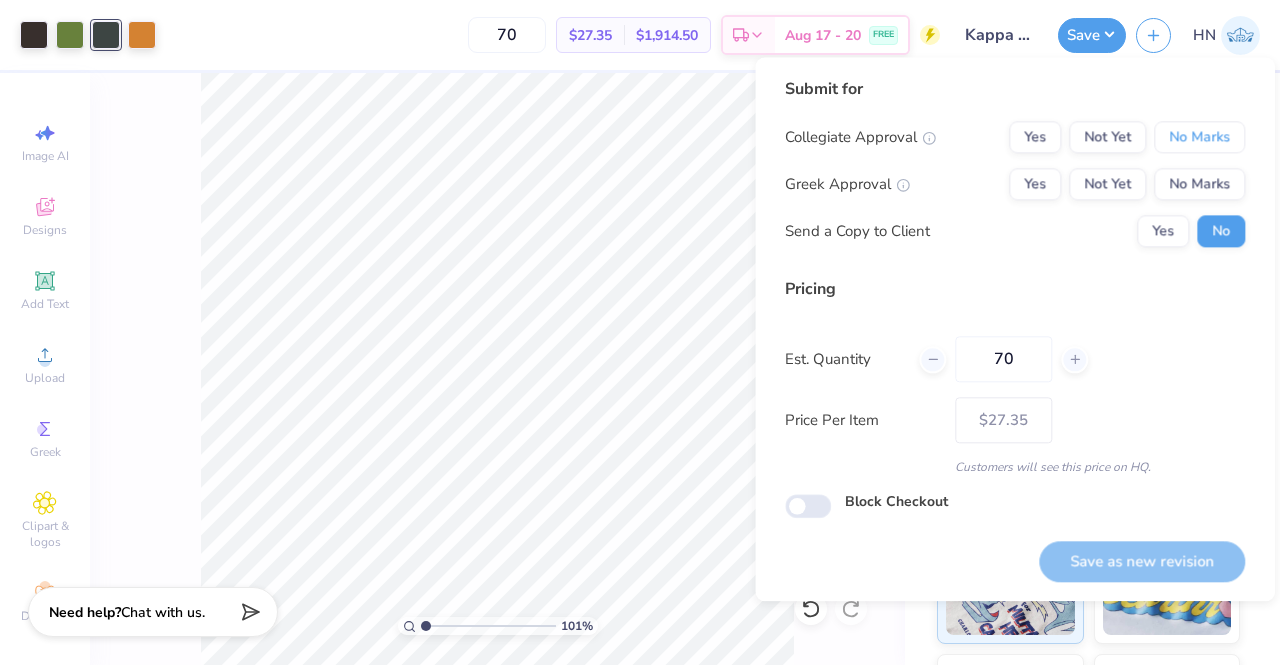 drag, startPoint x: 1190, startPoint y: 126, endPoint x: 1137, endPoint y: 157, distance: 61.400326 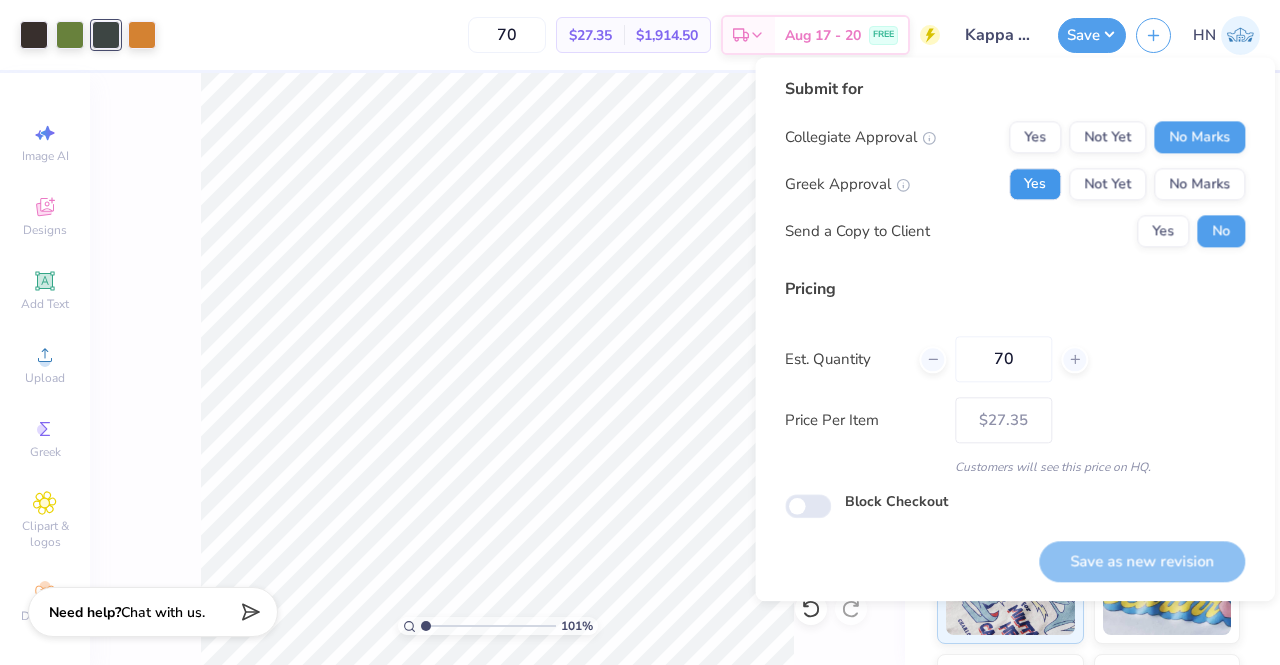 click on "Yes" at bounding box center (1035, 184) 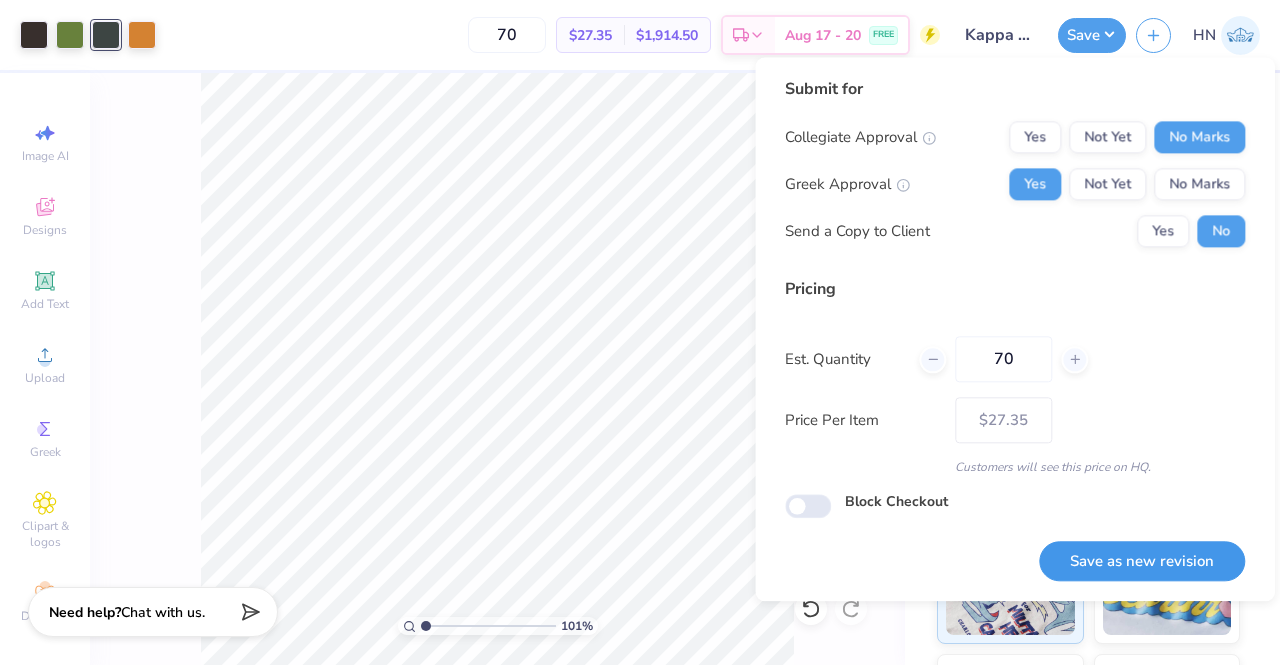 click on "Save as new revision" at bounding box center (1142, 561) 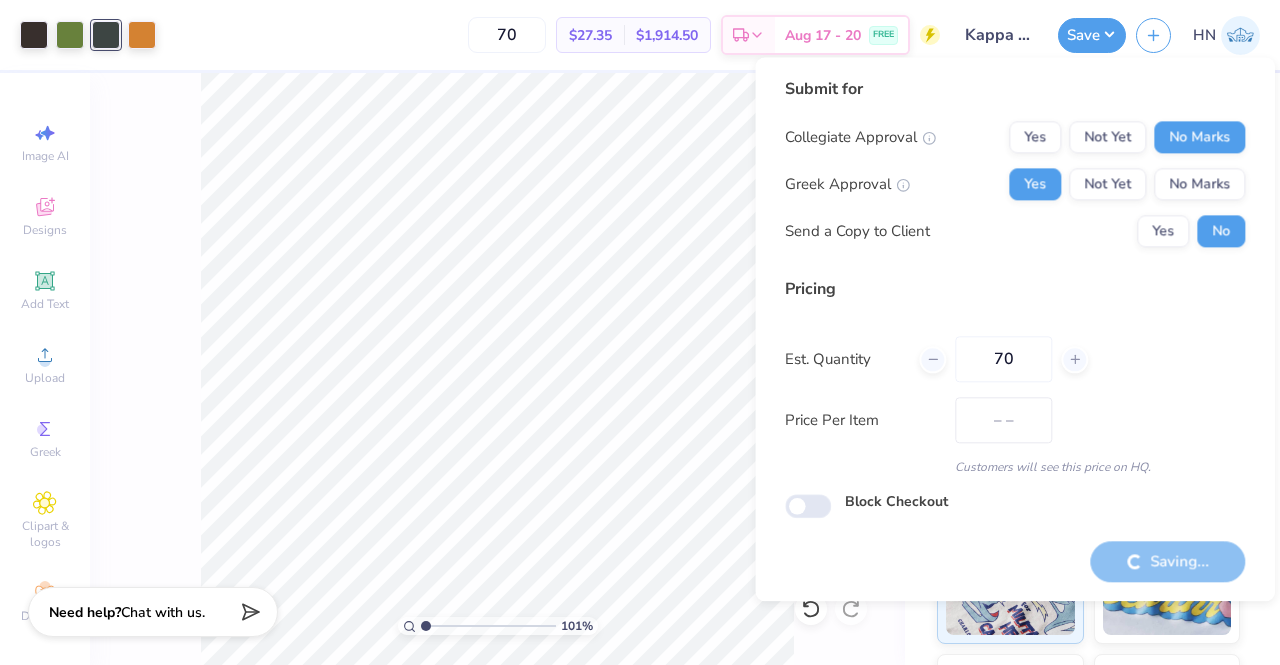 type on "$27.35" 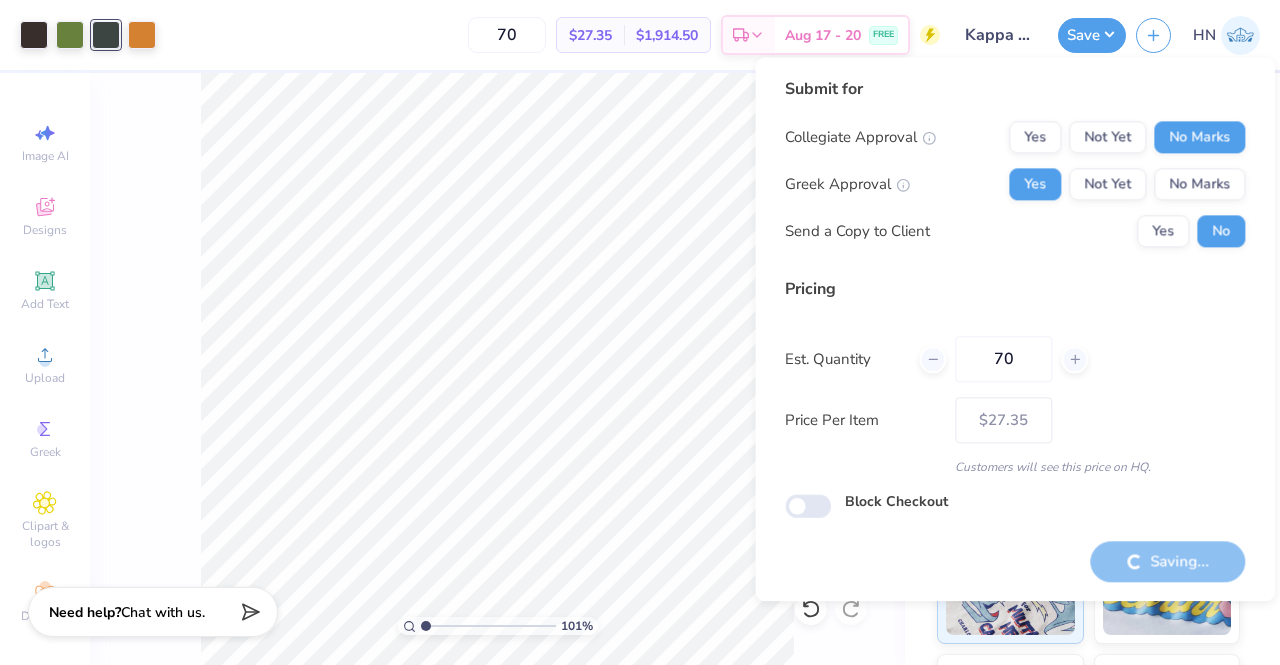 type on "1.01309173938799" 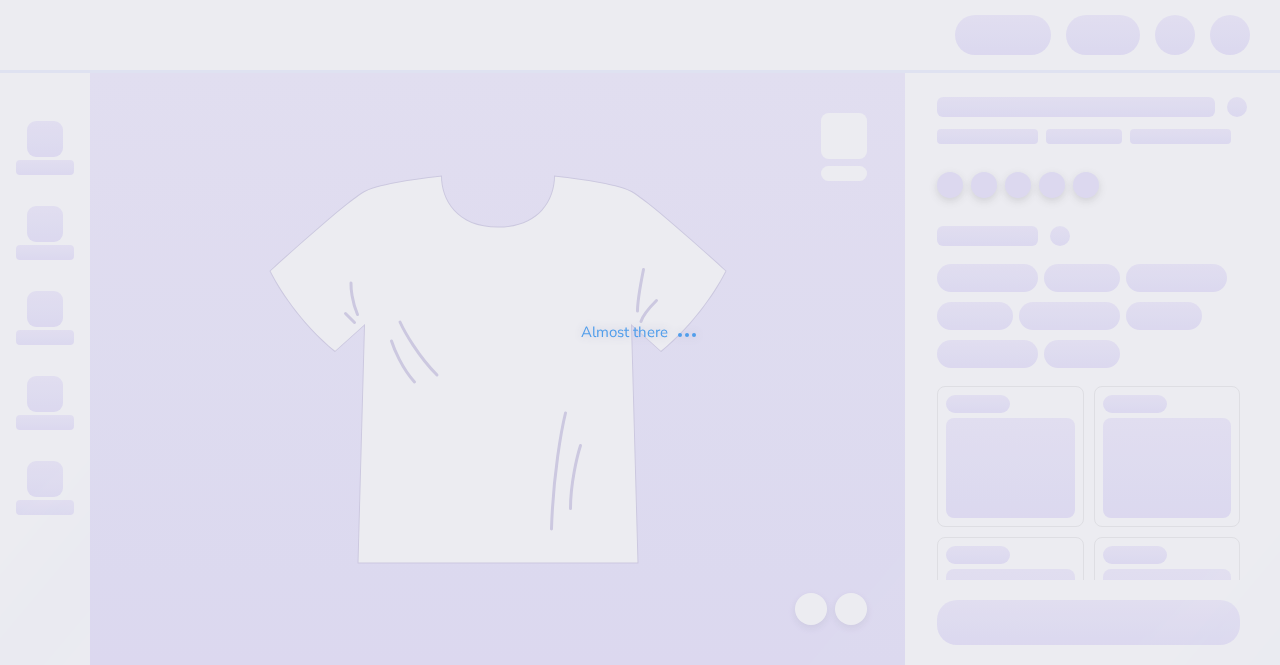 scroll, scrollTop: 0, scrollLeft: 0, axis: both 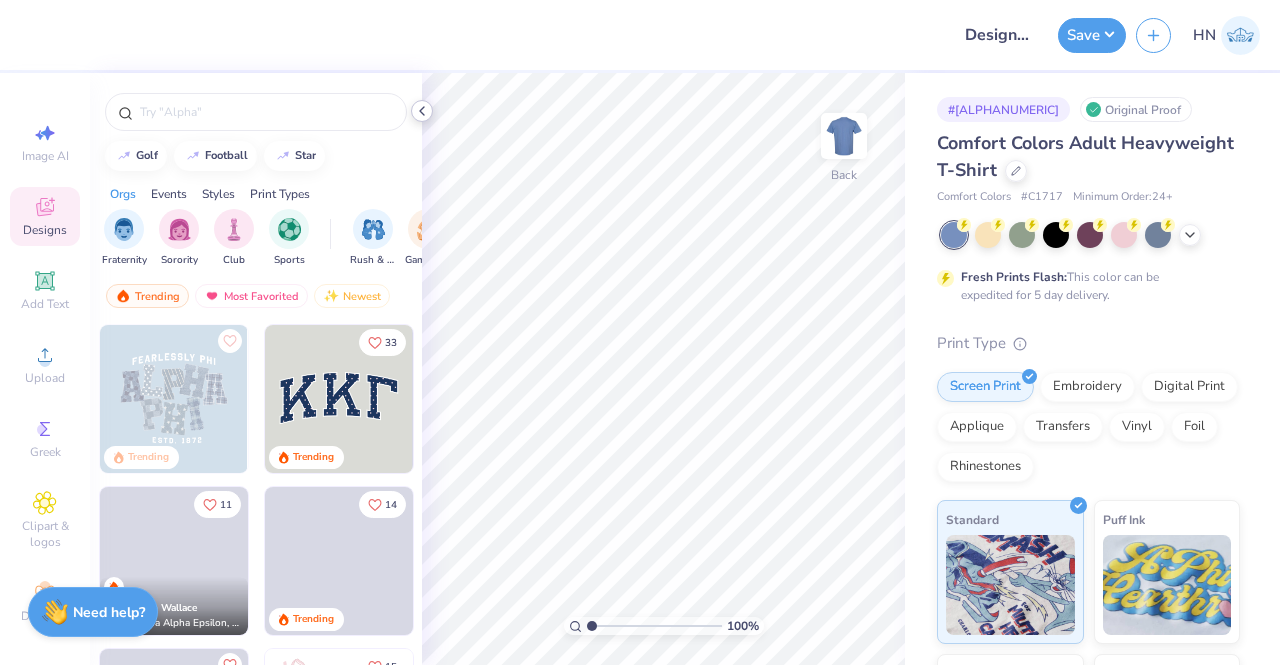 click 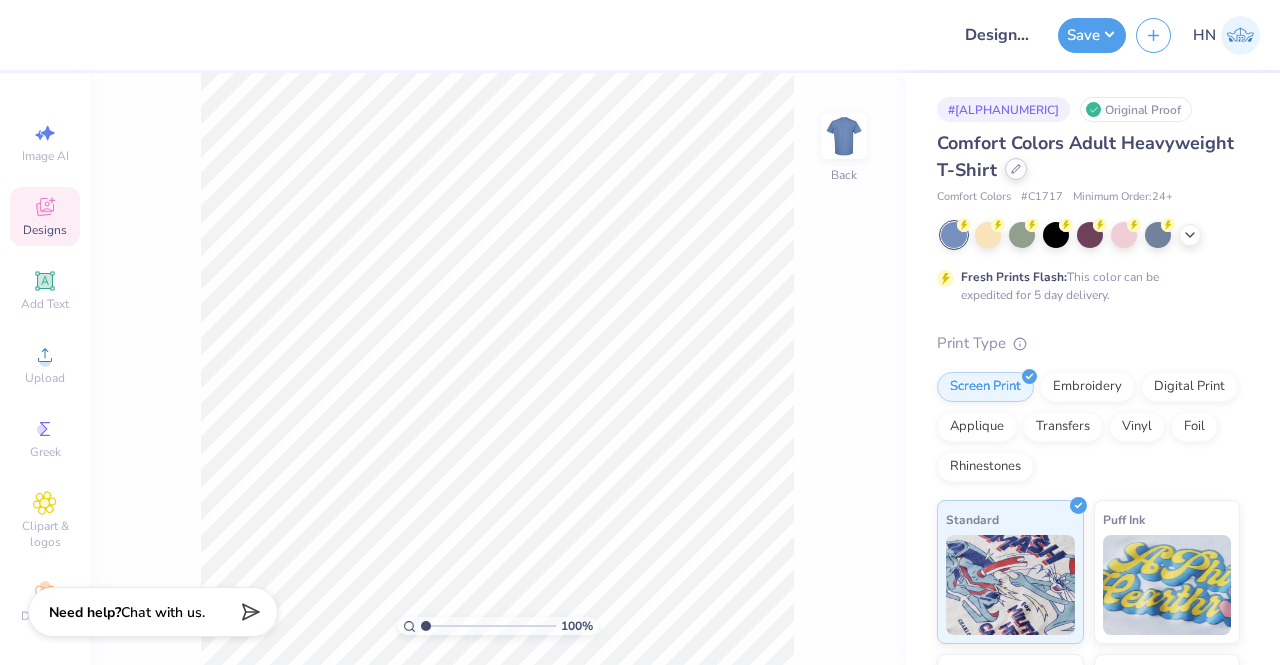 click 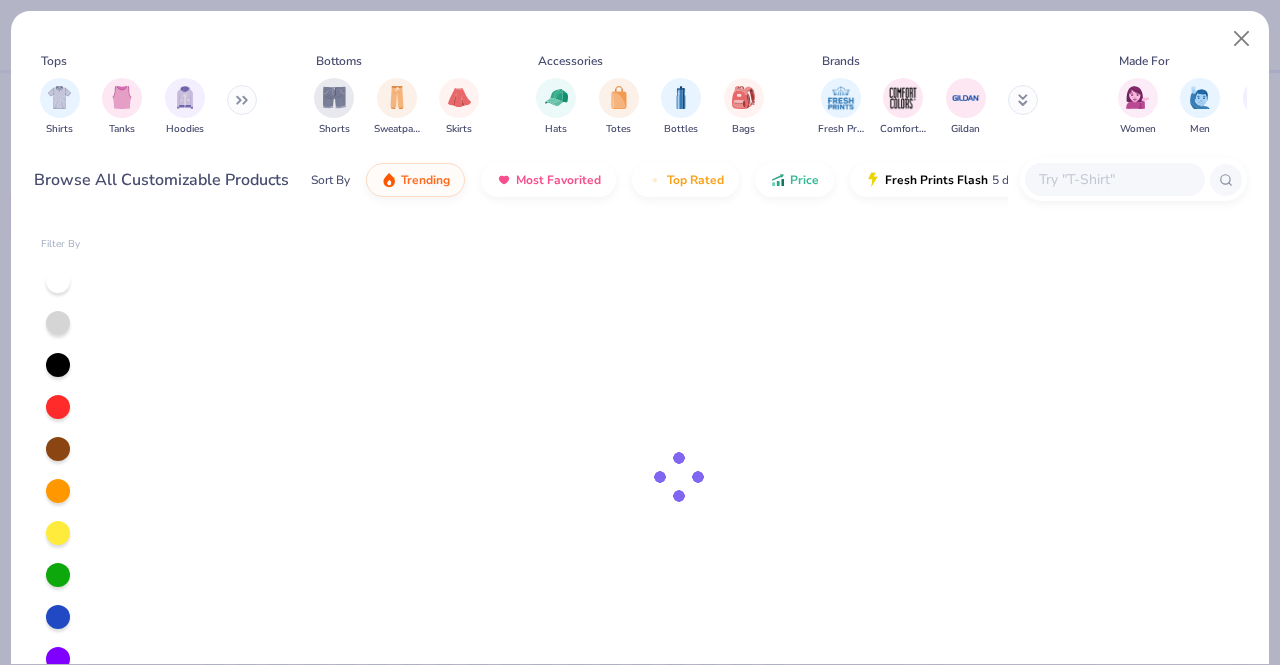 click at bounding box center [1114, 179] 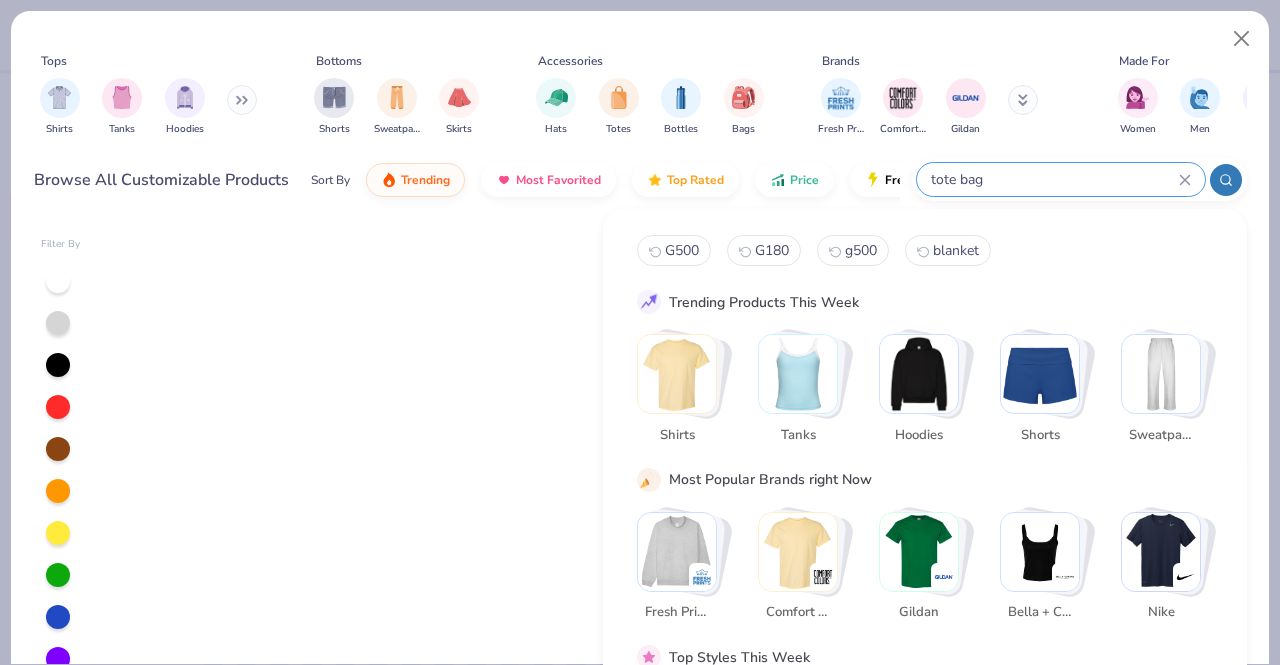 type on "tote bag" 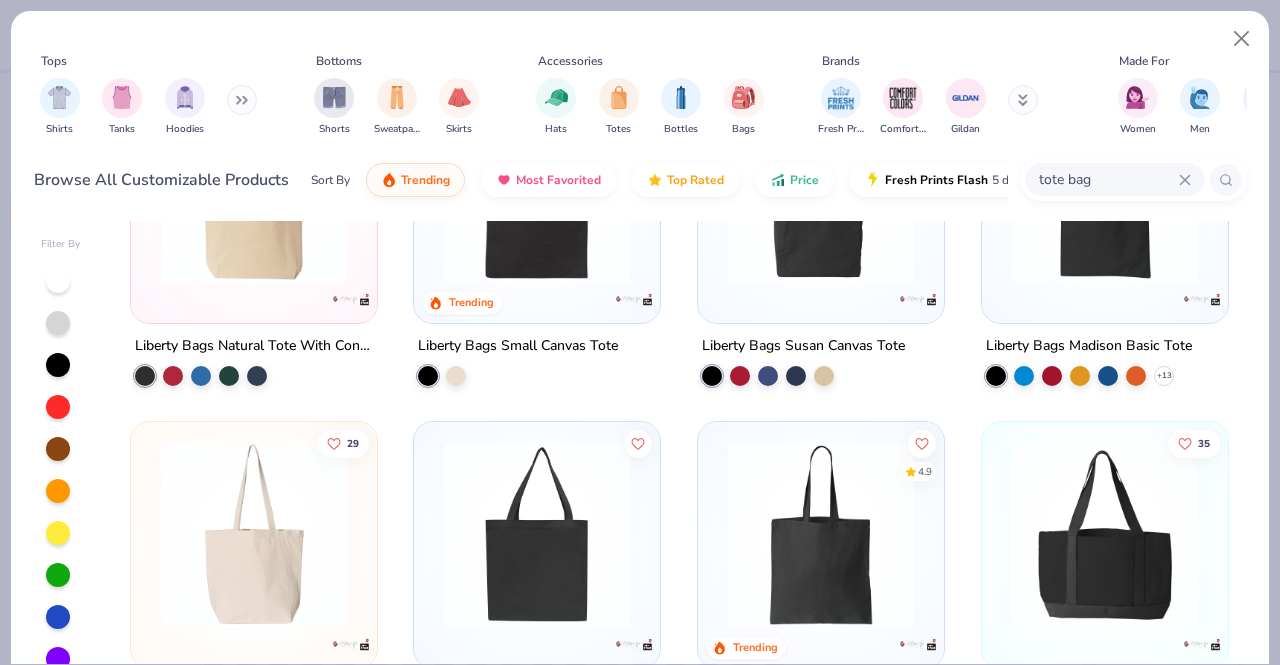 scroll, scrollTop: 300, scrollLeft: 0, axis: vertical 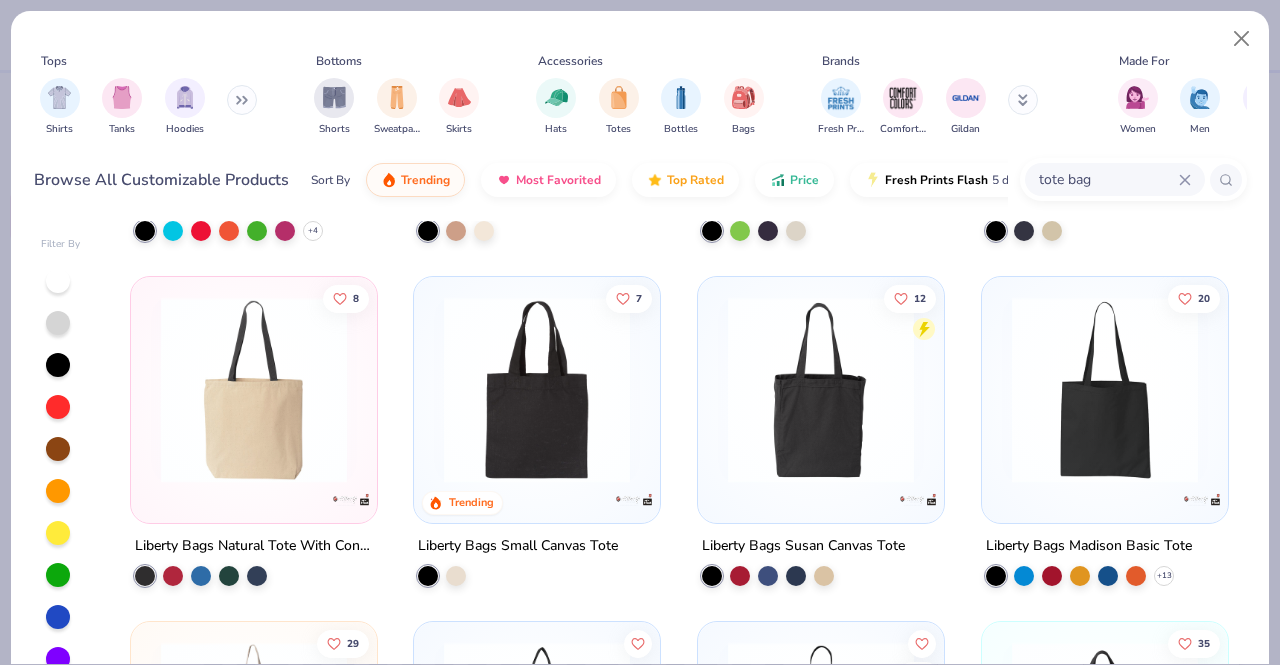click at bounding box center (254, 390) 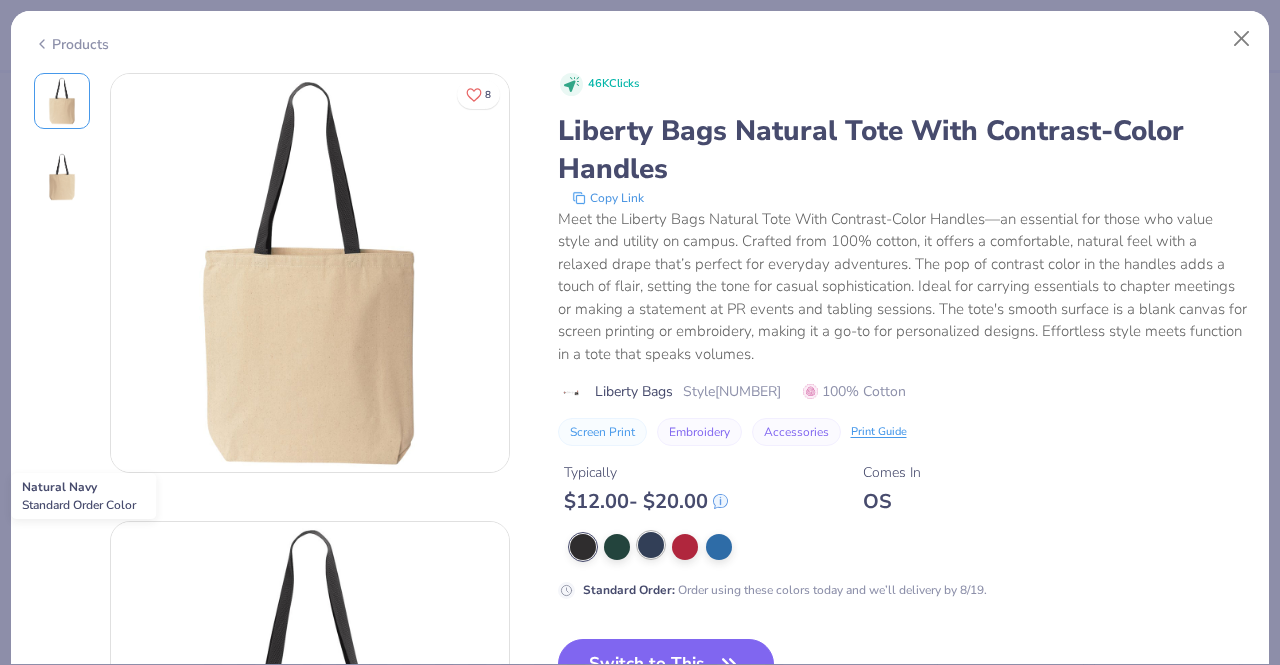 click at bounding box center (651, 545) 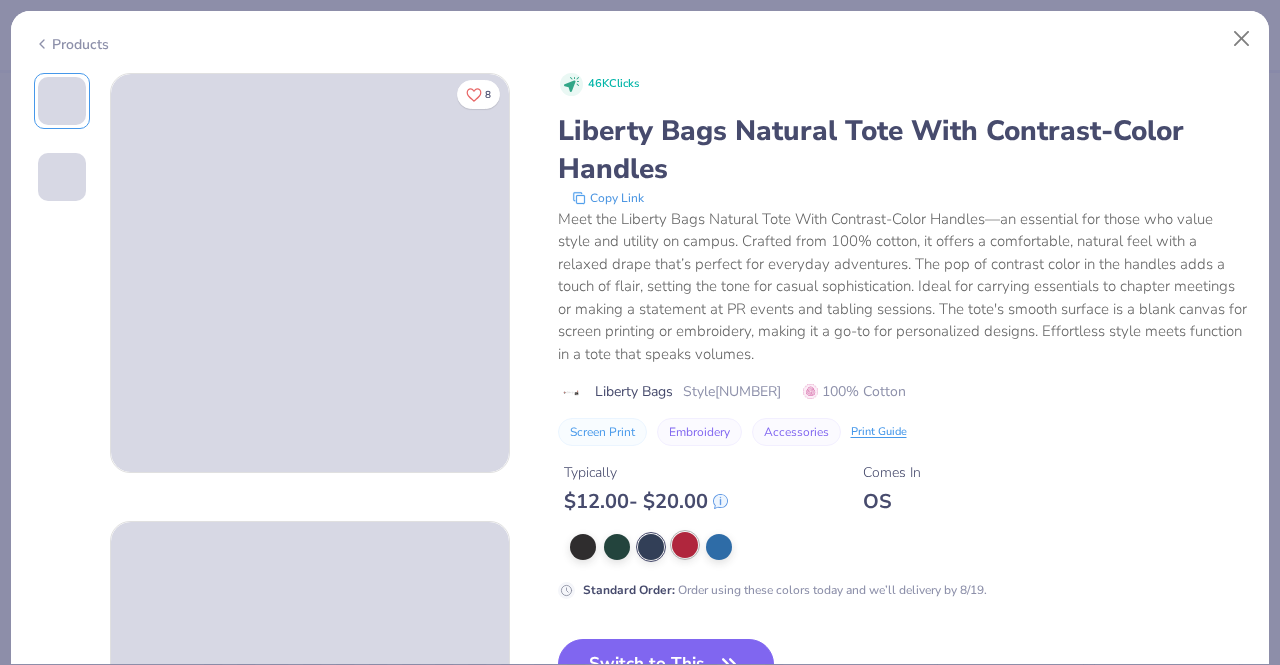 click at bounding box center [685, 545] 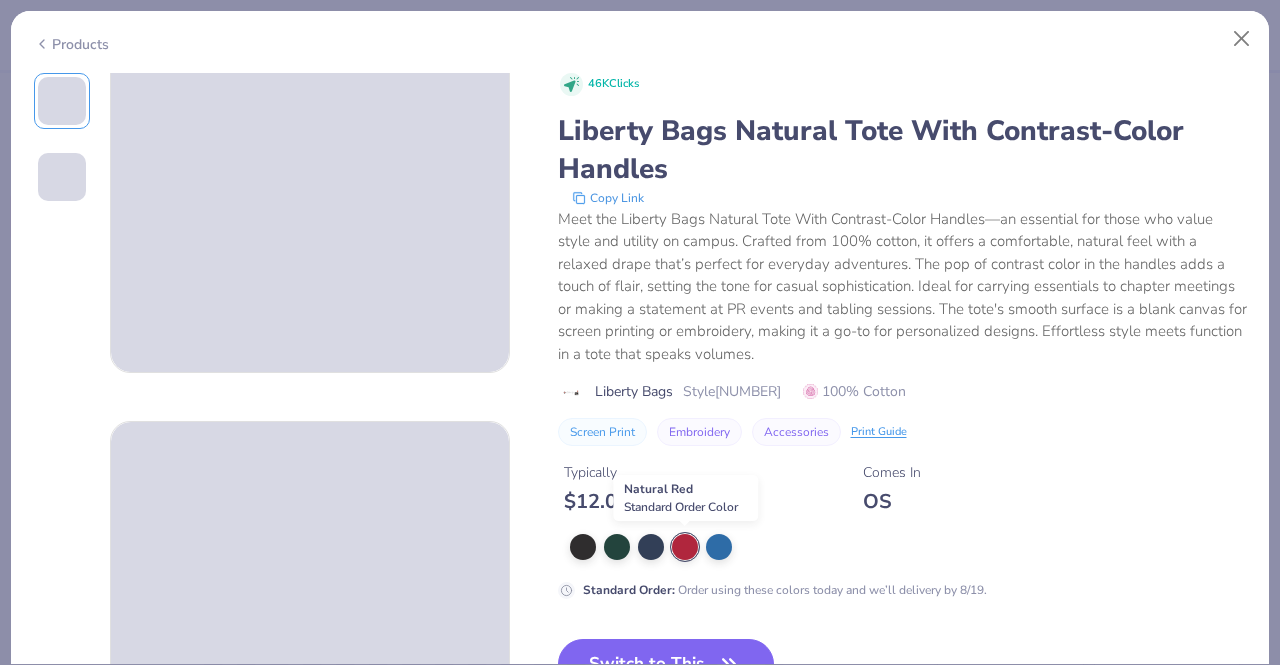 scroll, scrollTop: 0, scrollLeft: 0, axis: both 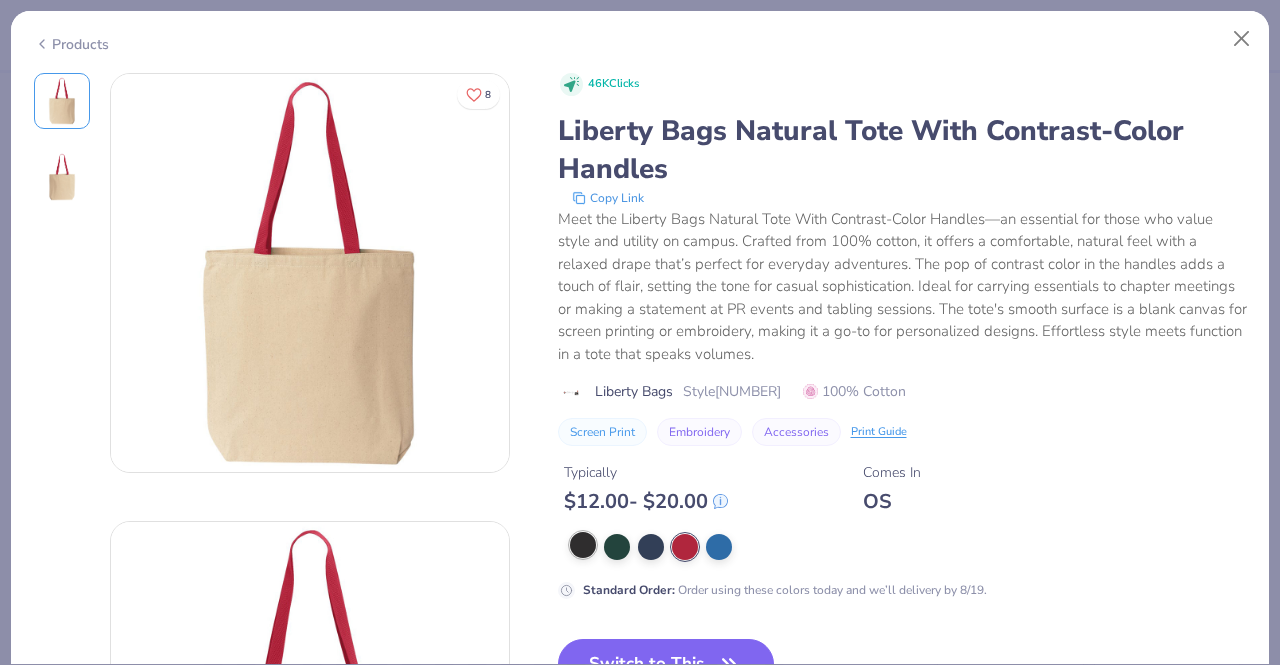 click at bounding box center (583, 545) 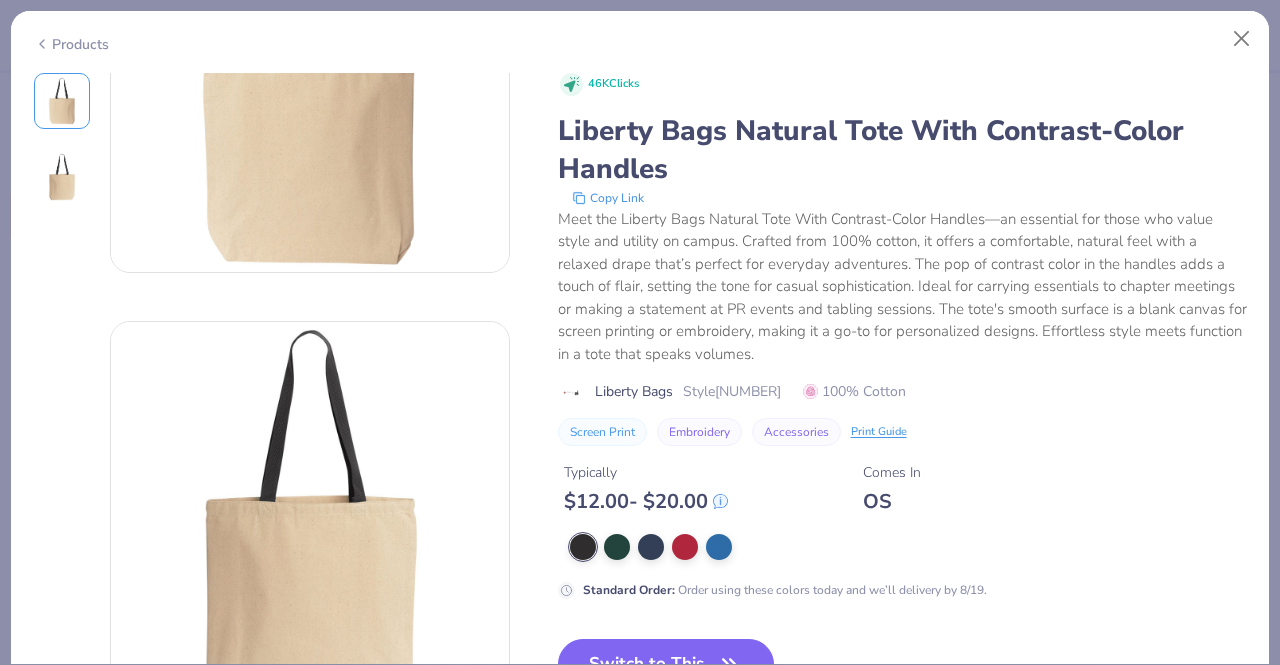 scroll, scrollTop: 500, scrollLeft: 0, axis: vertical 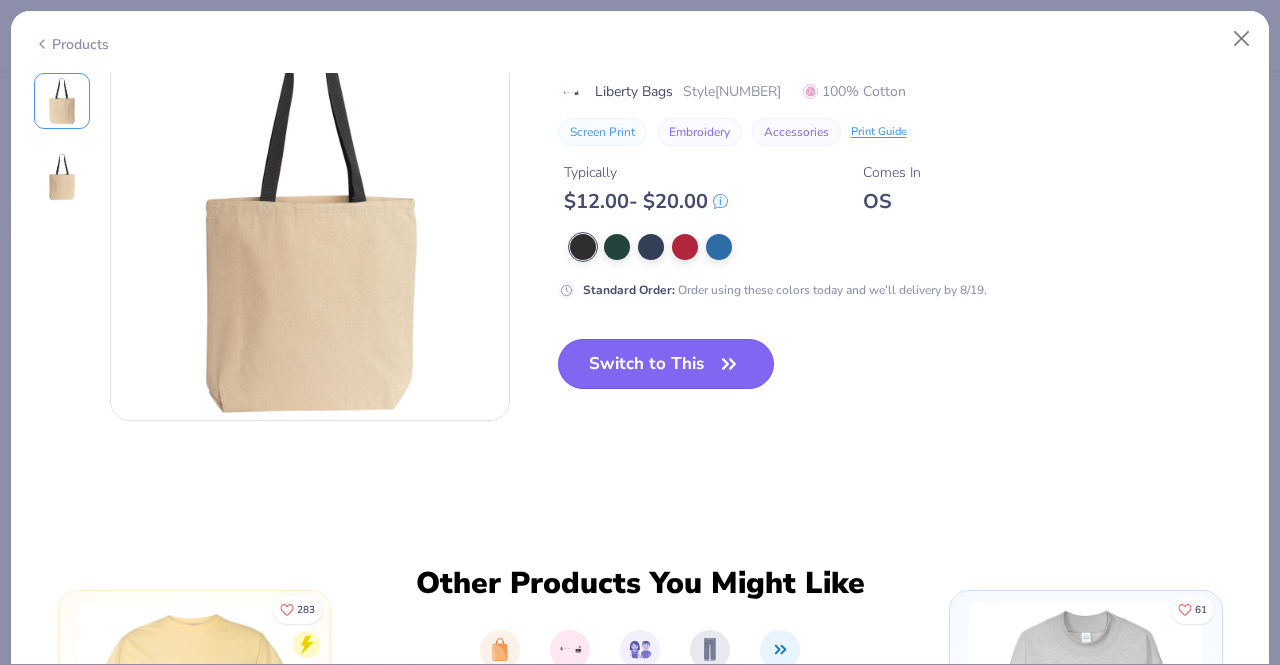 click on "Switch to This" at bounding box center [666, 364] 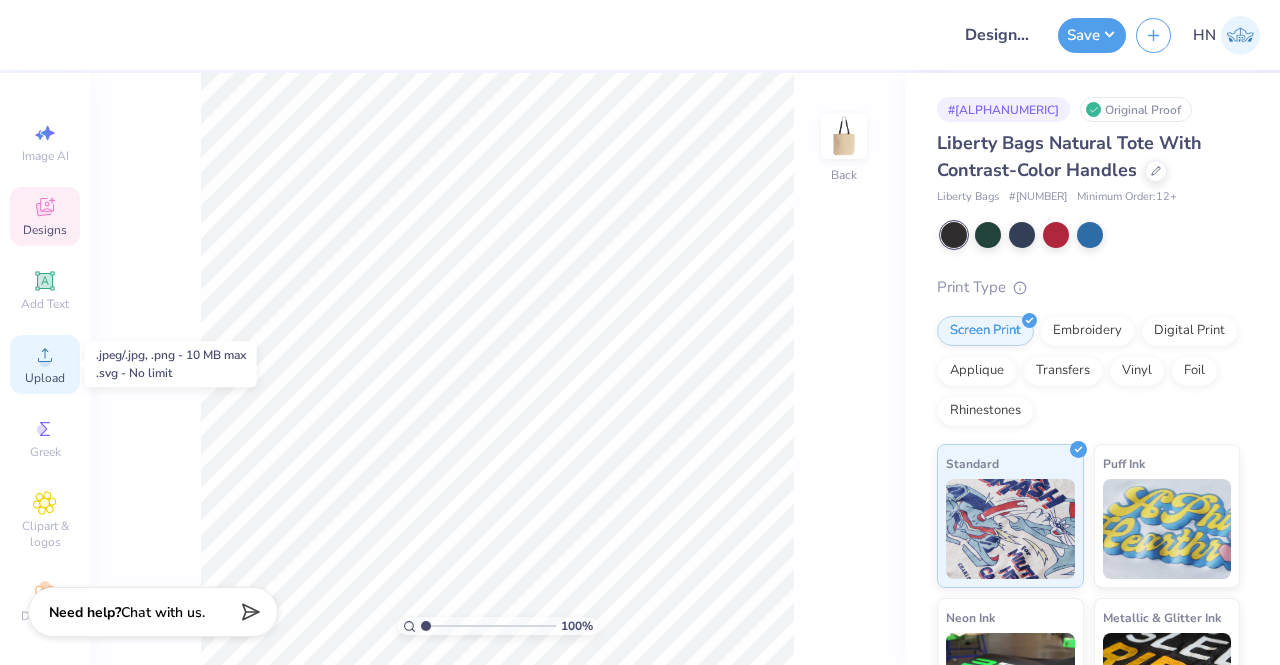 click on "Upload" at bounding box center (45, 364) 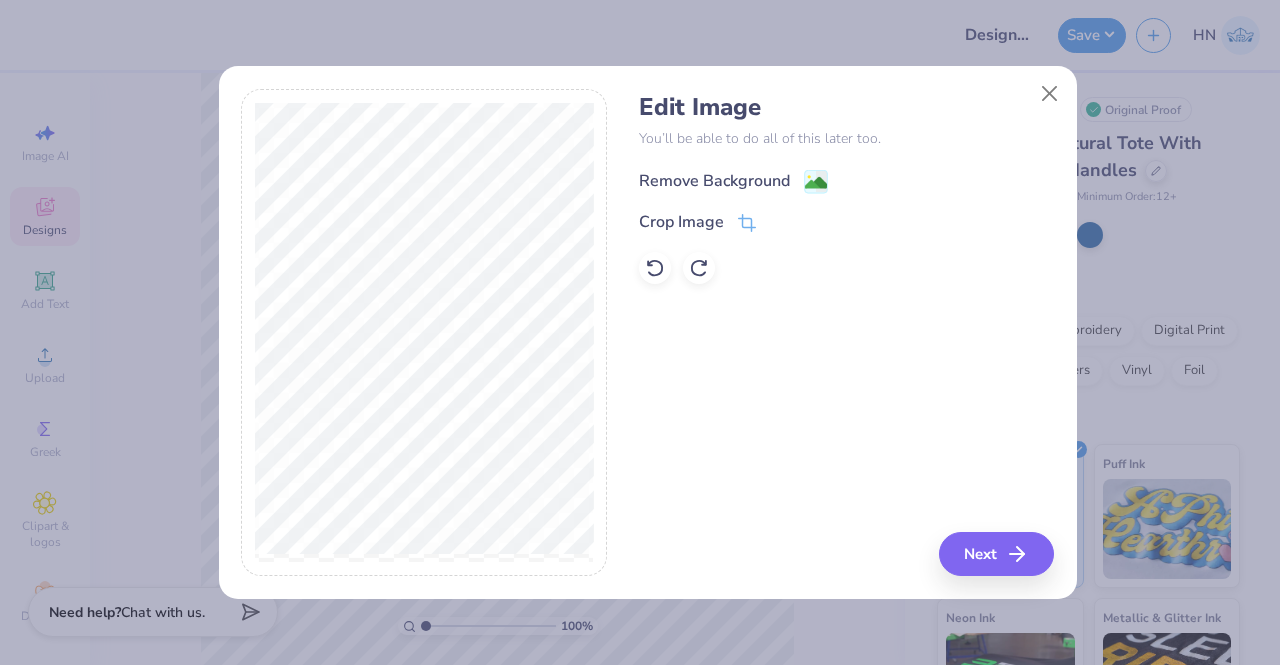 click on "Remove Background" at bounding box center [714, 181] 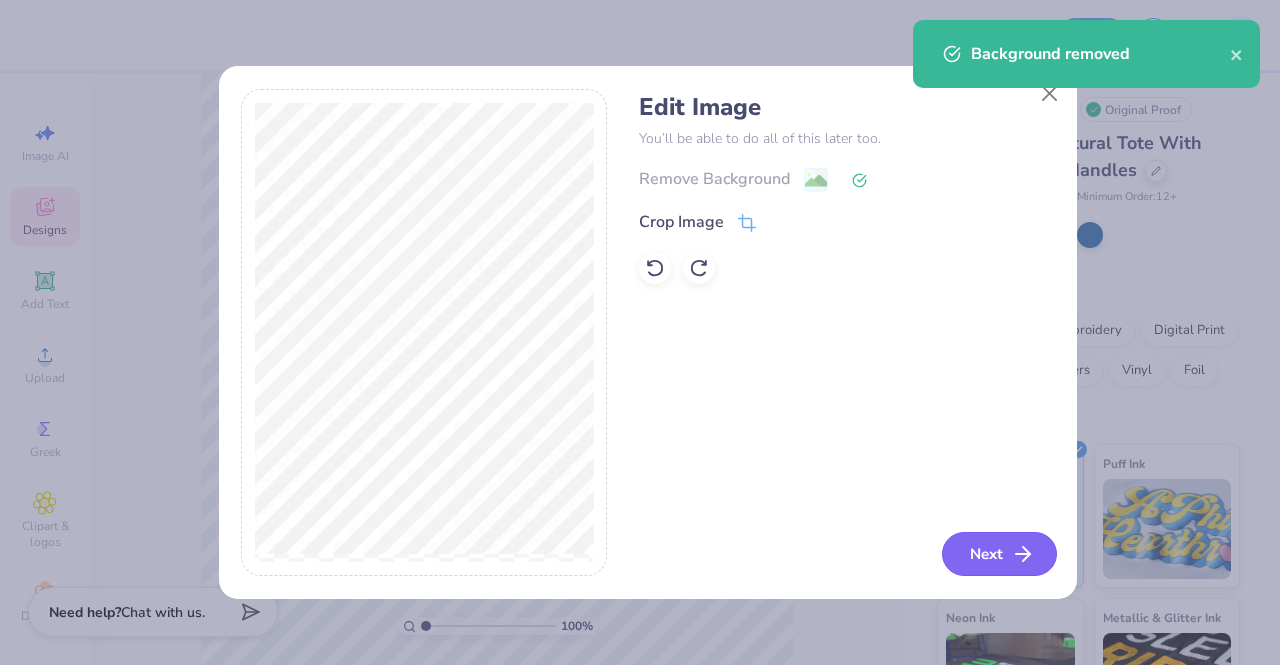 click on "Next" at bounding box center [999, 554] 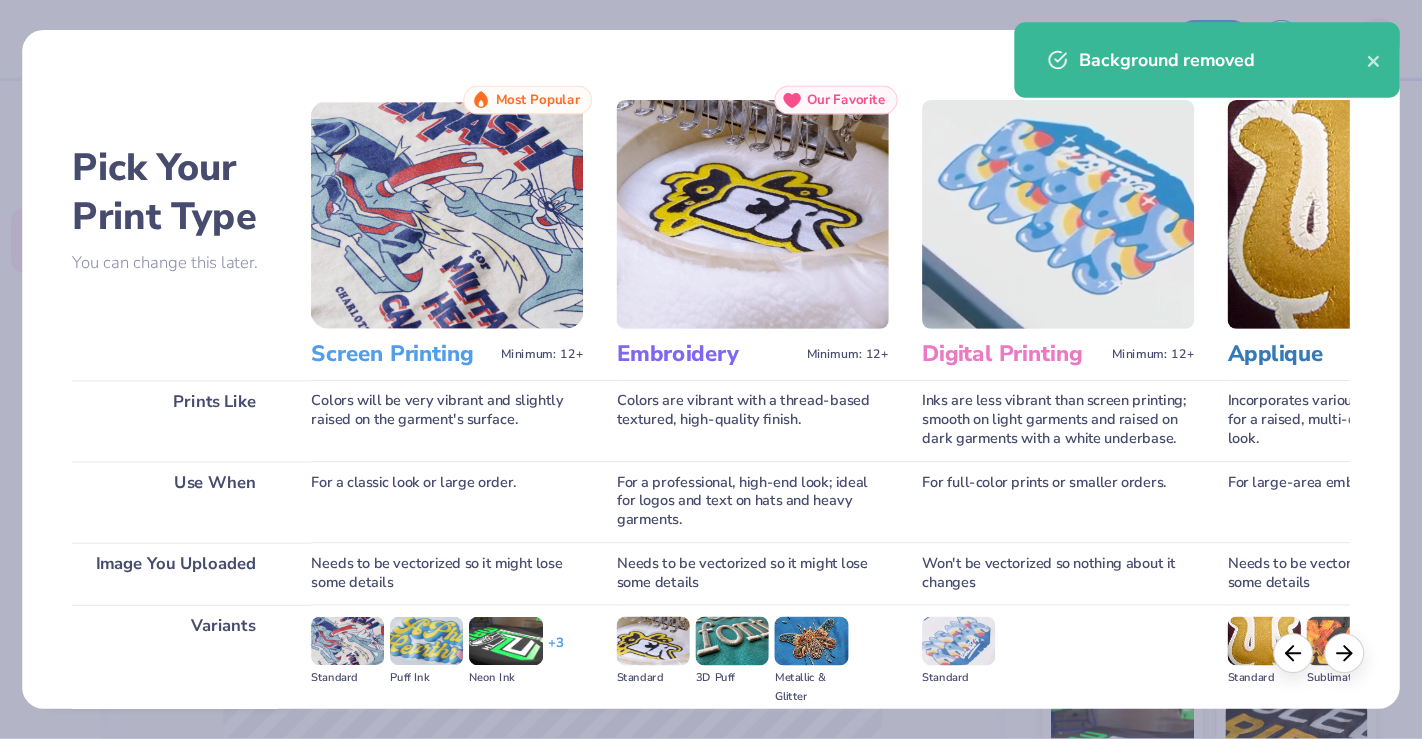 scroll, scrollTop: 231, scrollLeft: 0, axis: vertical 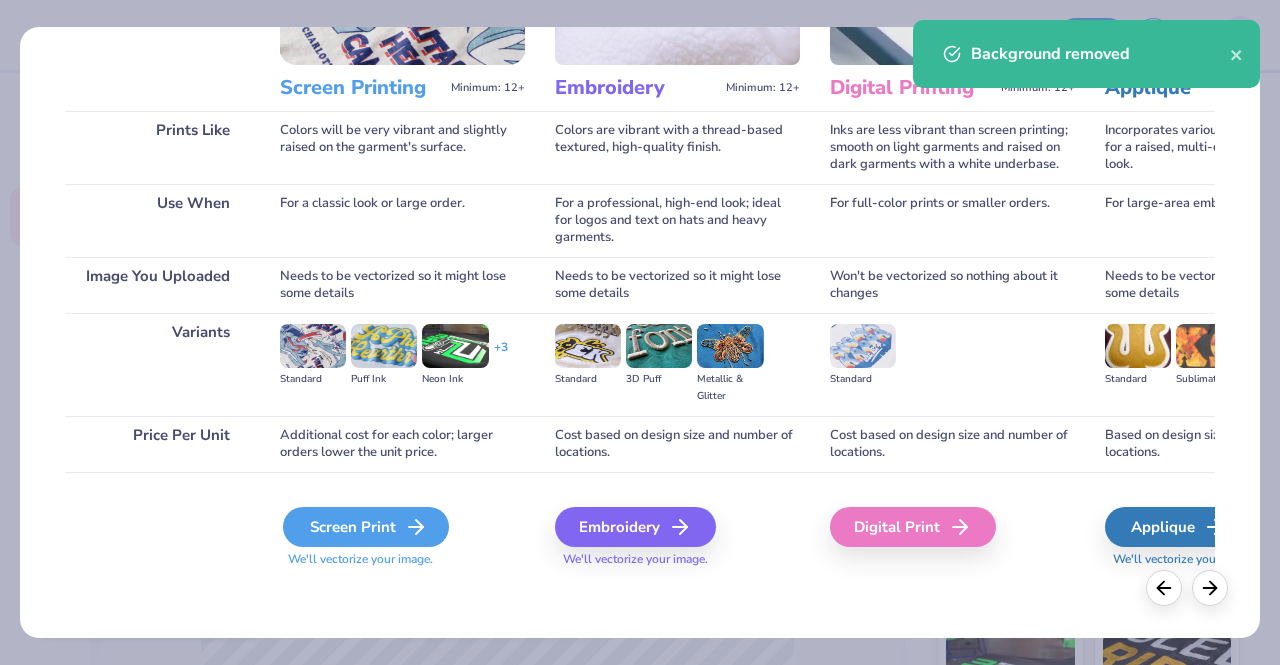 click on "Screen Print" at bounding box center (366, 527) 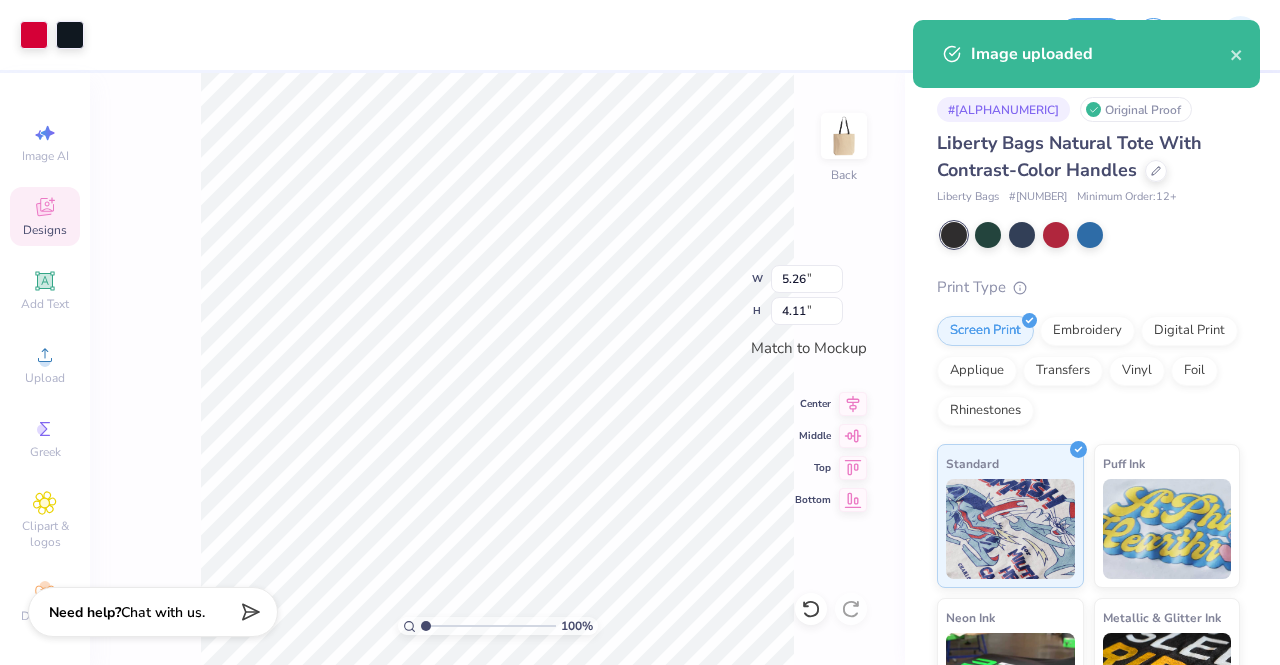 type on "6.31" 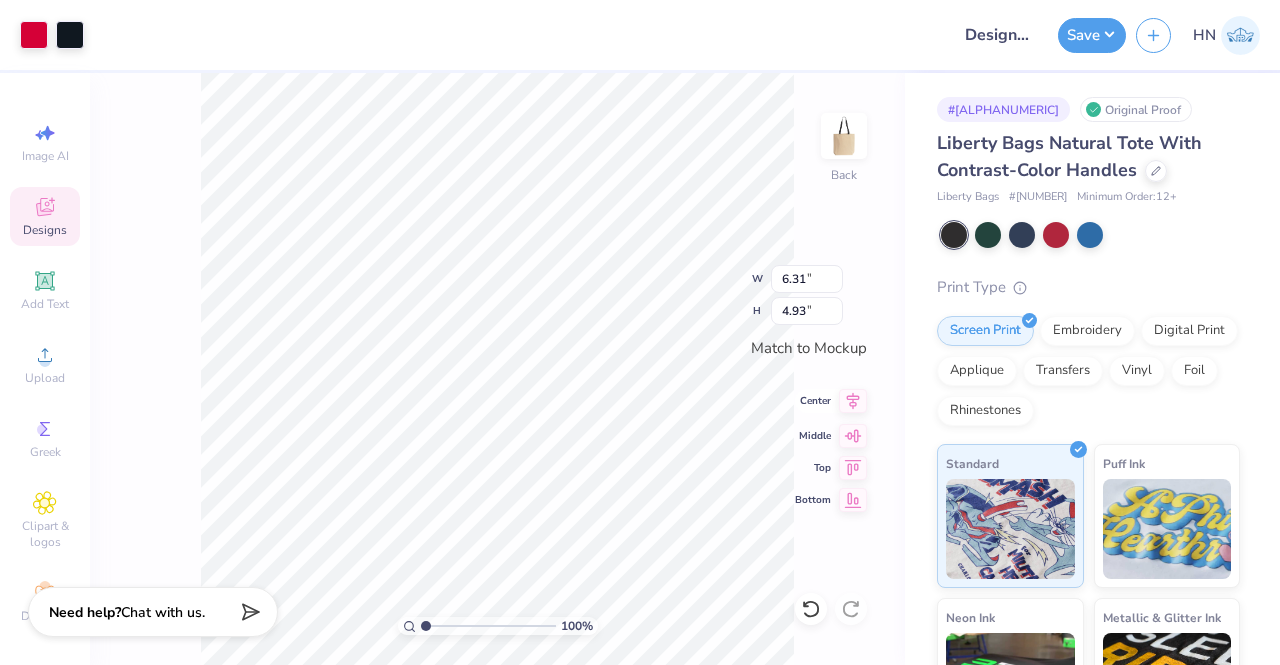 click 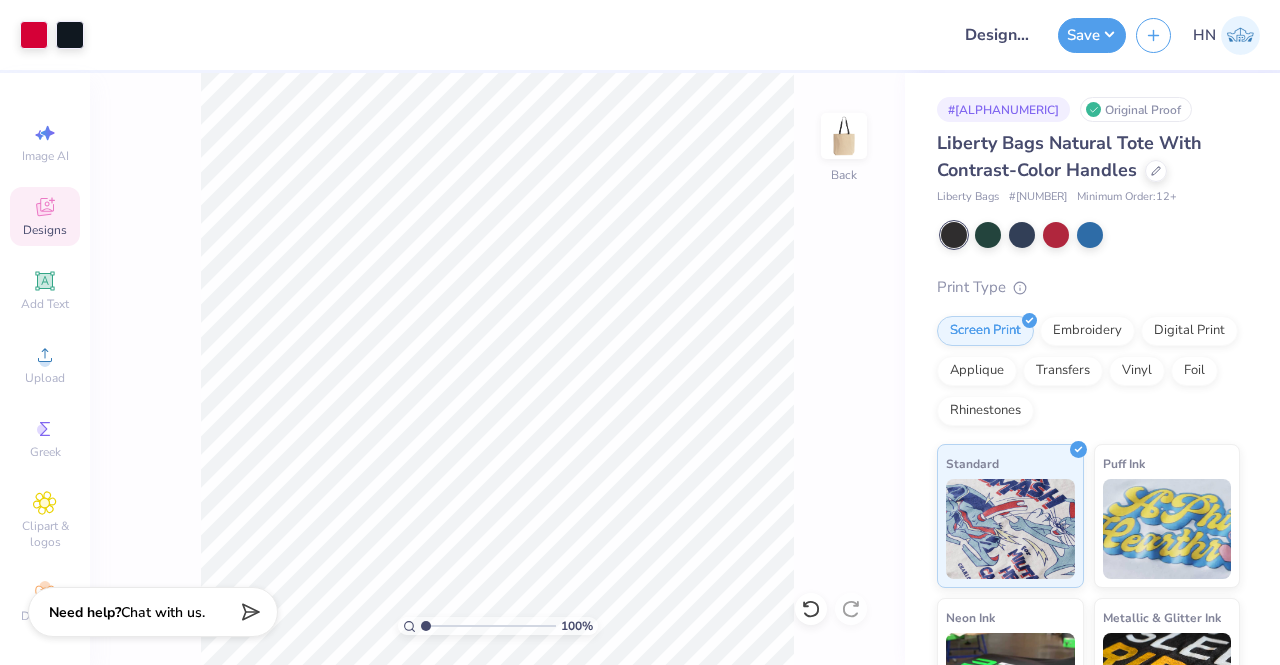 click at bounding box center [1090, 235] 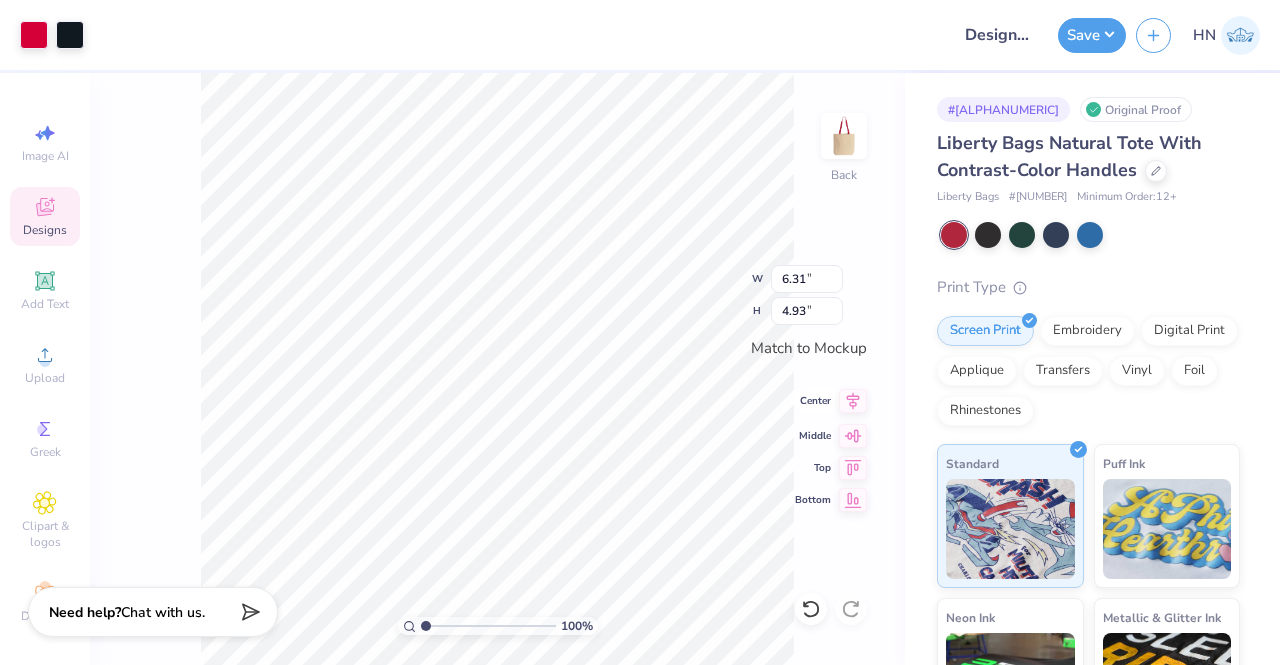 click 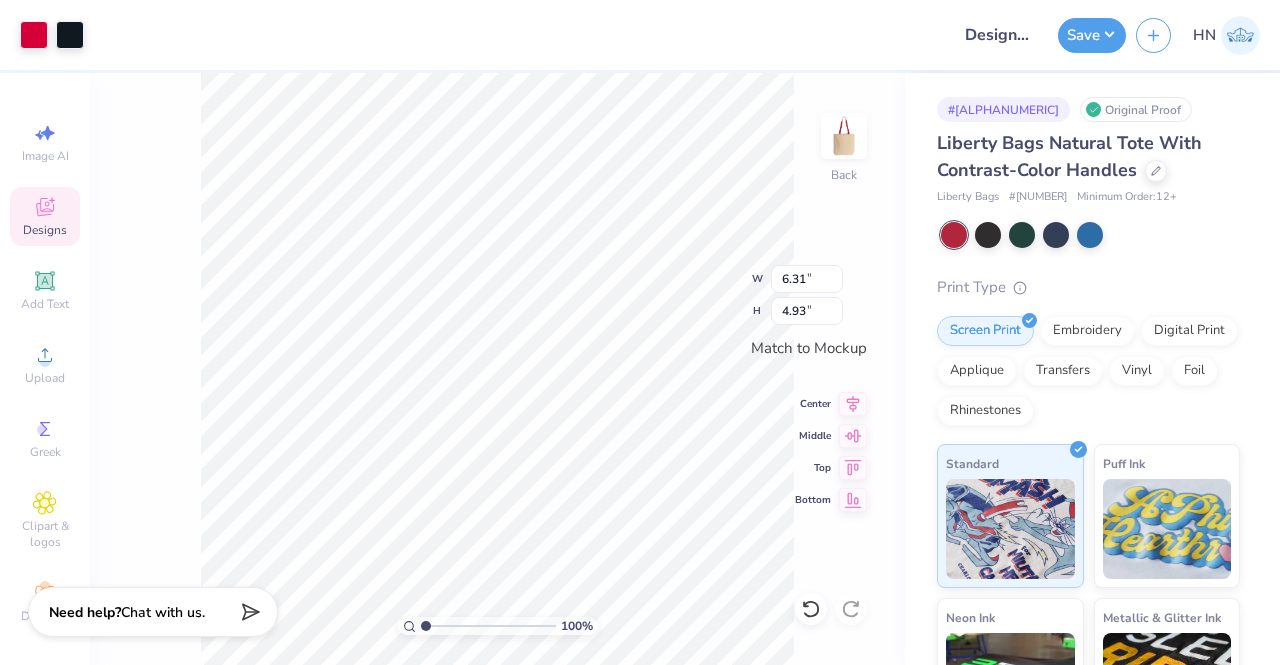 type on "5.94" 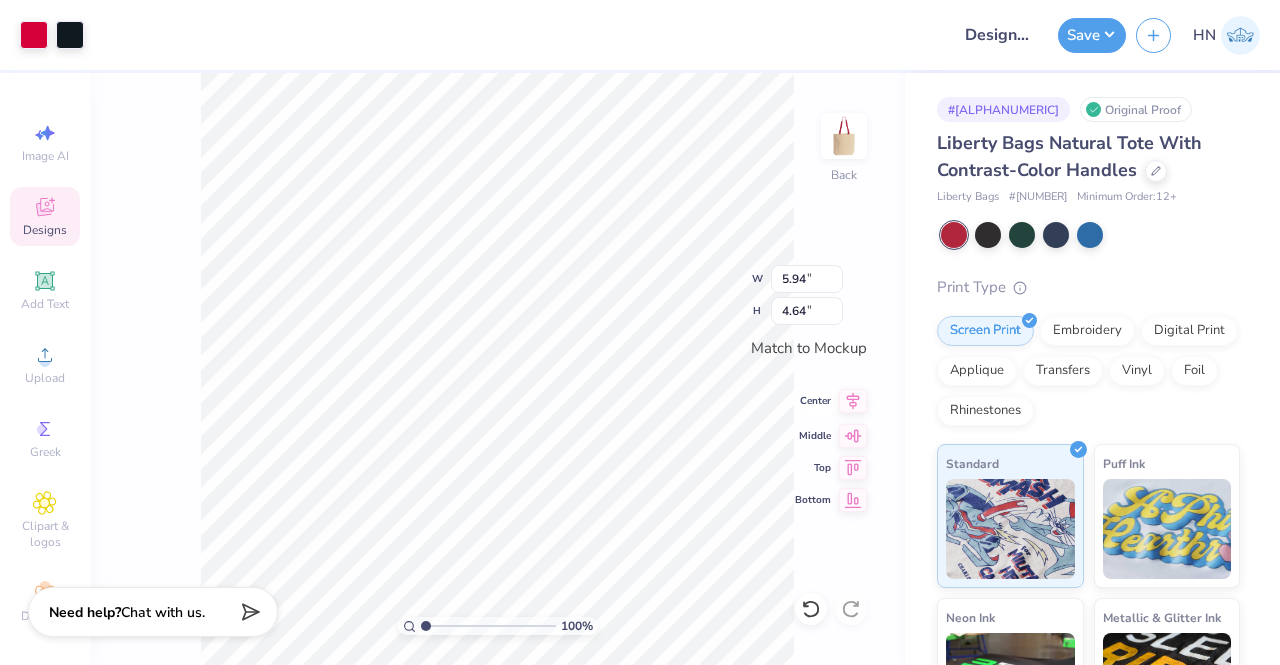 click 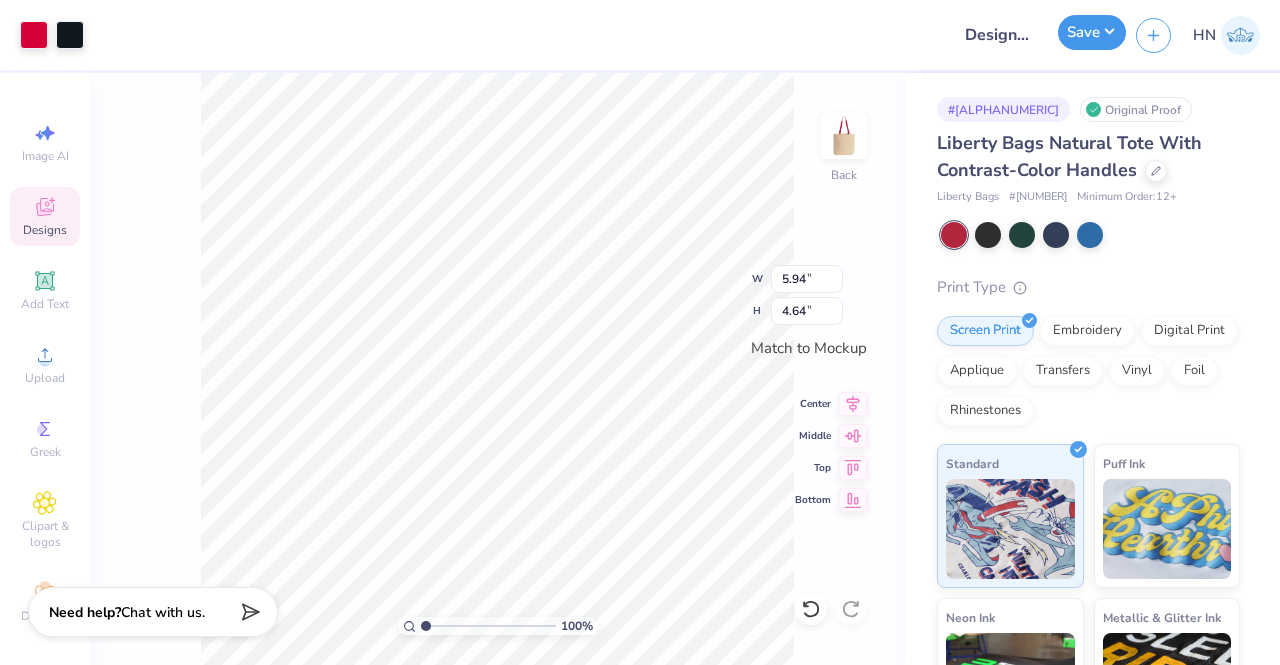 click on "Save" at bounding box center [1092, 32] 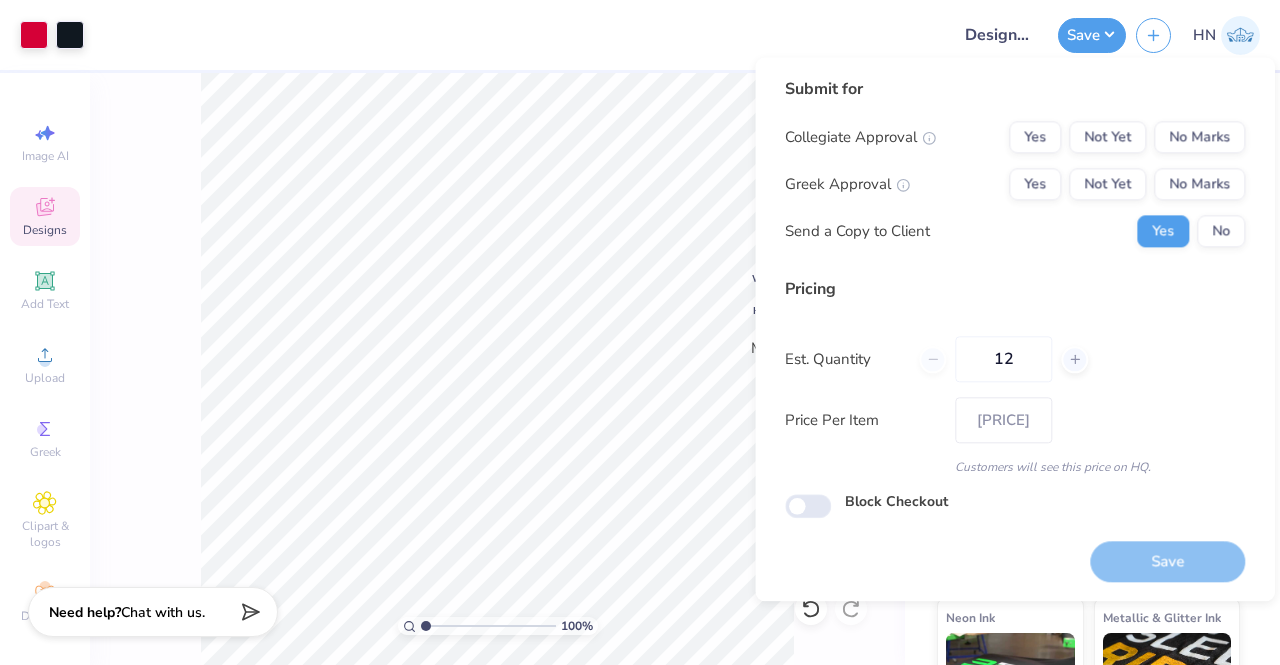 click on "Submit for Collegiate Approval Yes Not Yet No Marks Greek Approval Yes Not Yet No Marks Send a Copy to Client Yes No" at bounding box center [1015, 169] 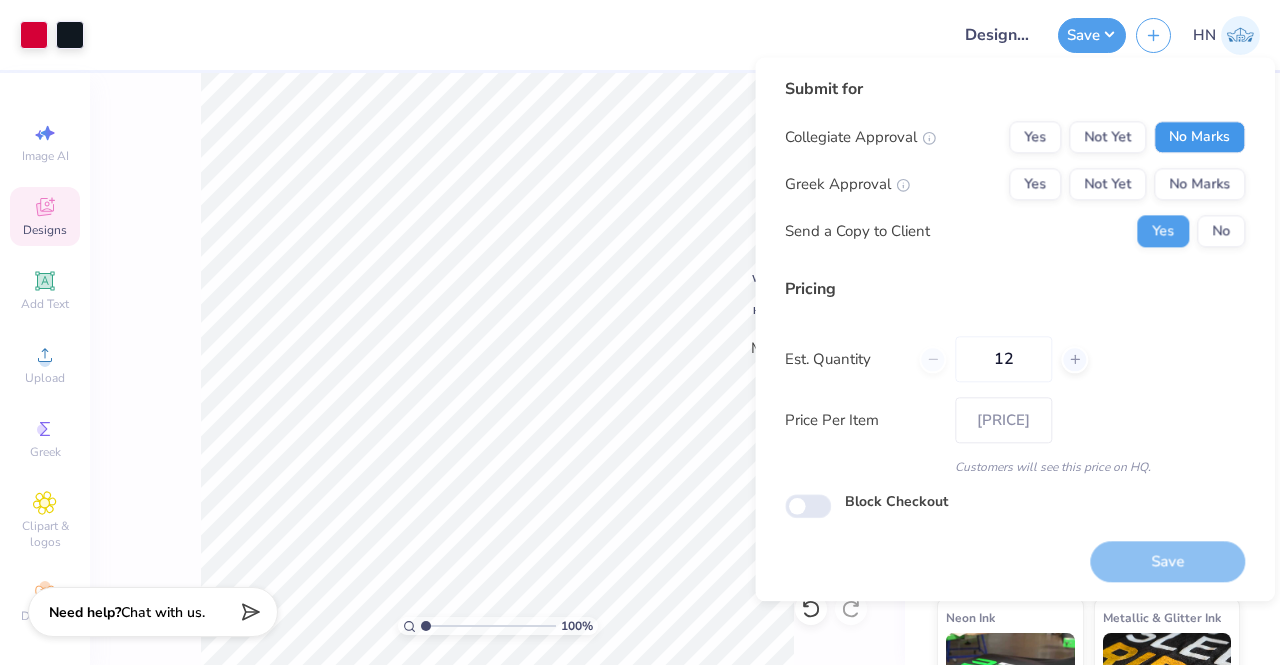 click on "No Marks" at bounding box center (1199, 137) 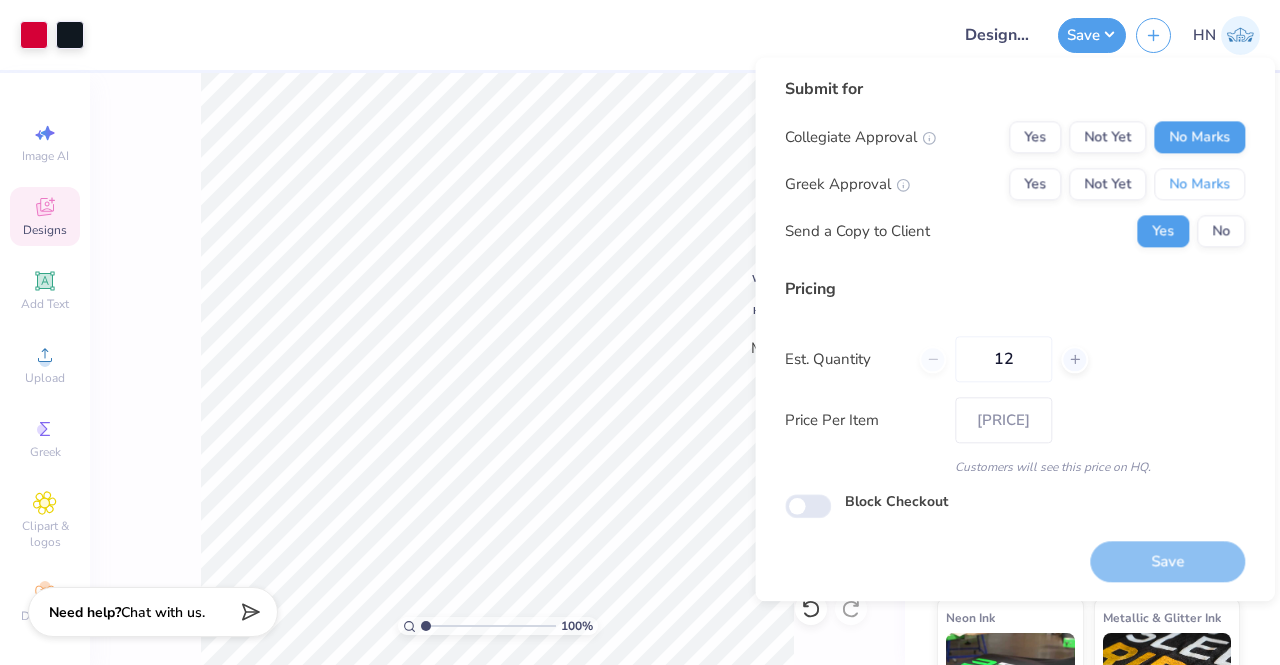 click on "No Marks" at bounding box center [1199, 184] 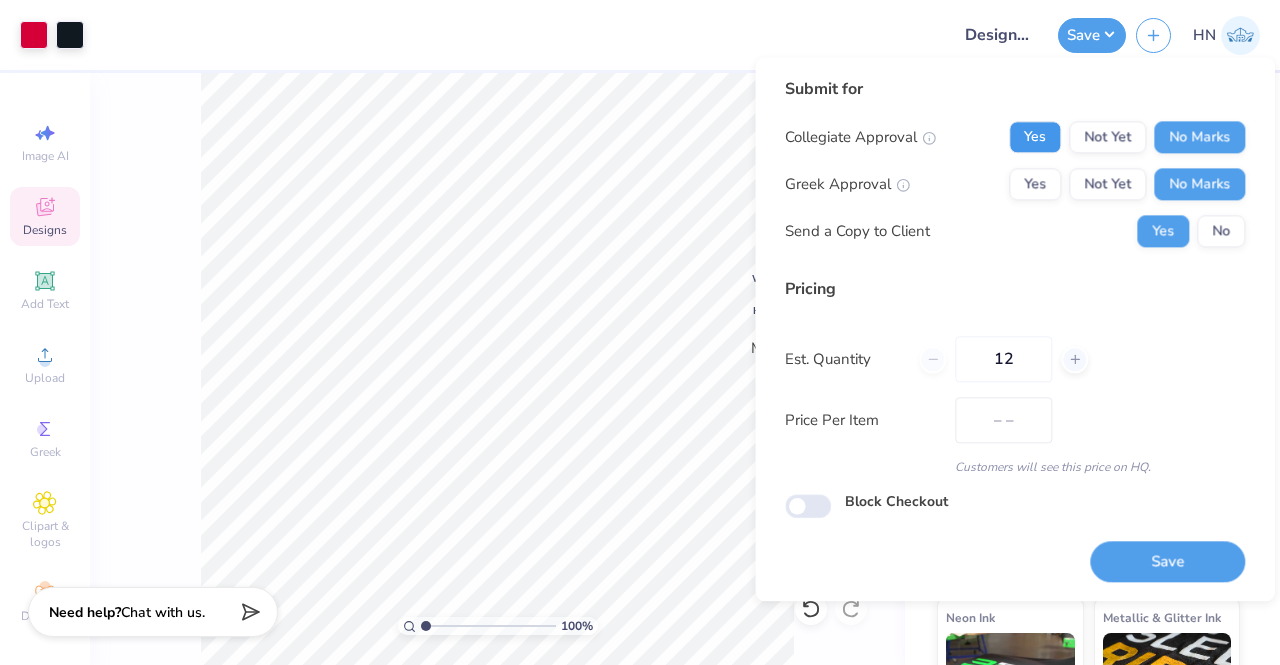 click on "Yes" at bounding box center (1035, 137) 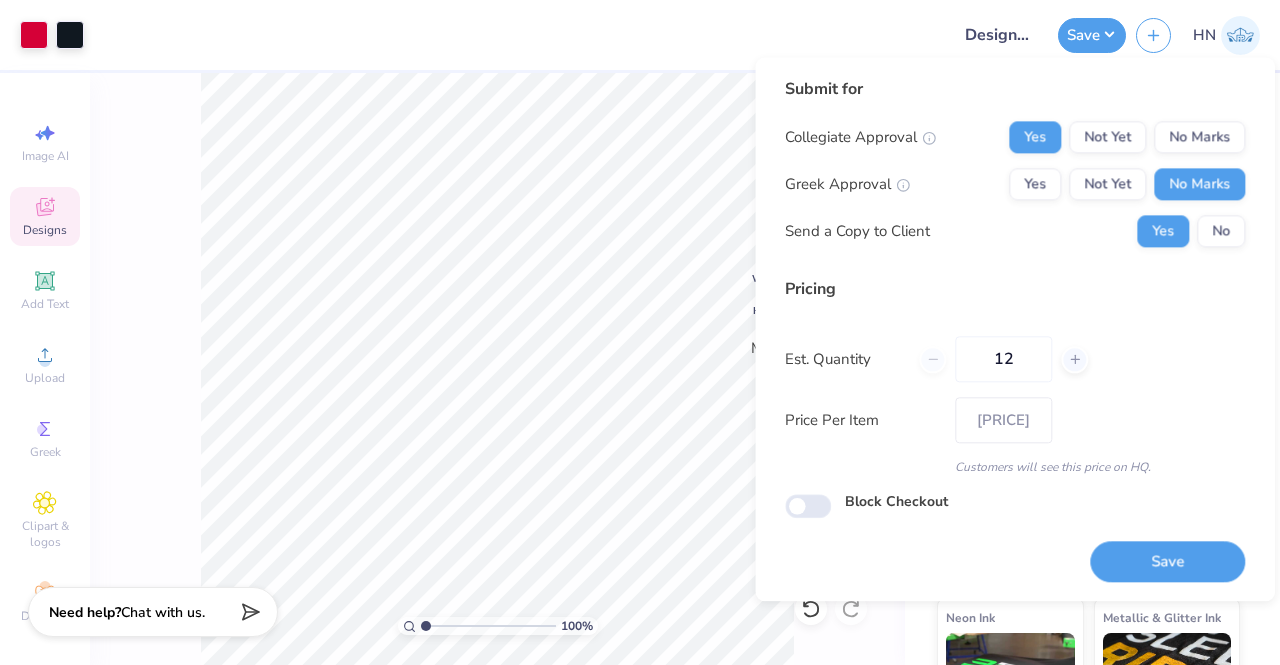 click on "Save" at bounding box center (1167, 561) 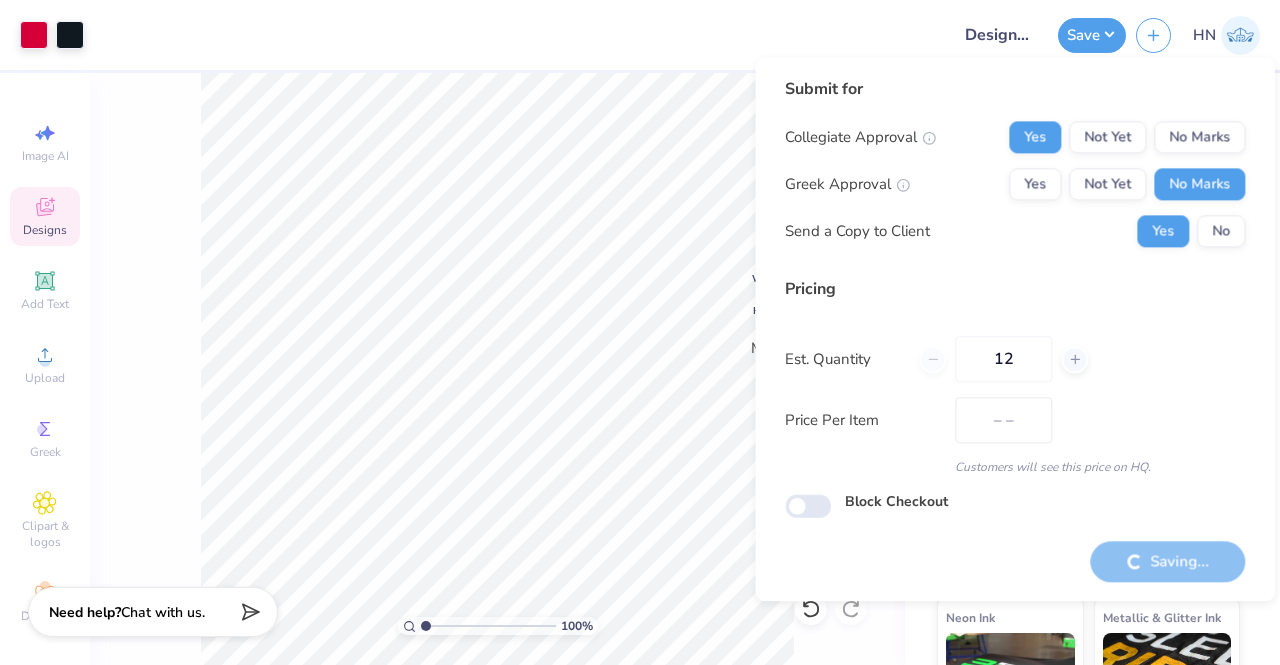 type on "$27.79" 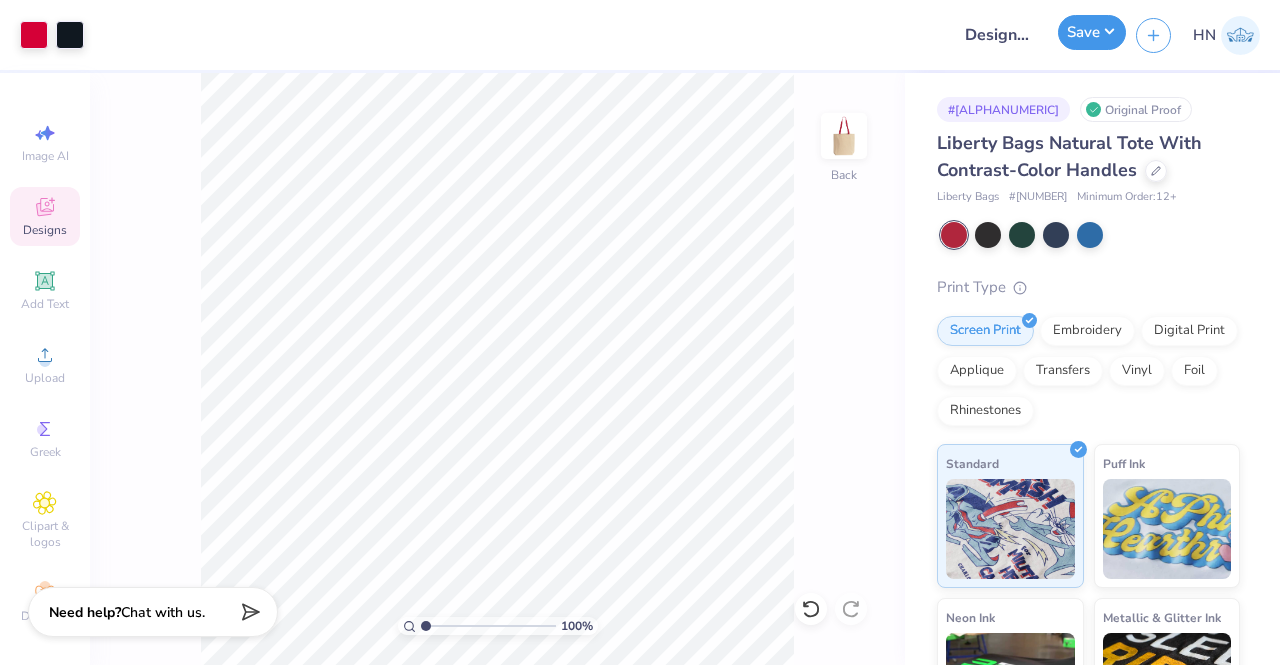 click on "Save" at bounding box center (1092, 32) 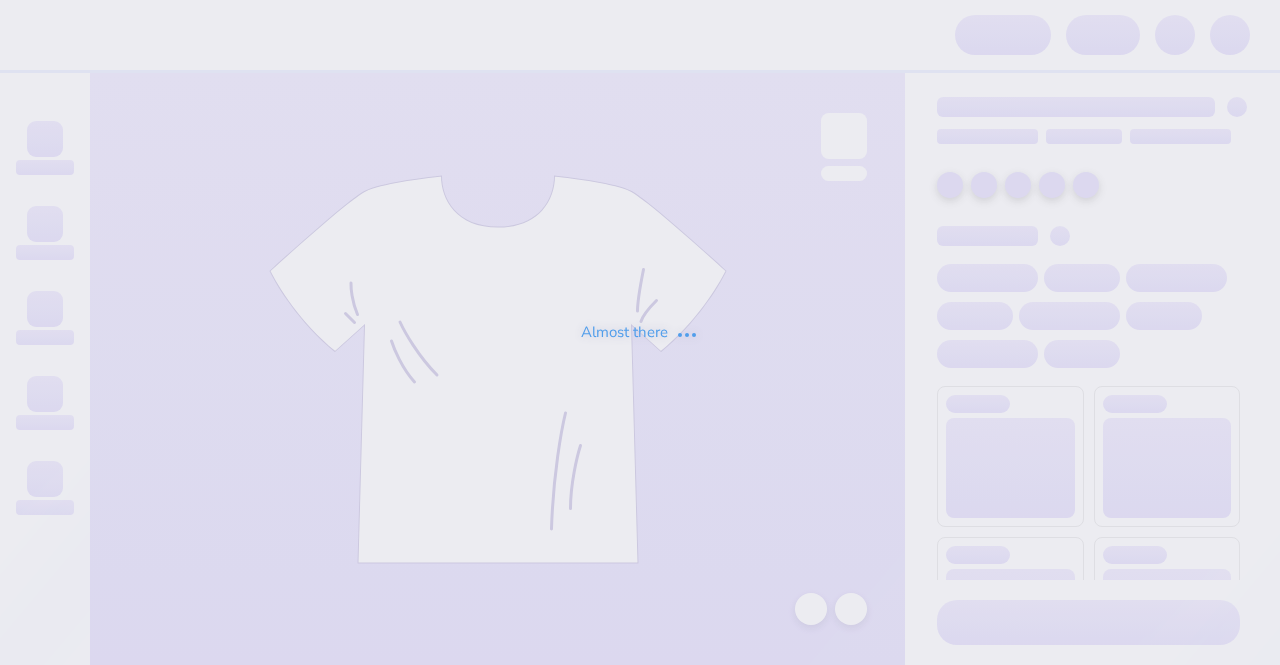 scroll, scrollTop: 0, scrollLeft: 0, axis: both 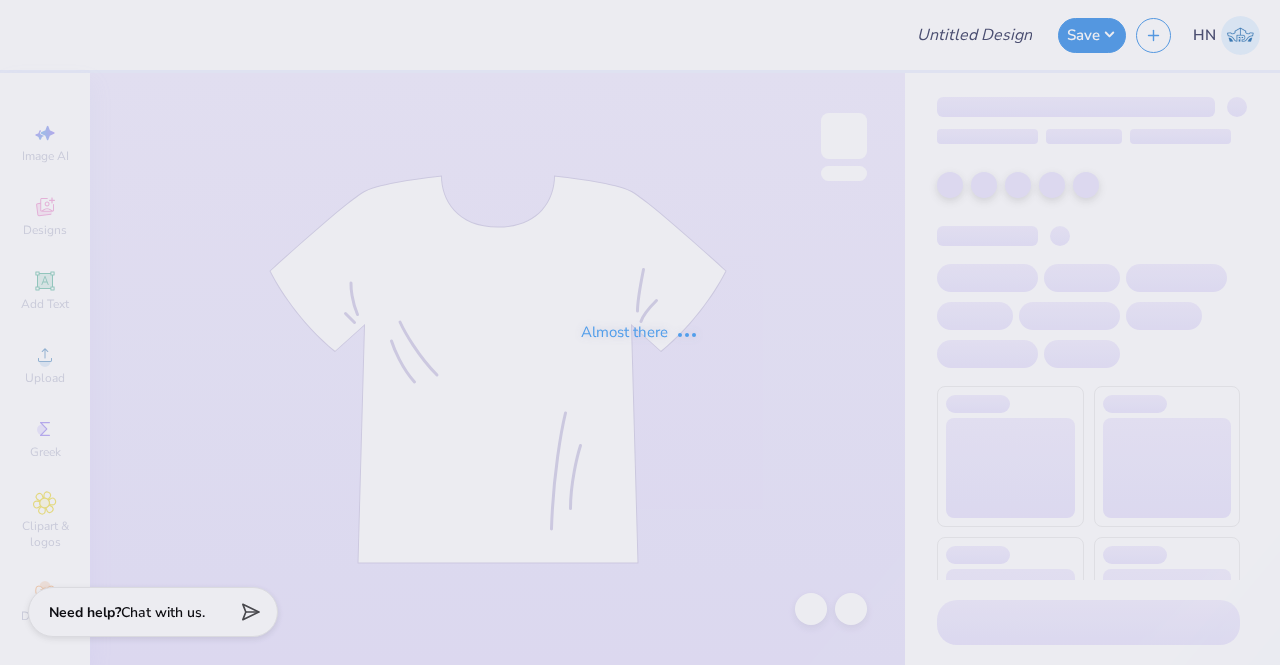 type on "Malia Feeko : San Diego State University" 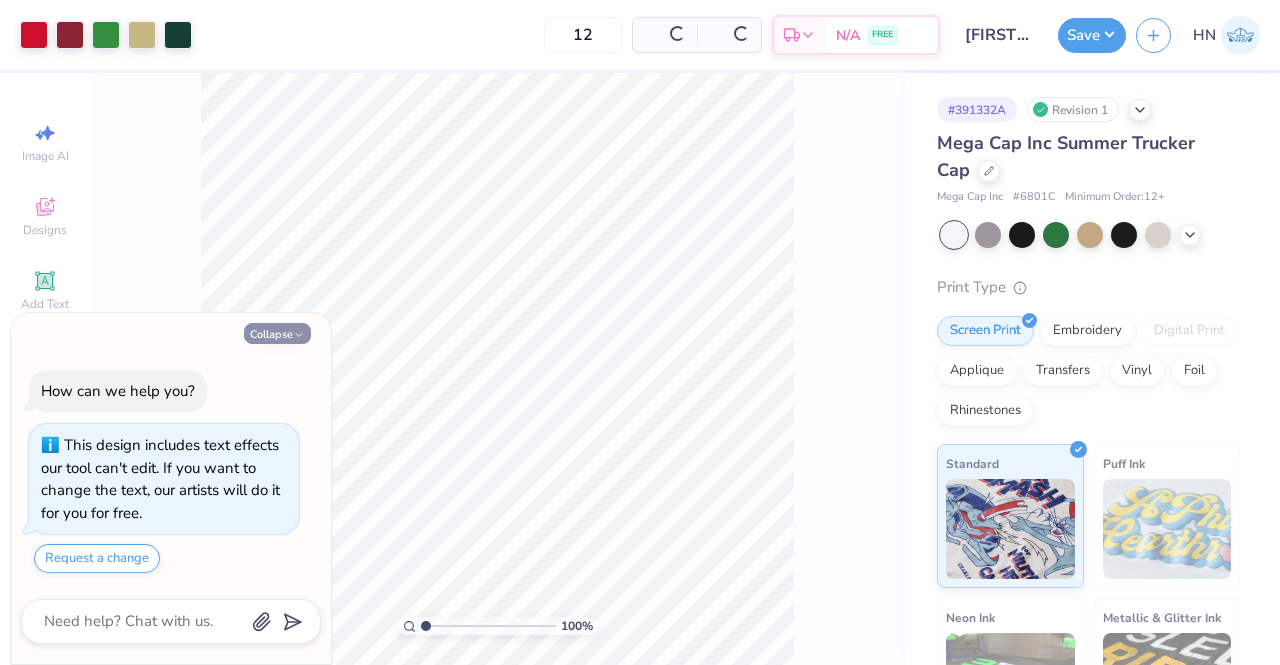 click on "Collapse" at bounding box center (277, 333) 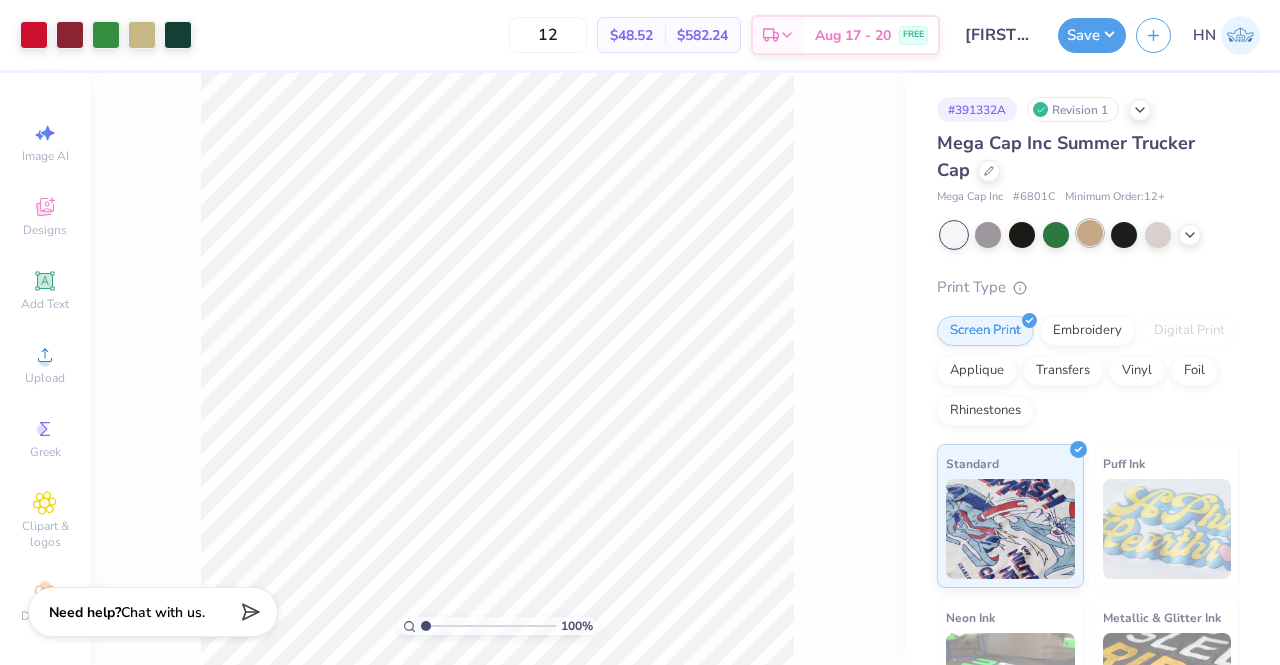 click at bounding box center (1090, 233) 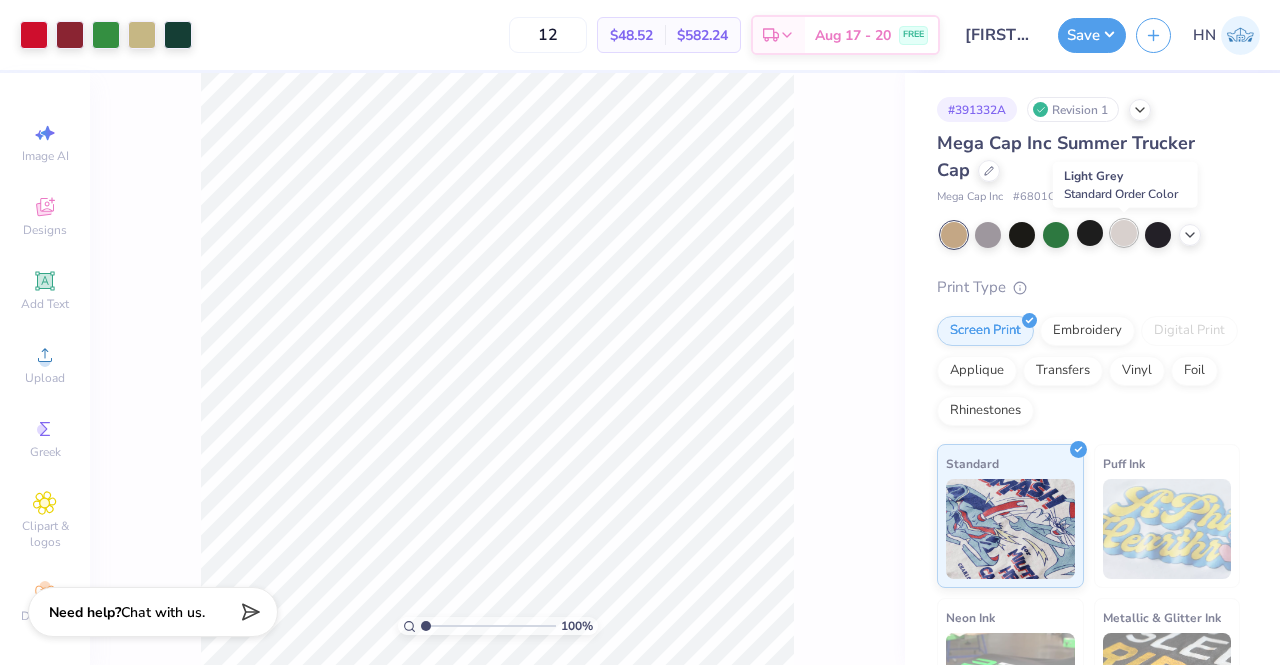 click at bounding box center (1124, 233) 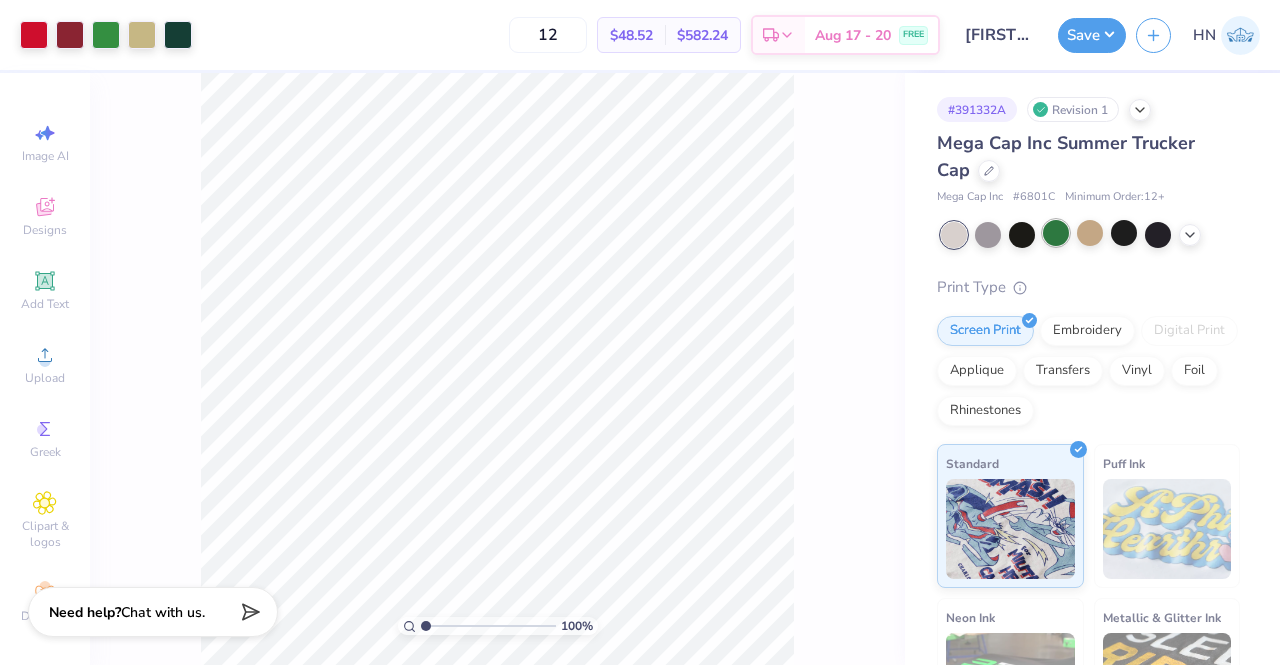 click at bounding box center (1056, 233) 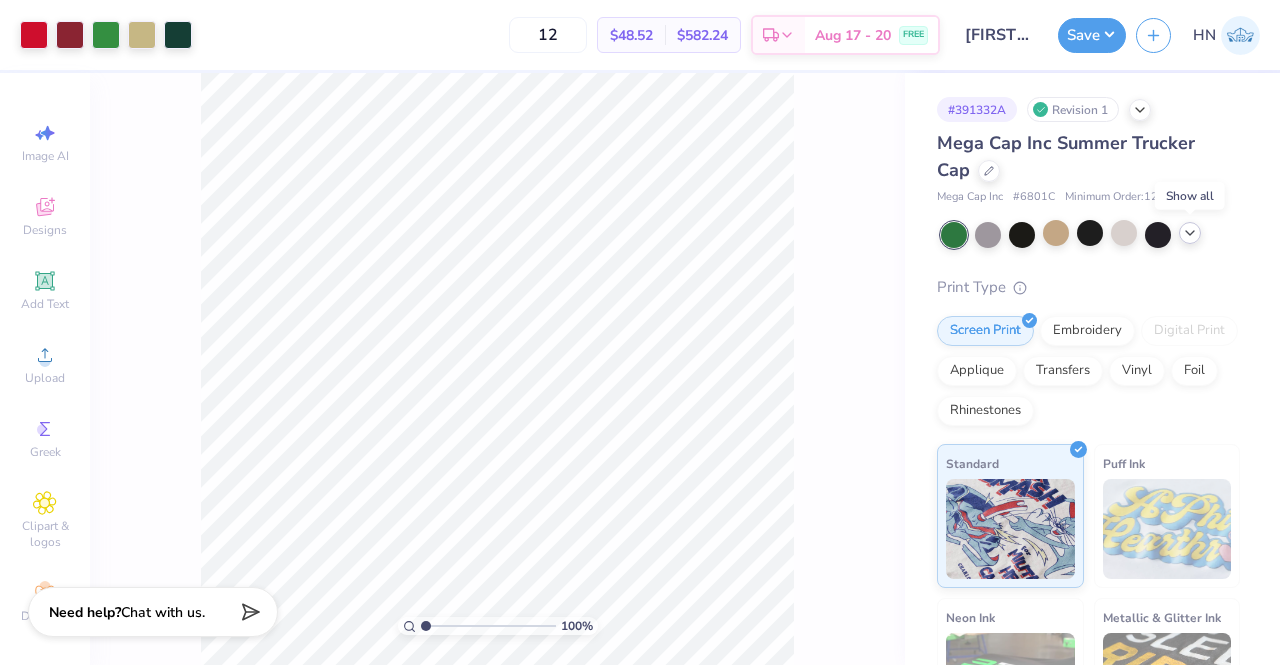 click 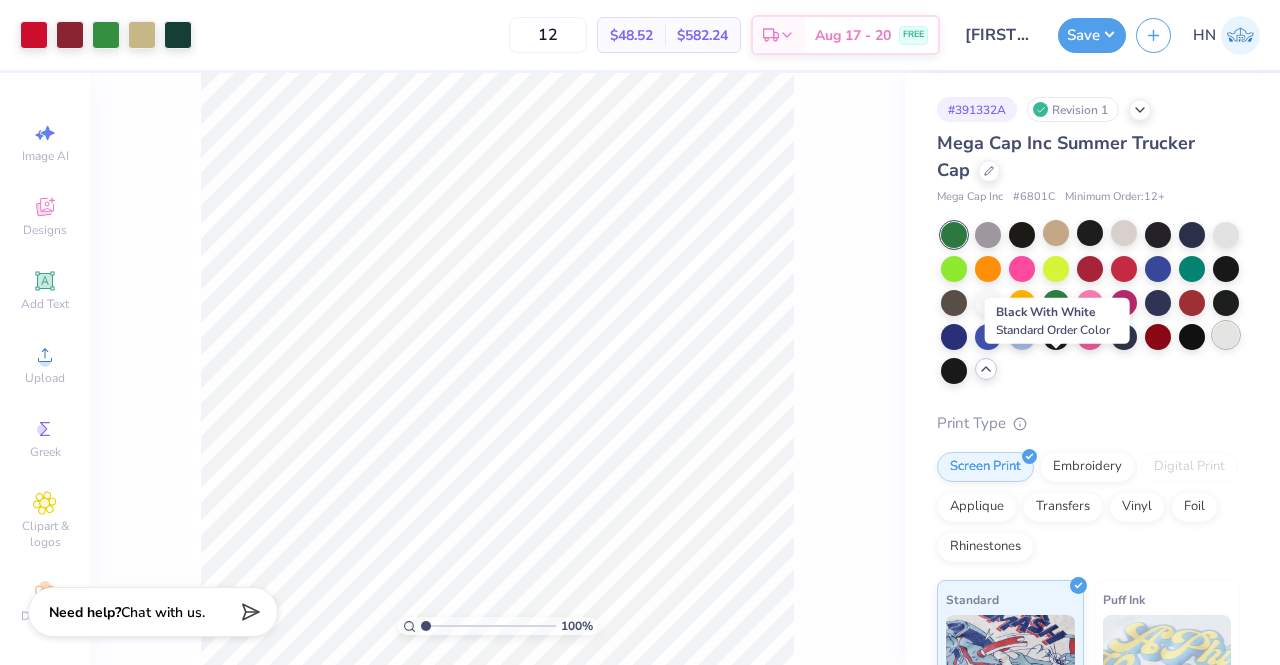 click at bounding box center [1226, 335] 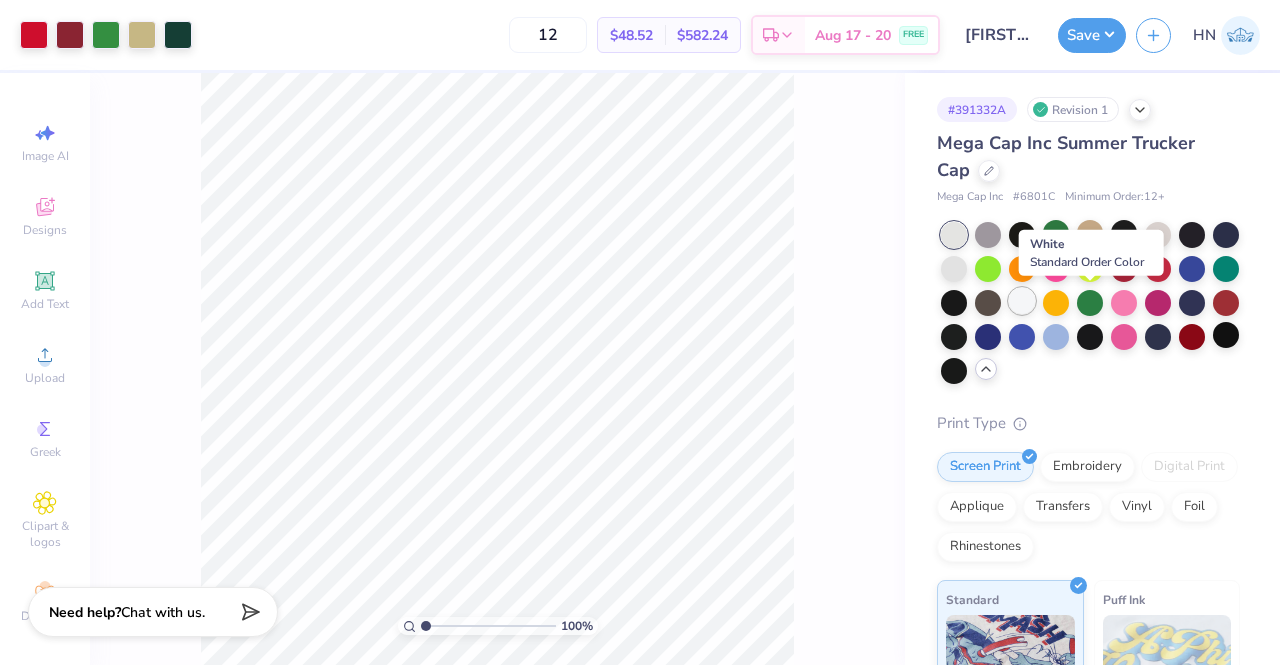 click at bounding box center [1022, 301] 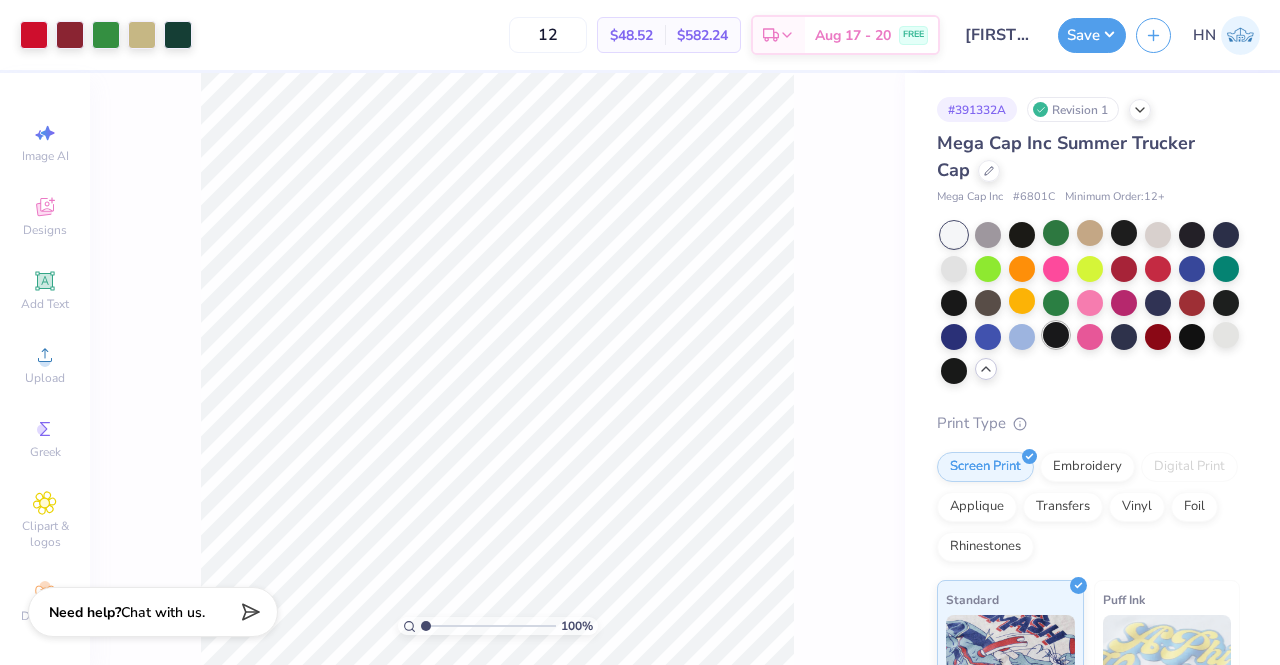 click at bounding box center (1056, 335) 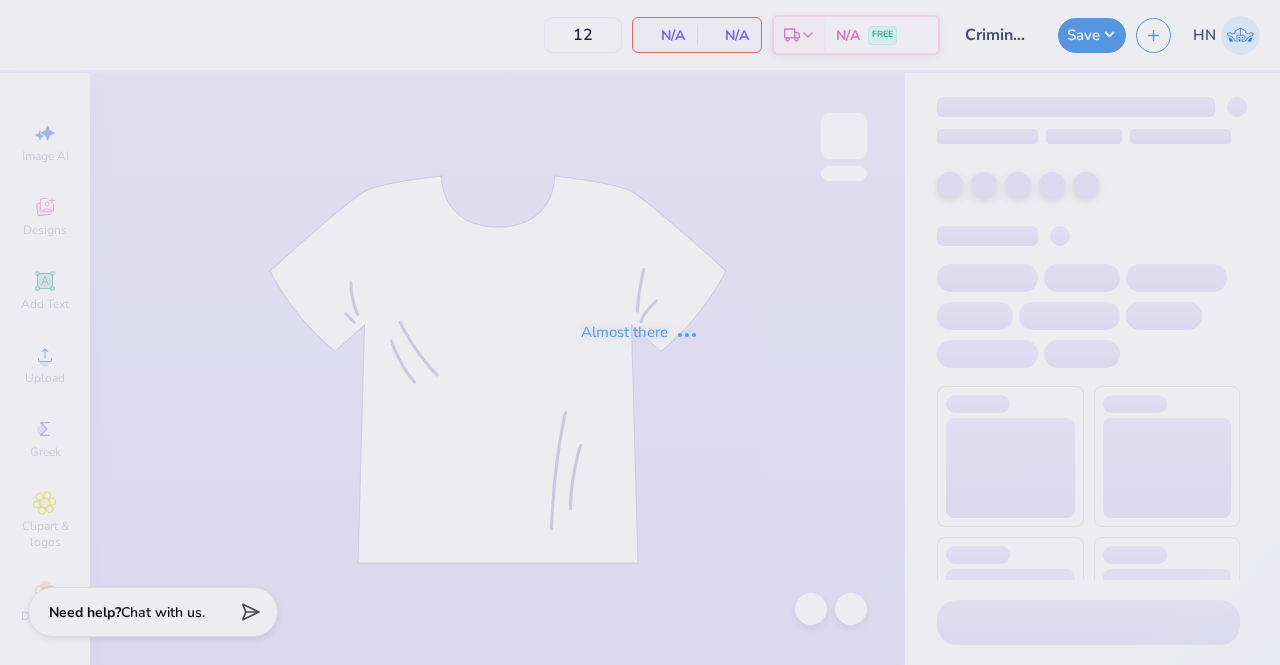 scroll, scrollTop: 0, scrollLeft: 0, axis: both 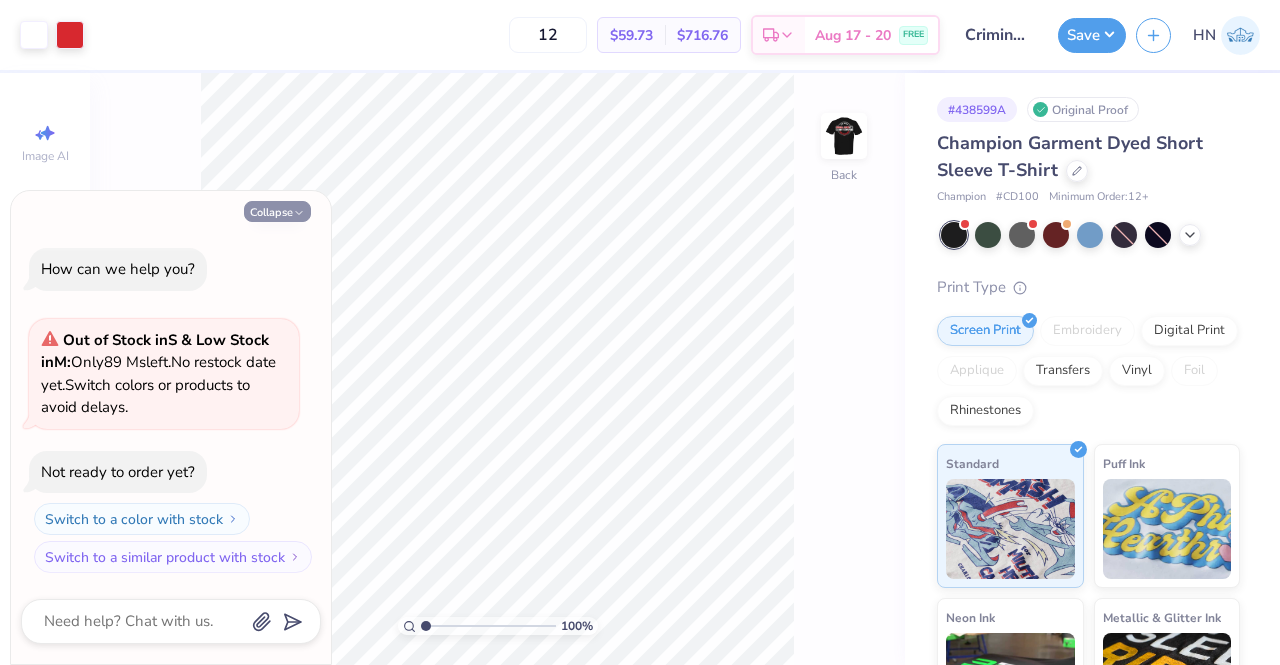 click on "Collapse" at bounding box center (277, 211) 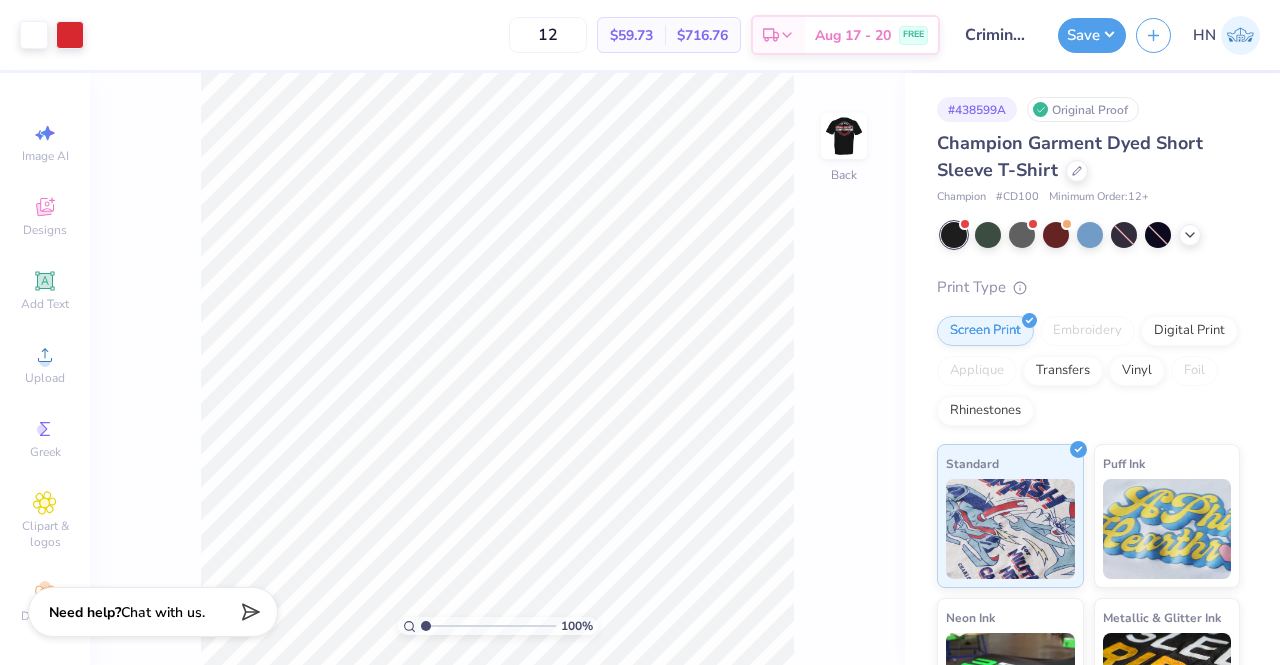 click on "Champion Garment Dyed Short Sleeve T-Shirt" at bounding box center [1088, 157] 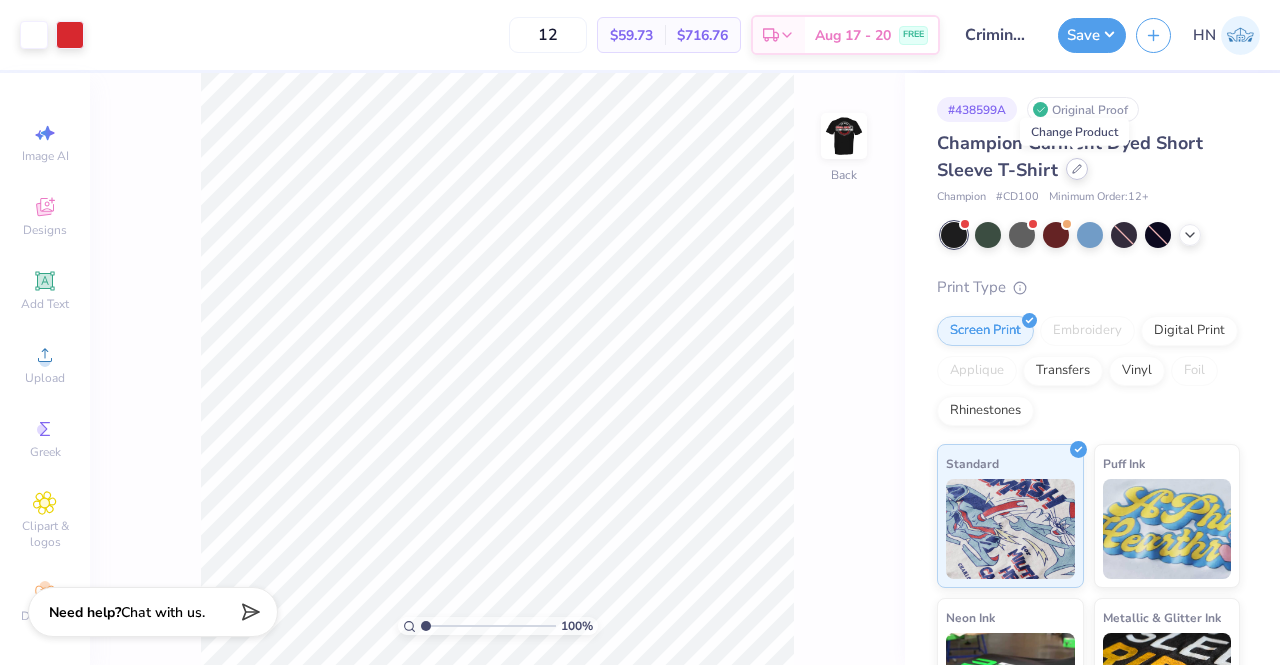 click at bounding box center [1077, 169] 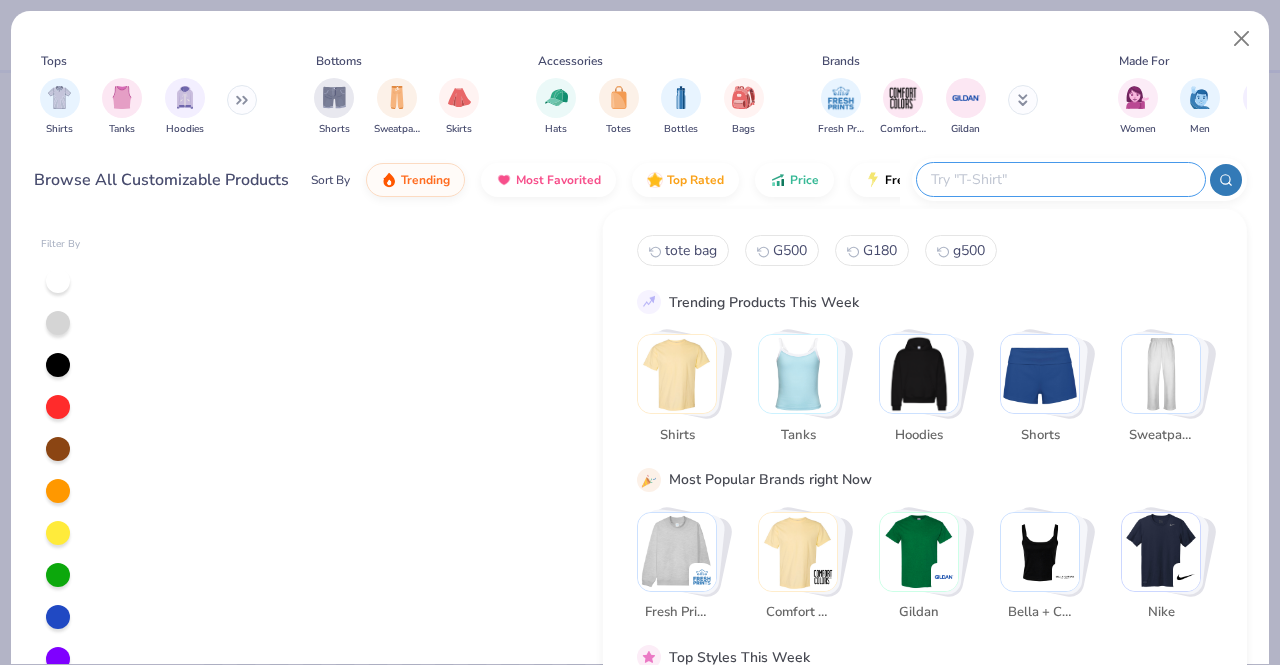 click at bounding box center (1060, 179) 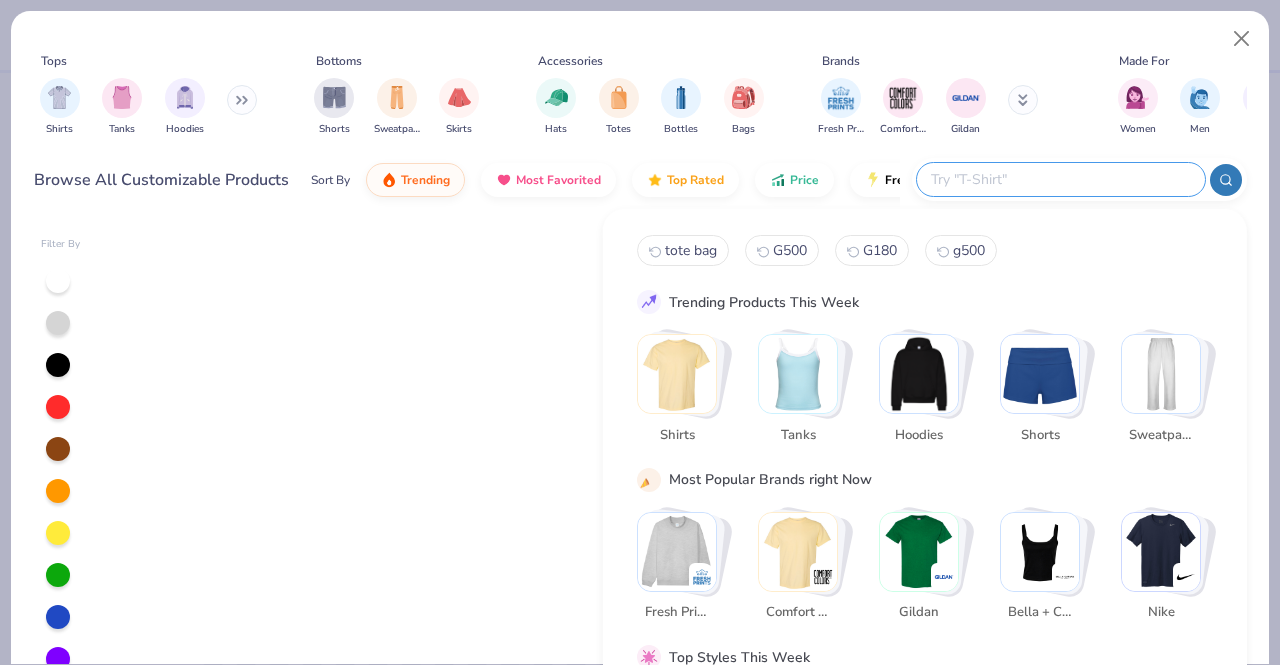 type on "j" 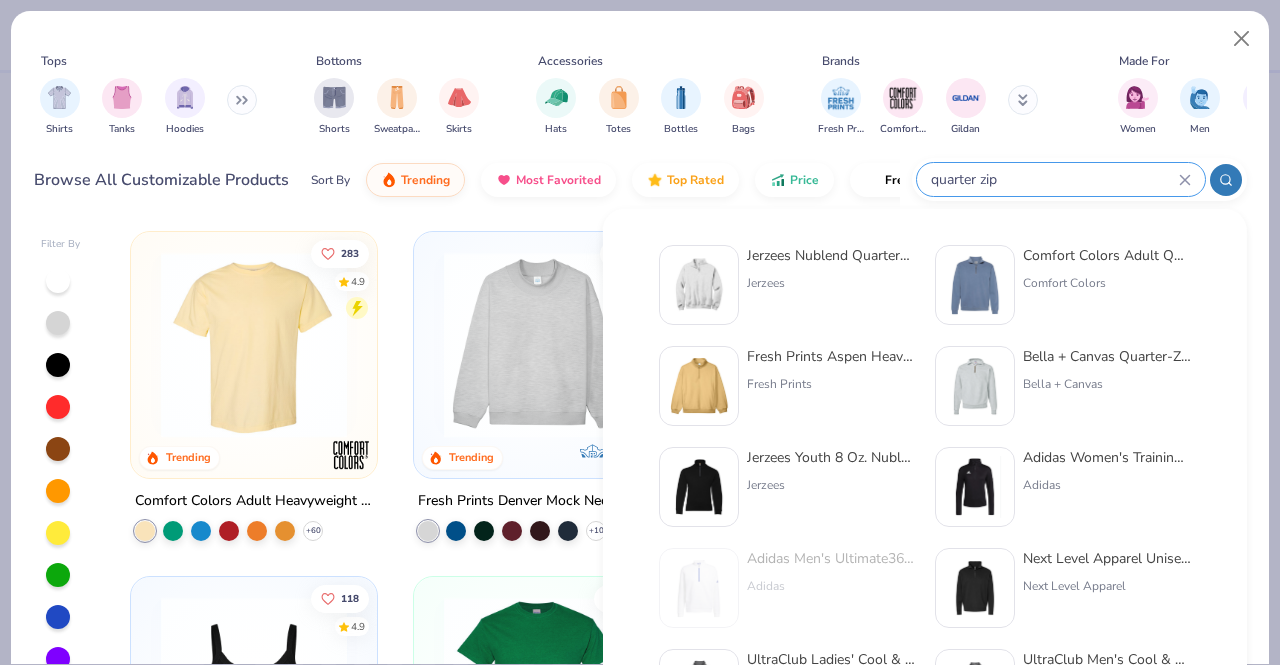 type on "quarter zip" 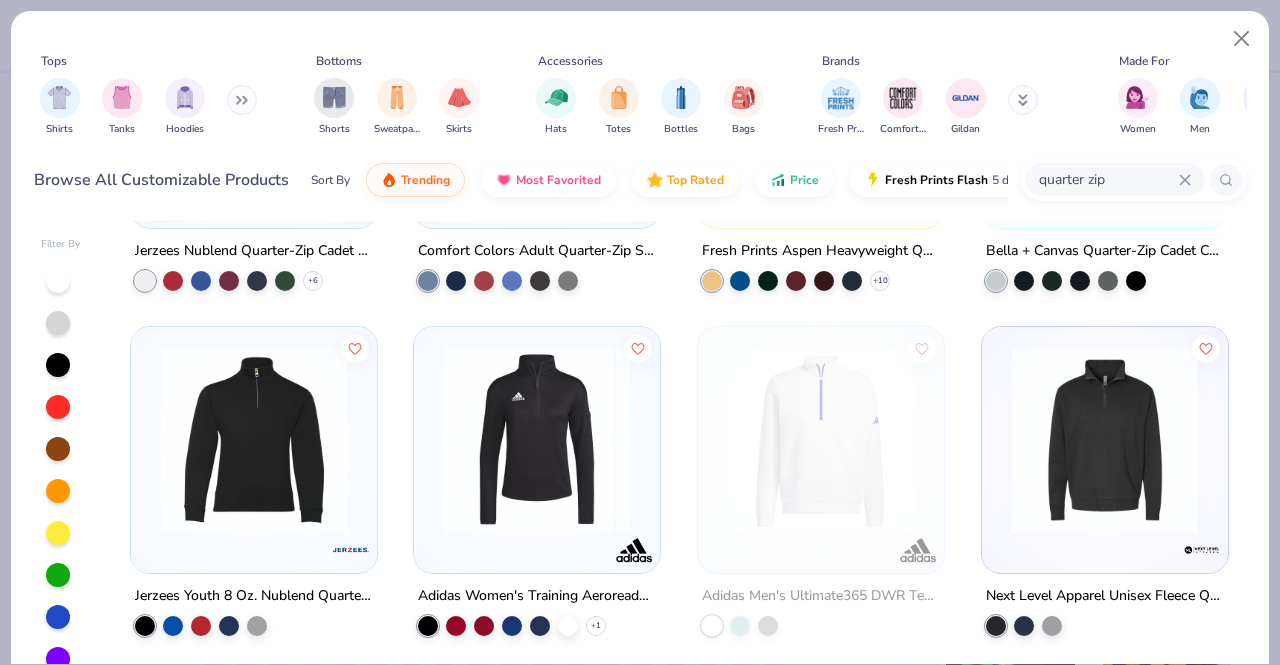 scroll, scrollTop: 0, scrollLeft: 0, axis: both 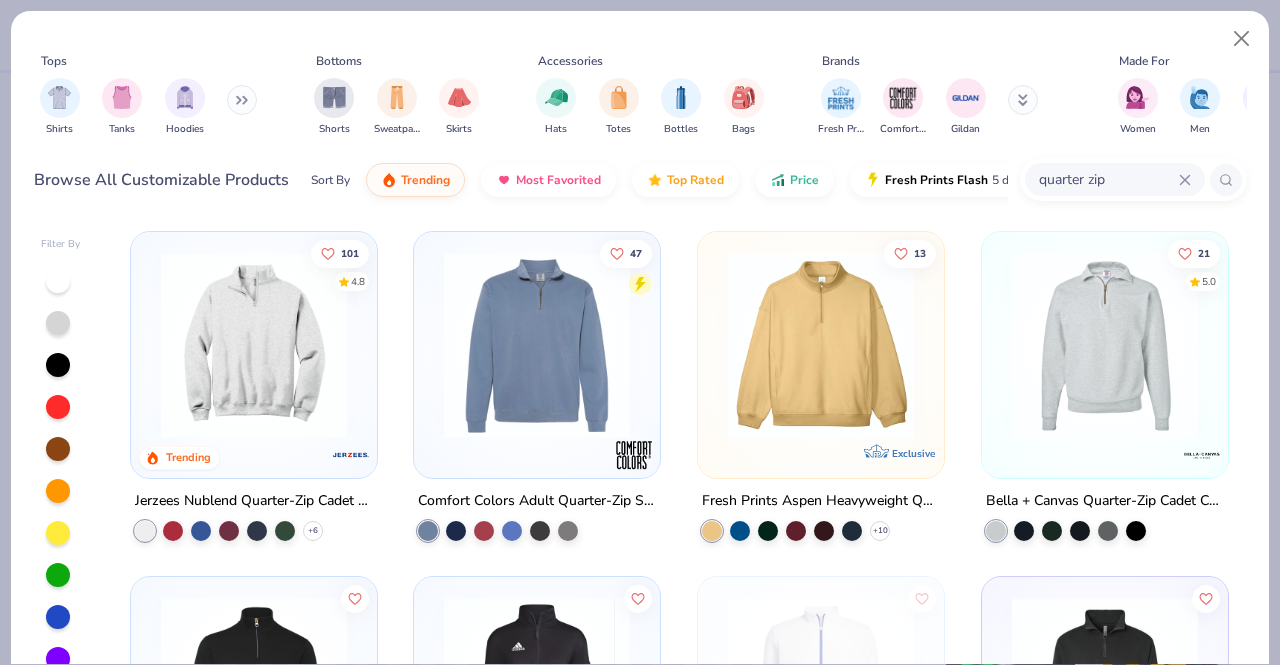 click at bounding box center (821, 345) 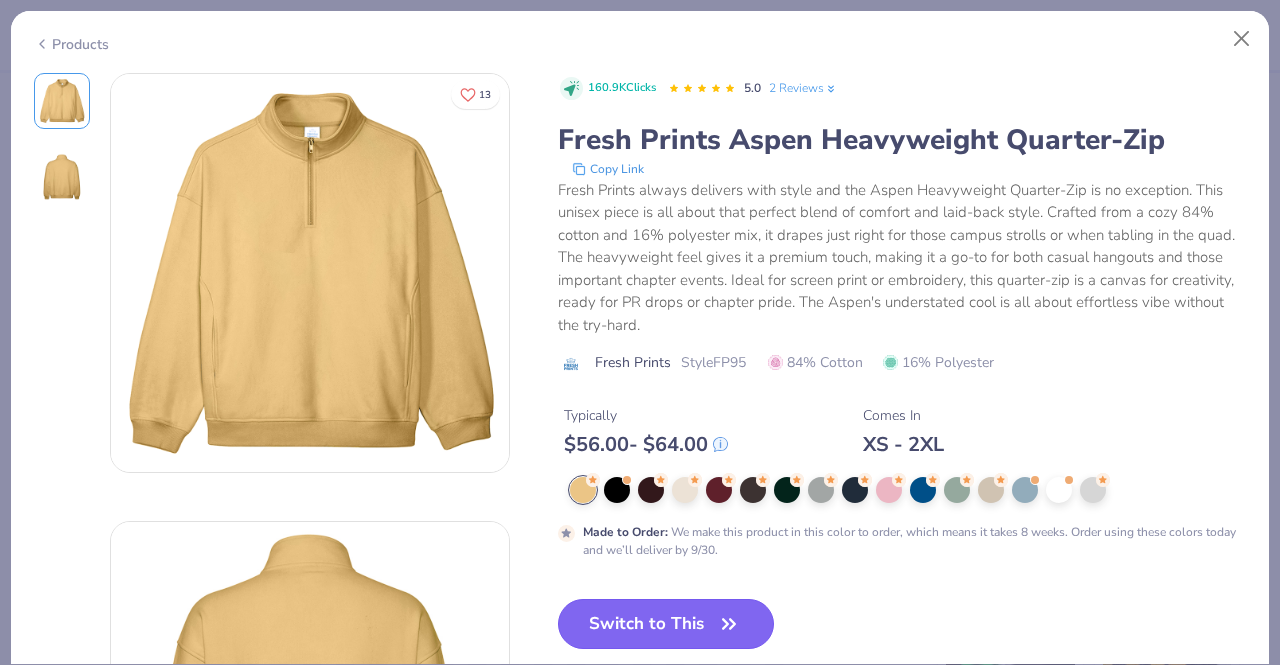 click on "Switch to This" at bounding box center [666, 624] 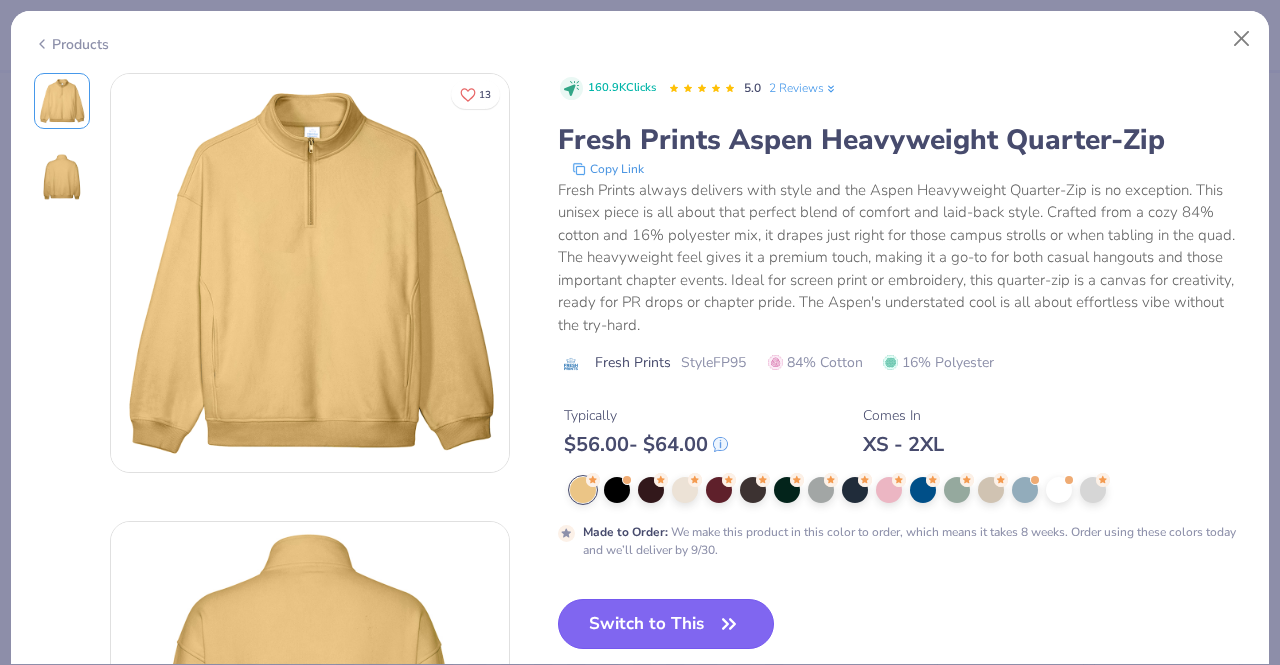 type on "50" 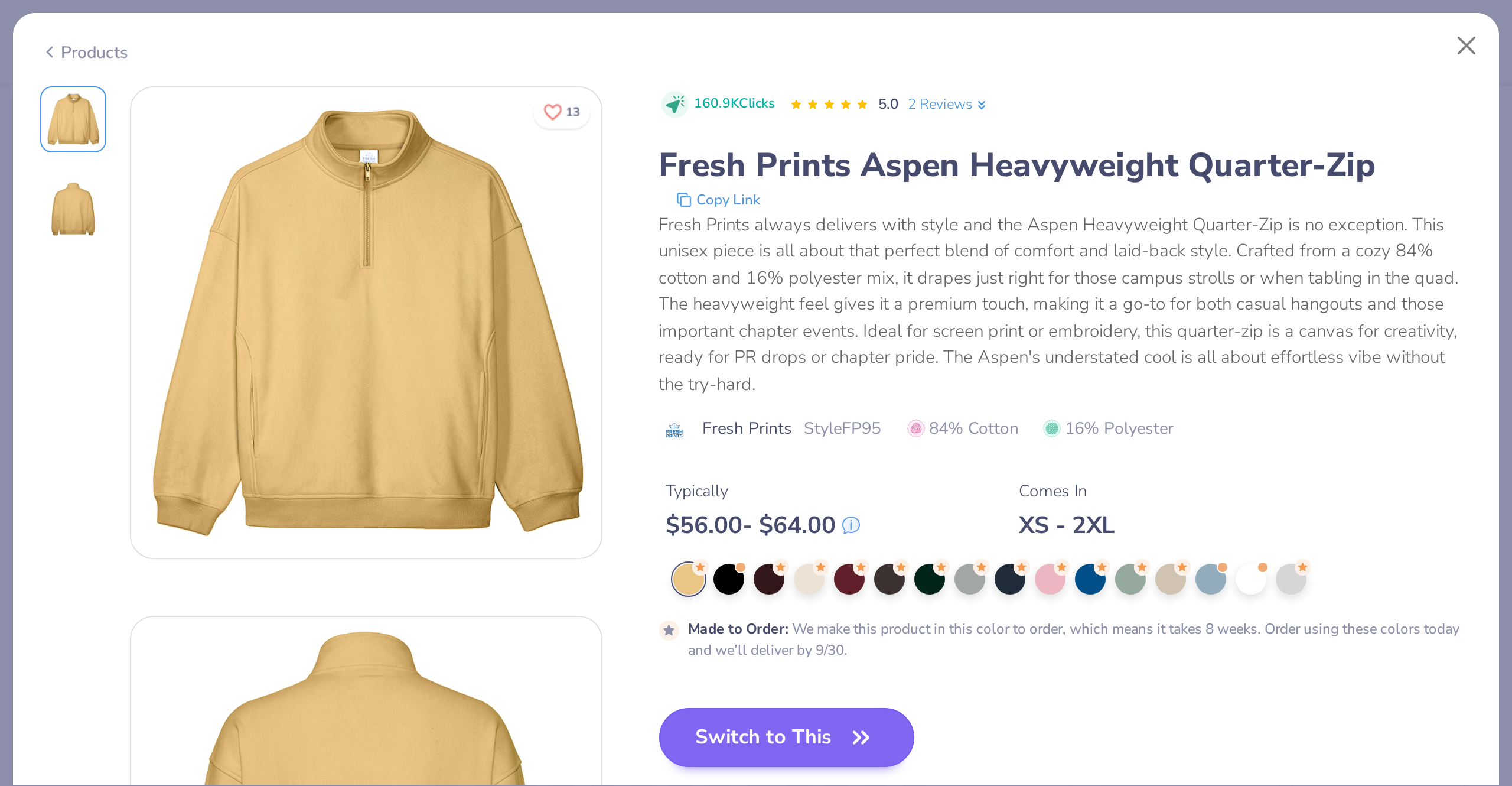 scroll, scrollTop: 22, scrollLeft: 0, axis: vertical 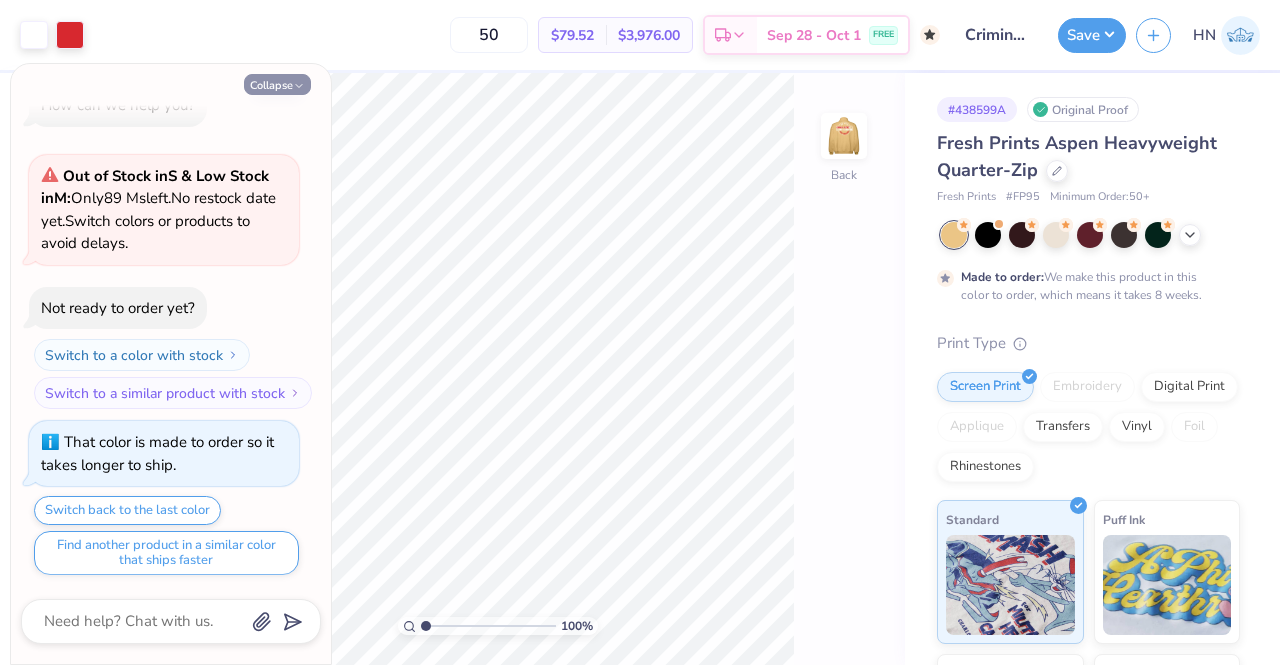 click on "Collapse" at bounding box center [277, 84] 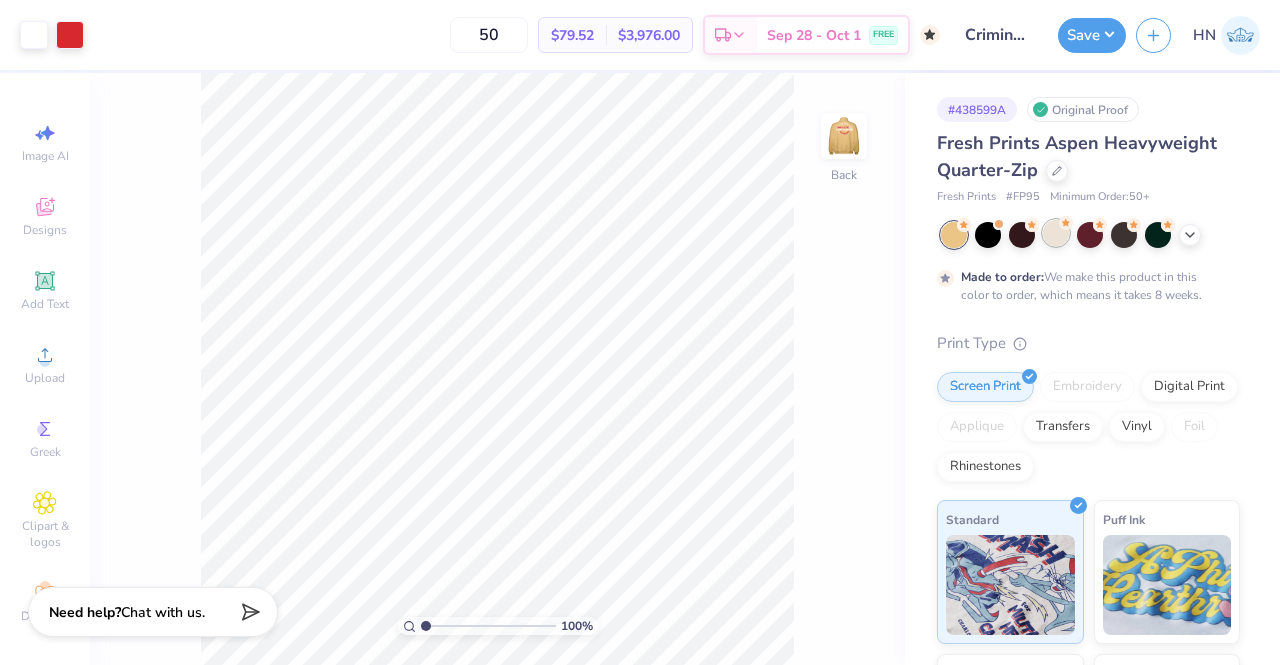 click at bounding box center (1056, 233) 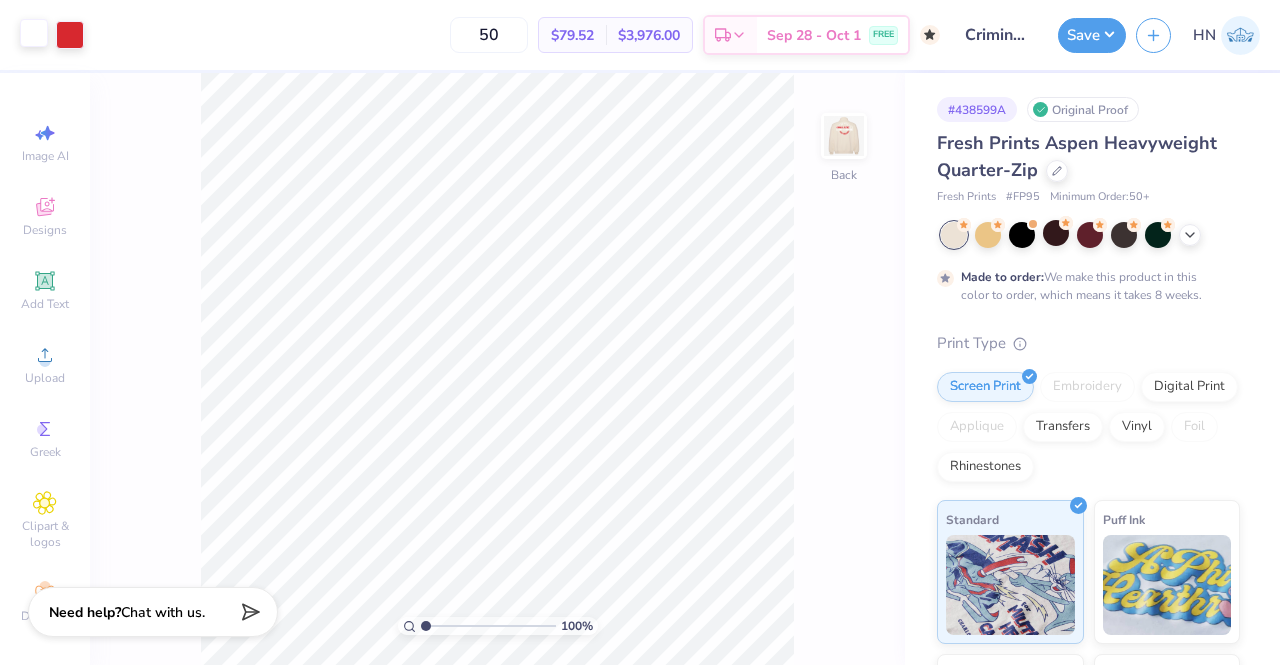click at bounding box center [34, 33] 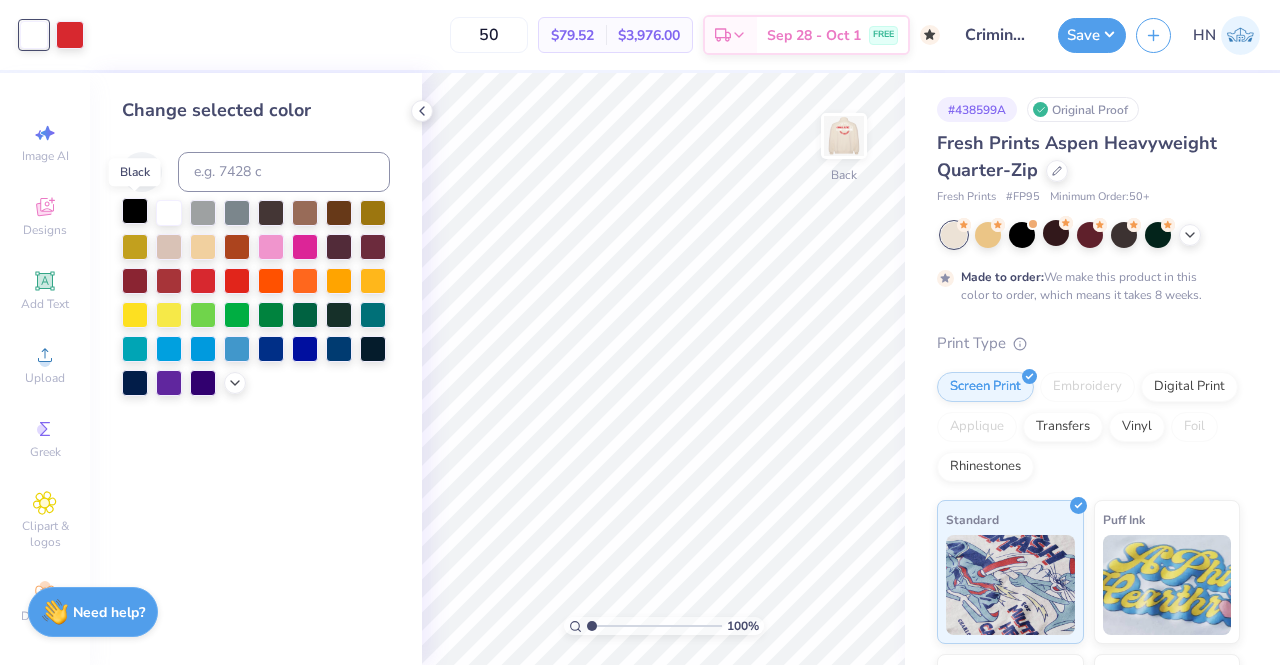 click at bounding box center (135, 211) 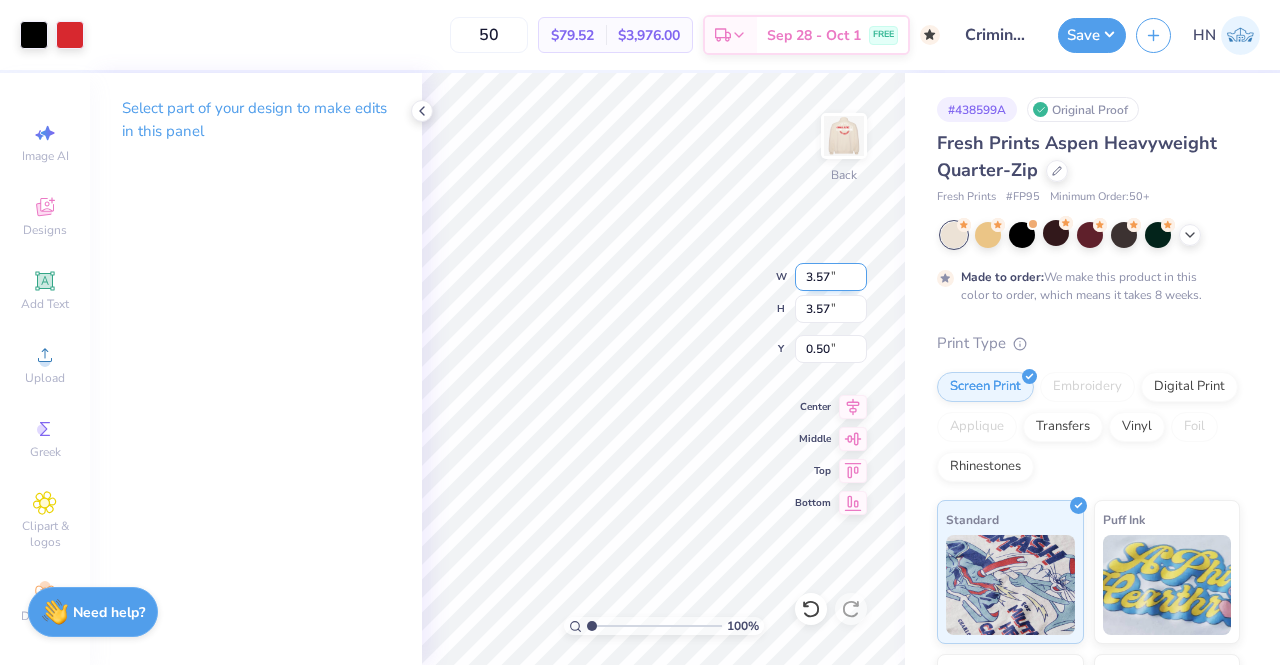 type on "3.57" 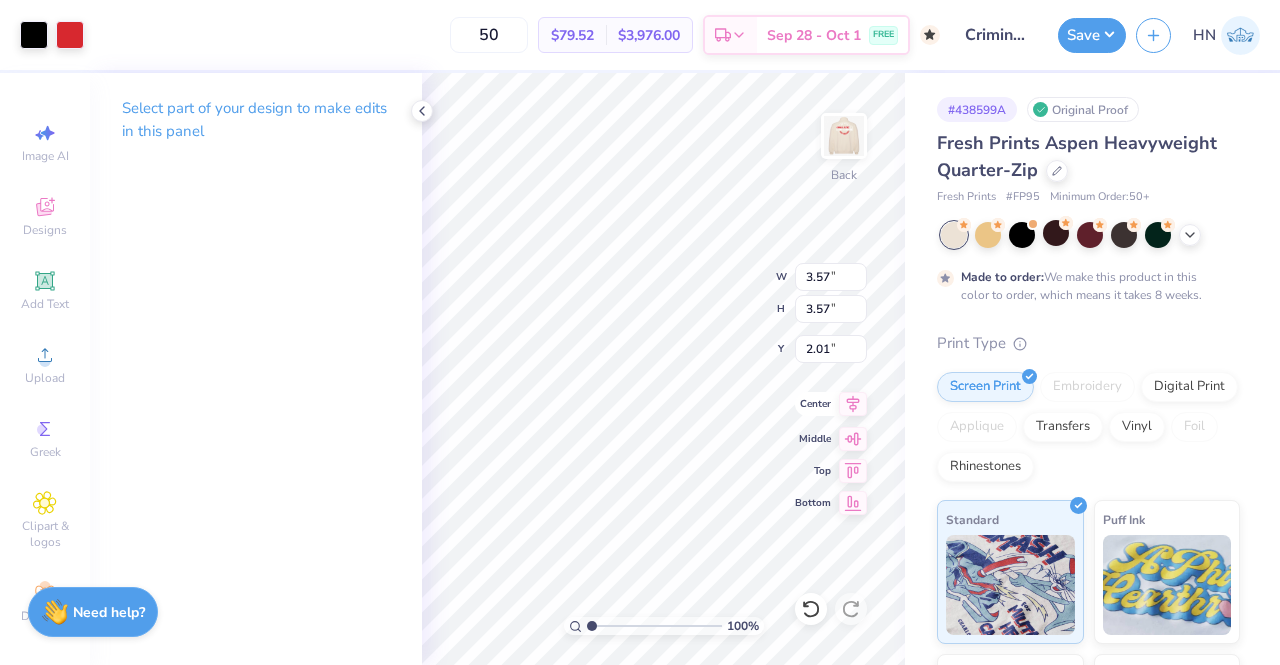click 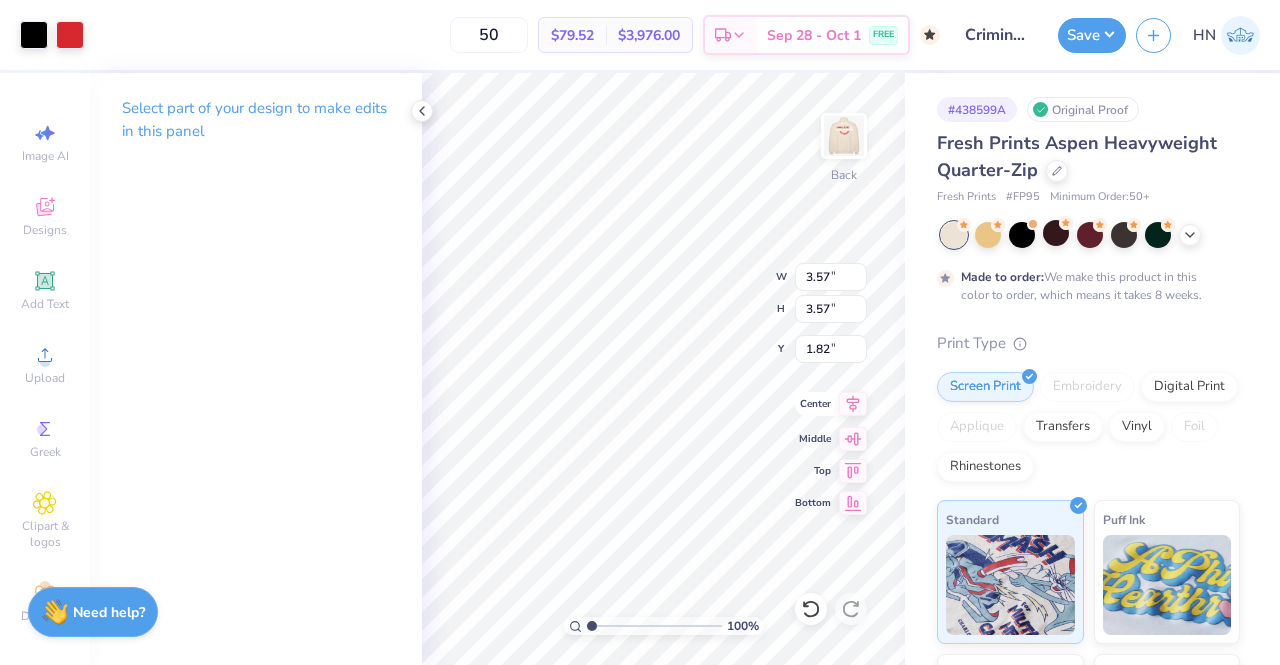type on "1.79" 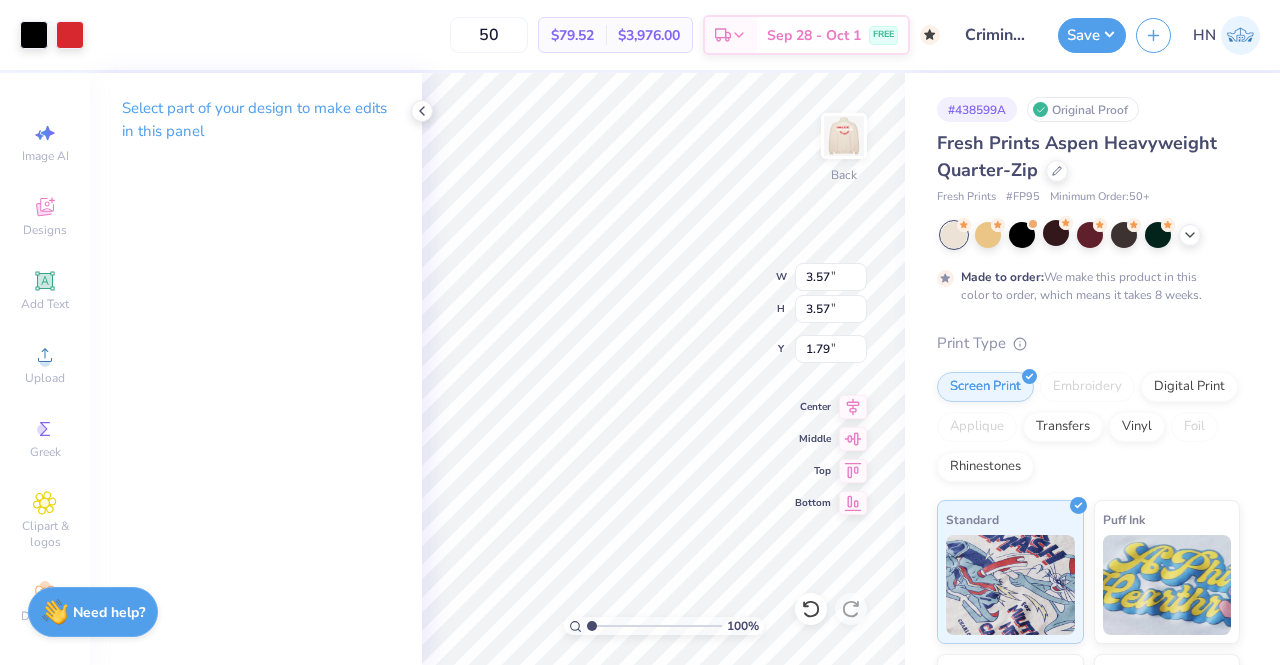 type on "4.06" 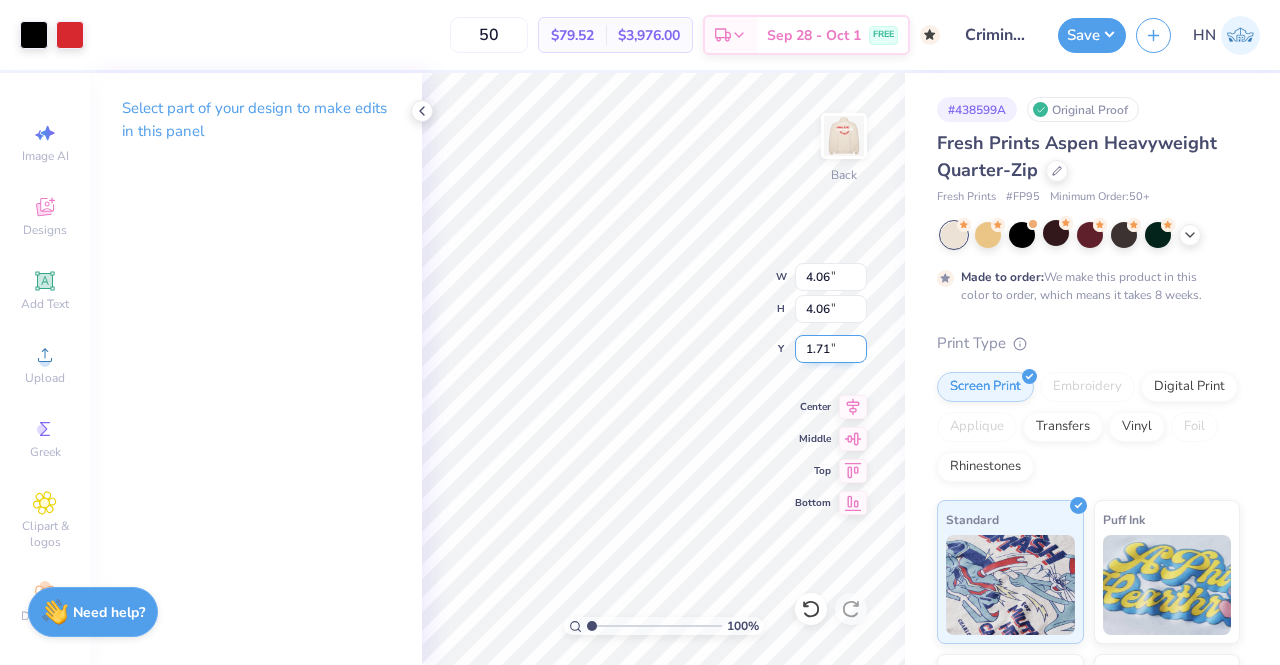 type on "1.71" 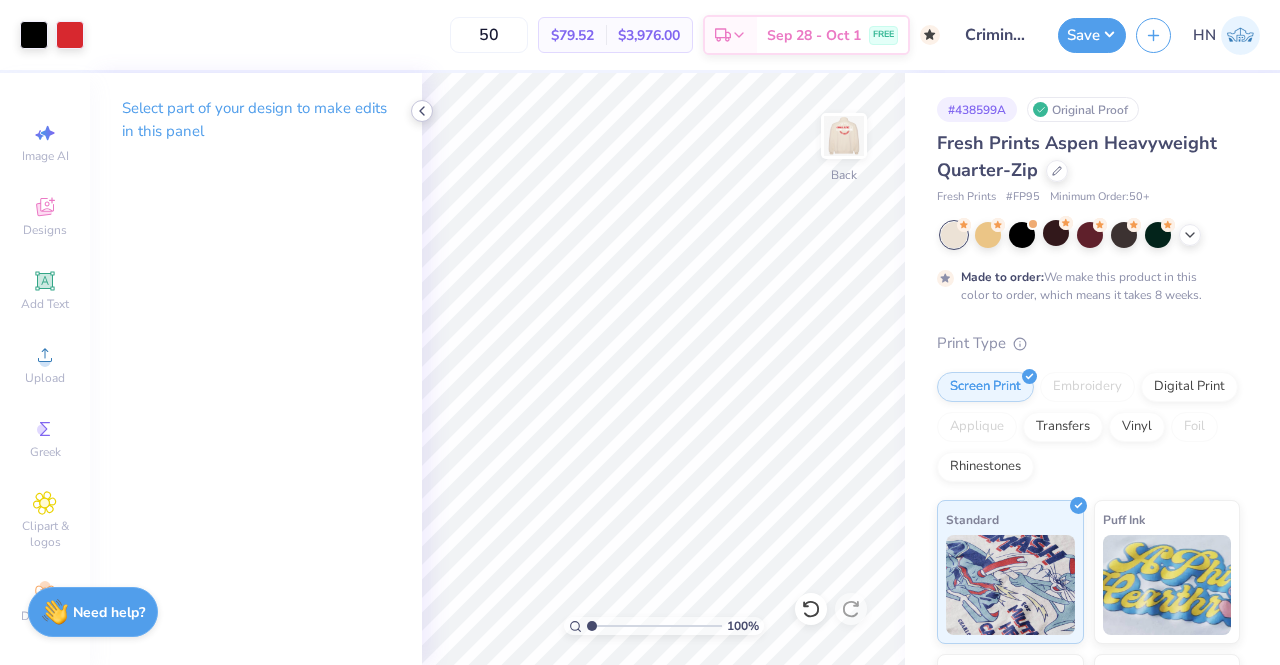click 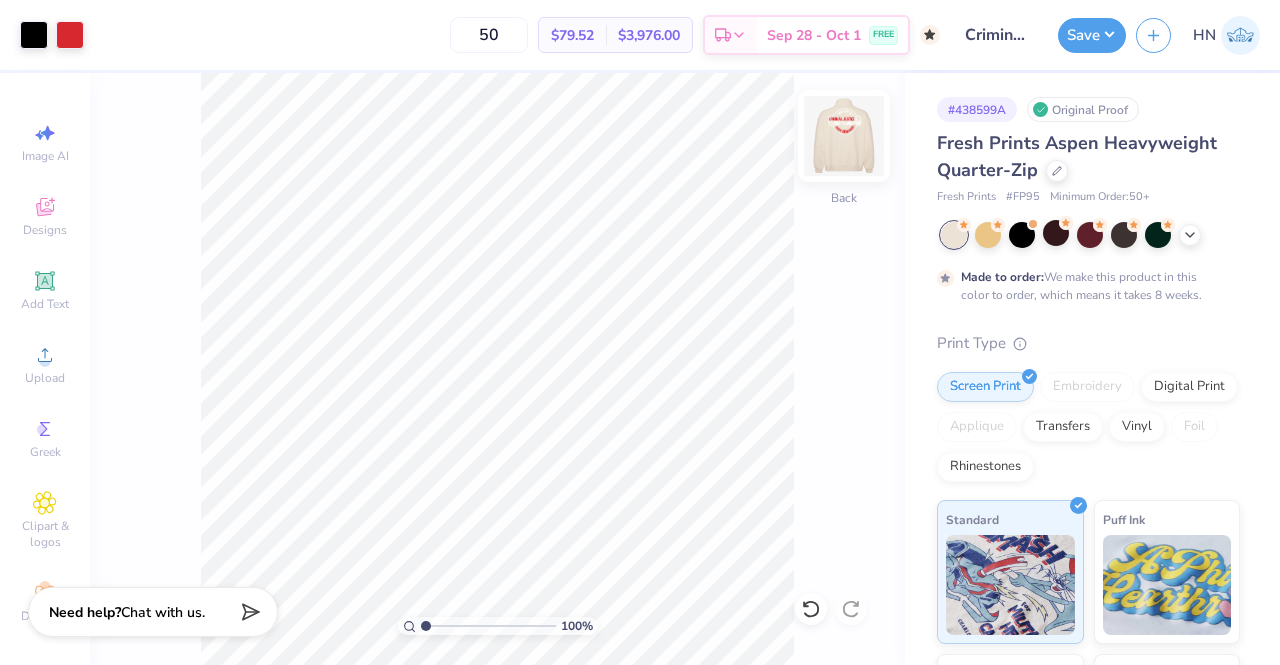 click at bounding box center (844, 136) 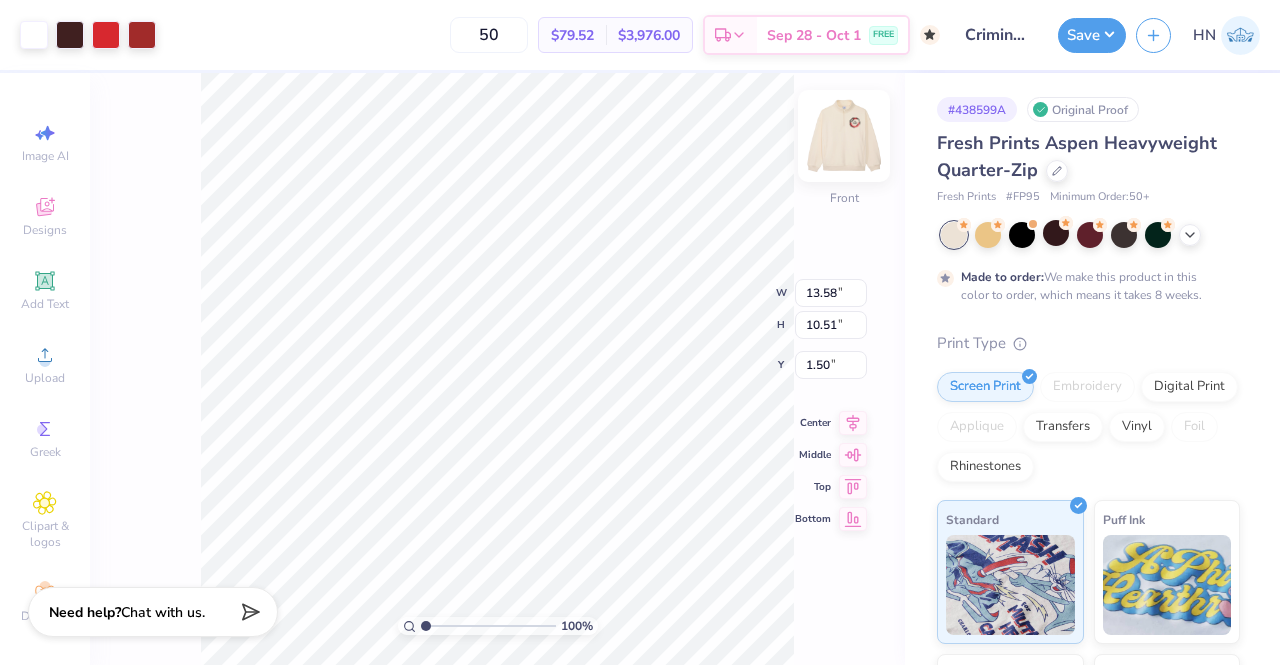type on "3.00" 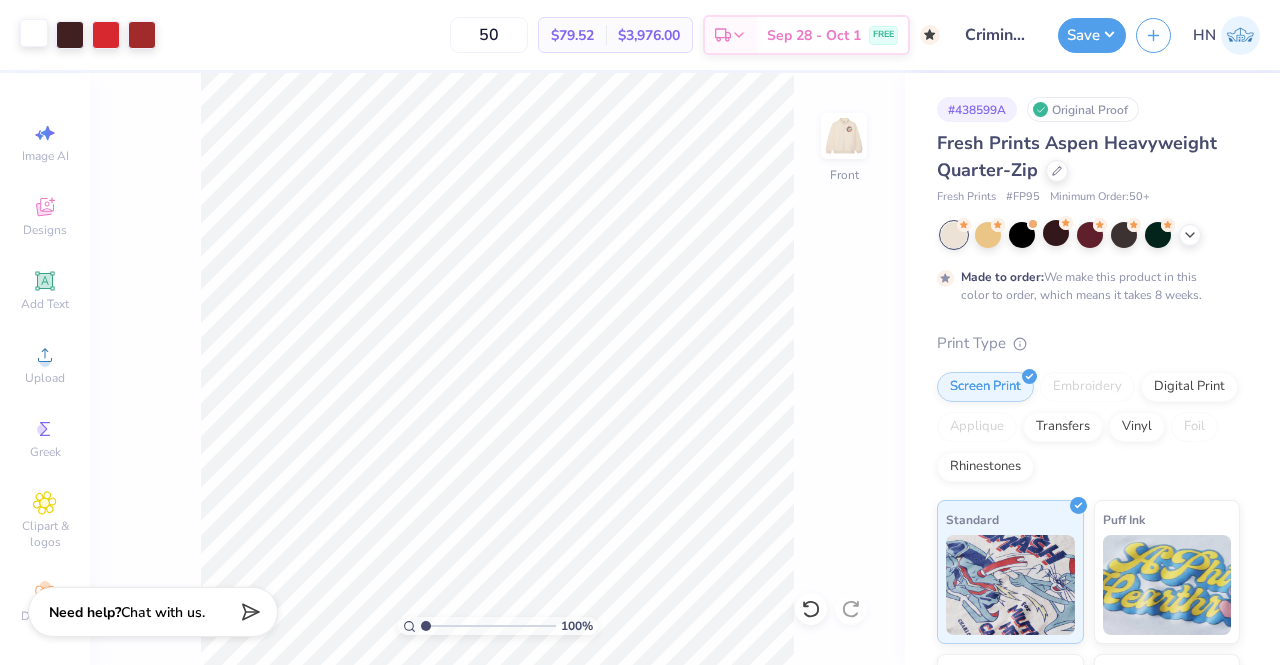 click at bounding box center (34, 33) 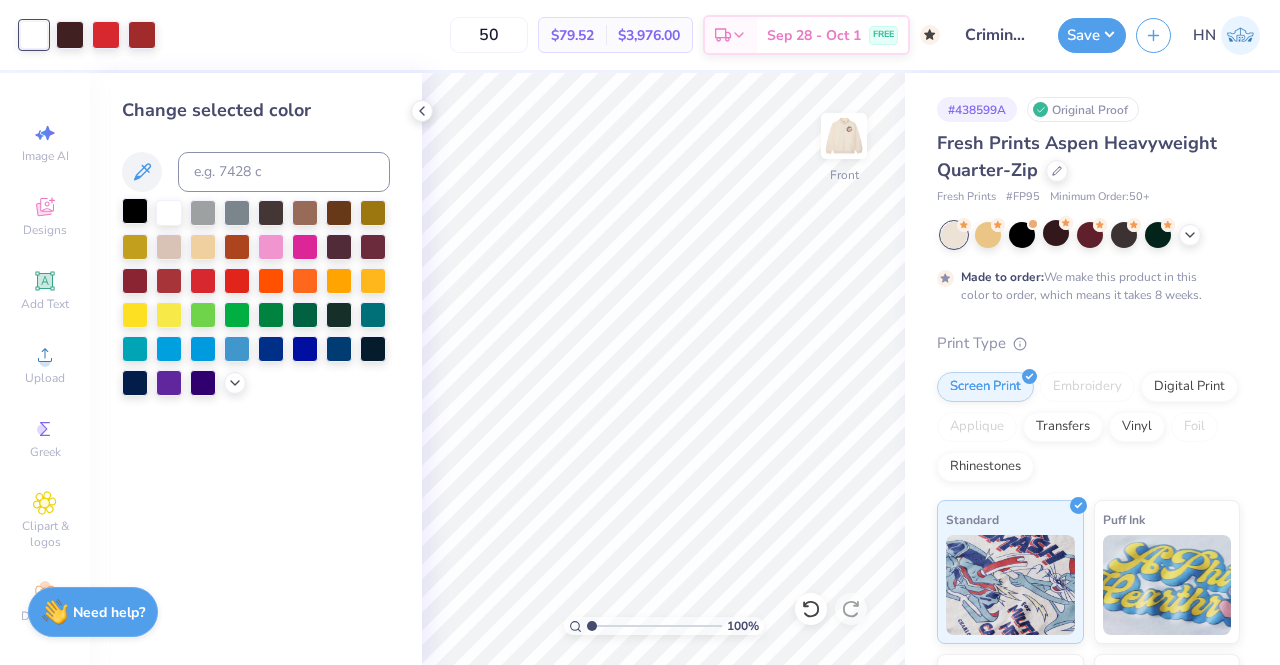 click at bounding box center [135, 211] 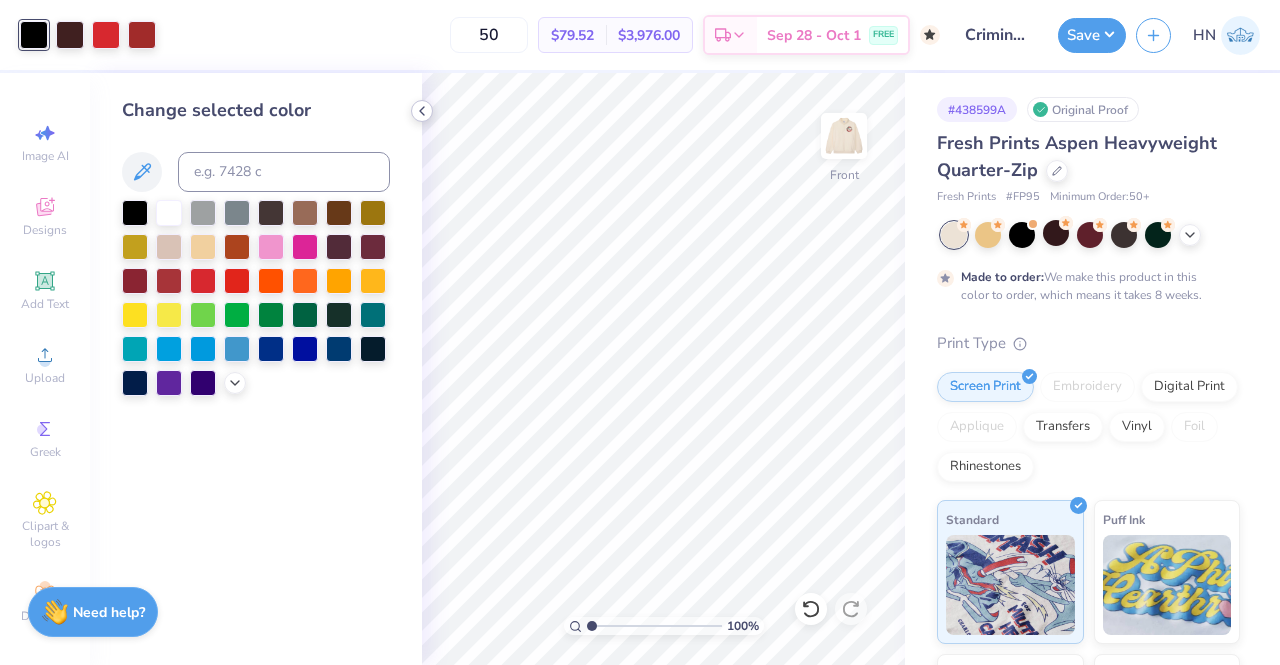 click 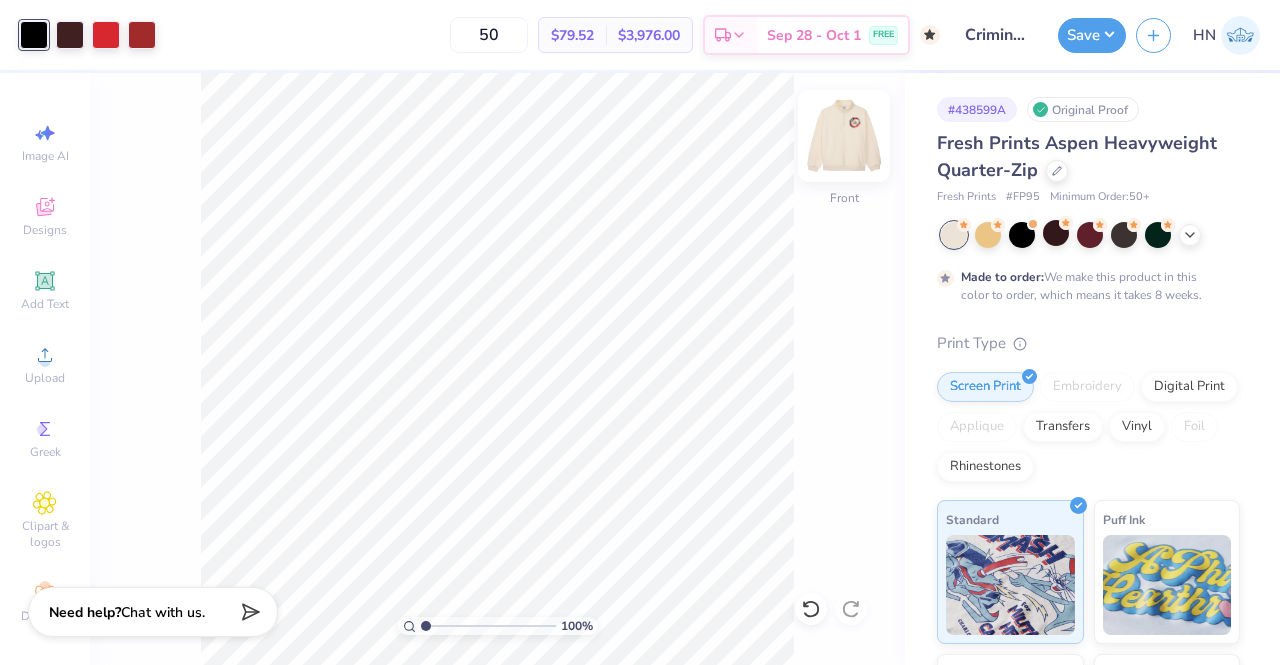 click at bounding box center [844, 136] 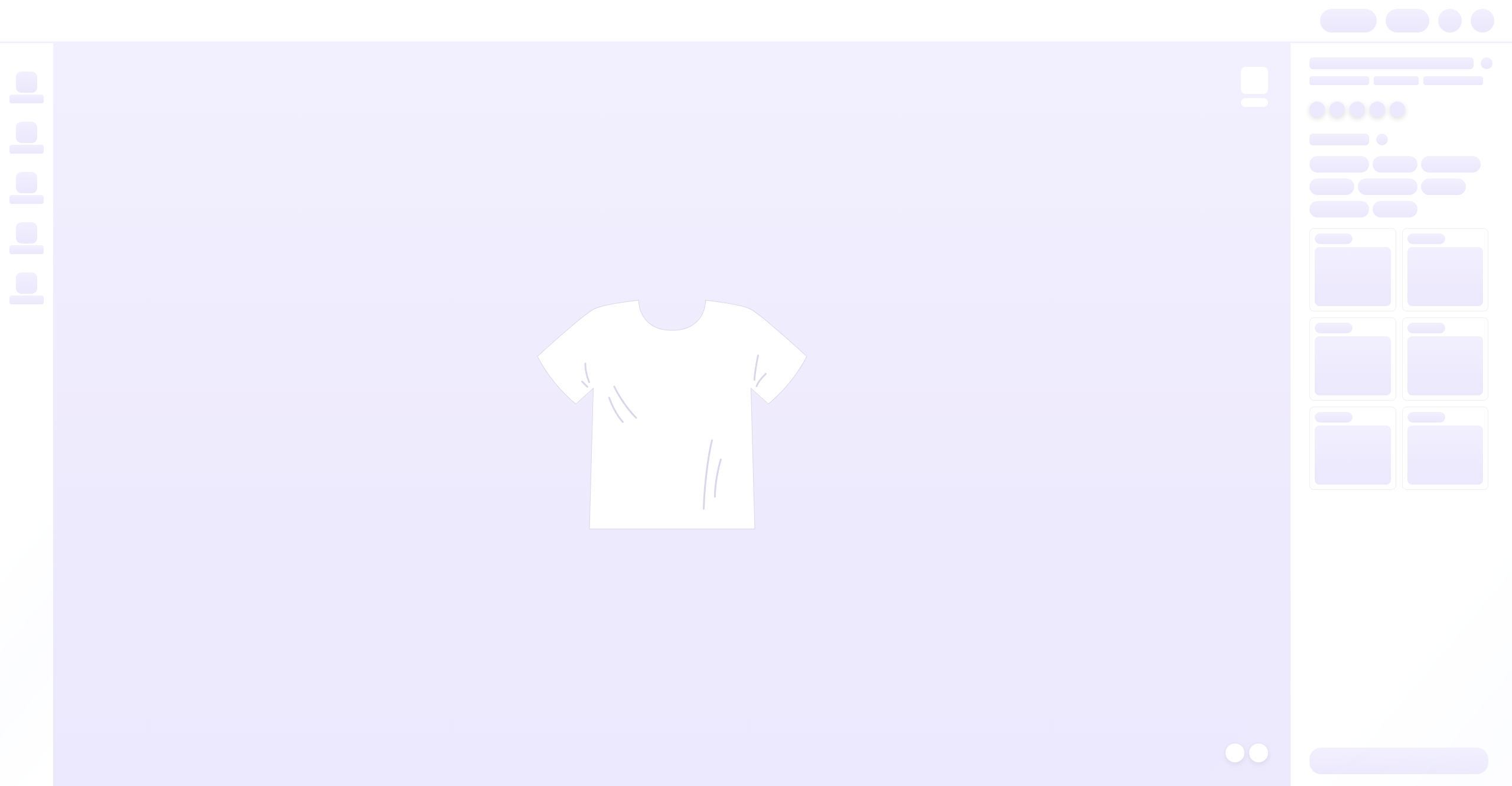 scroll, scrollTop: 0, scrollLeft: 0, axis: both 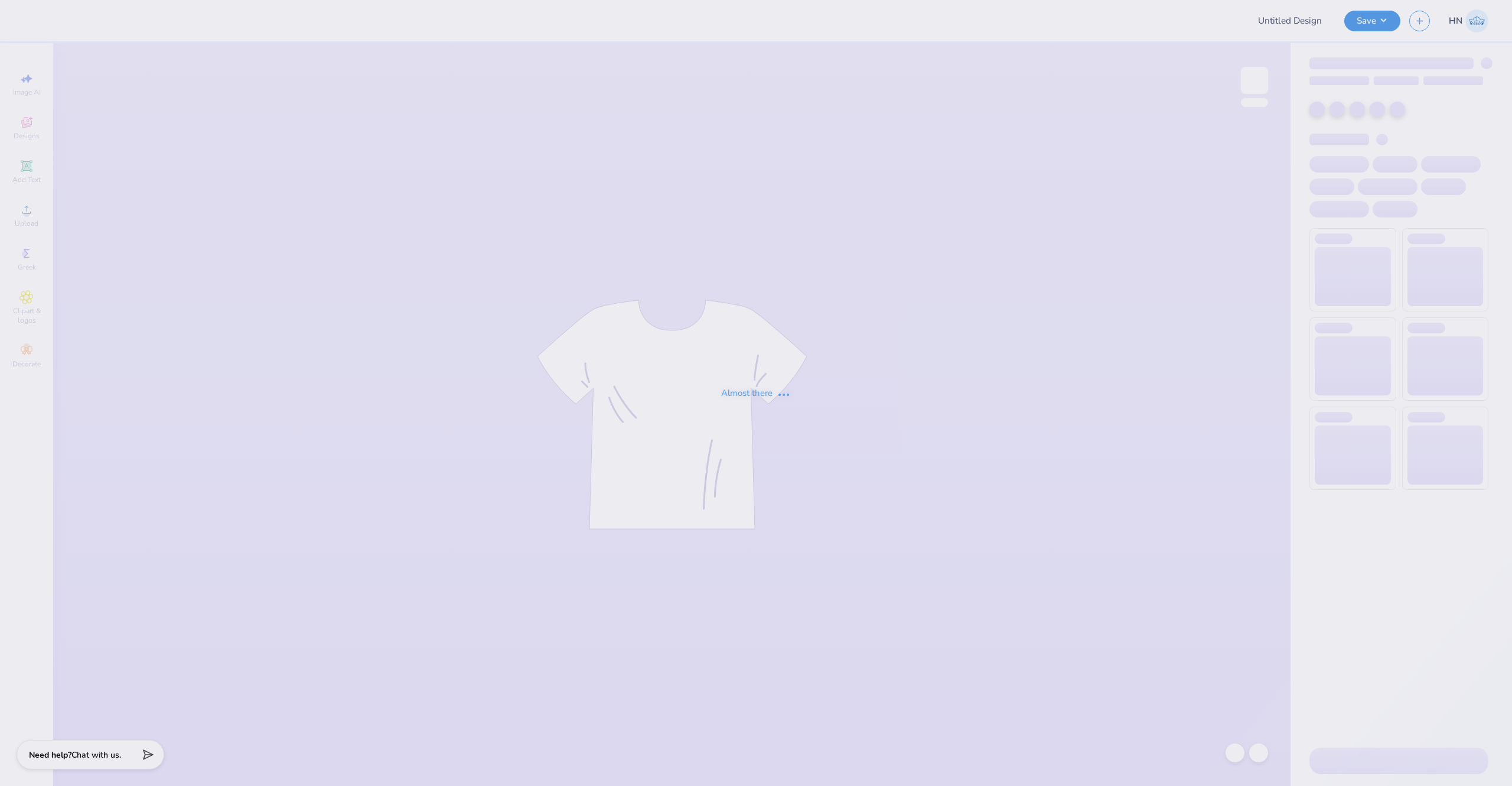 type on "seijf" 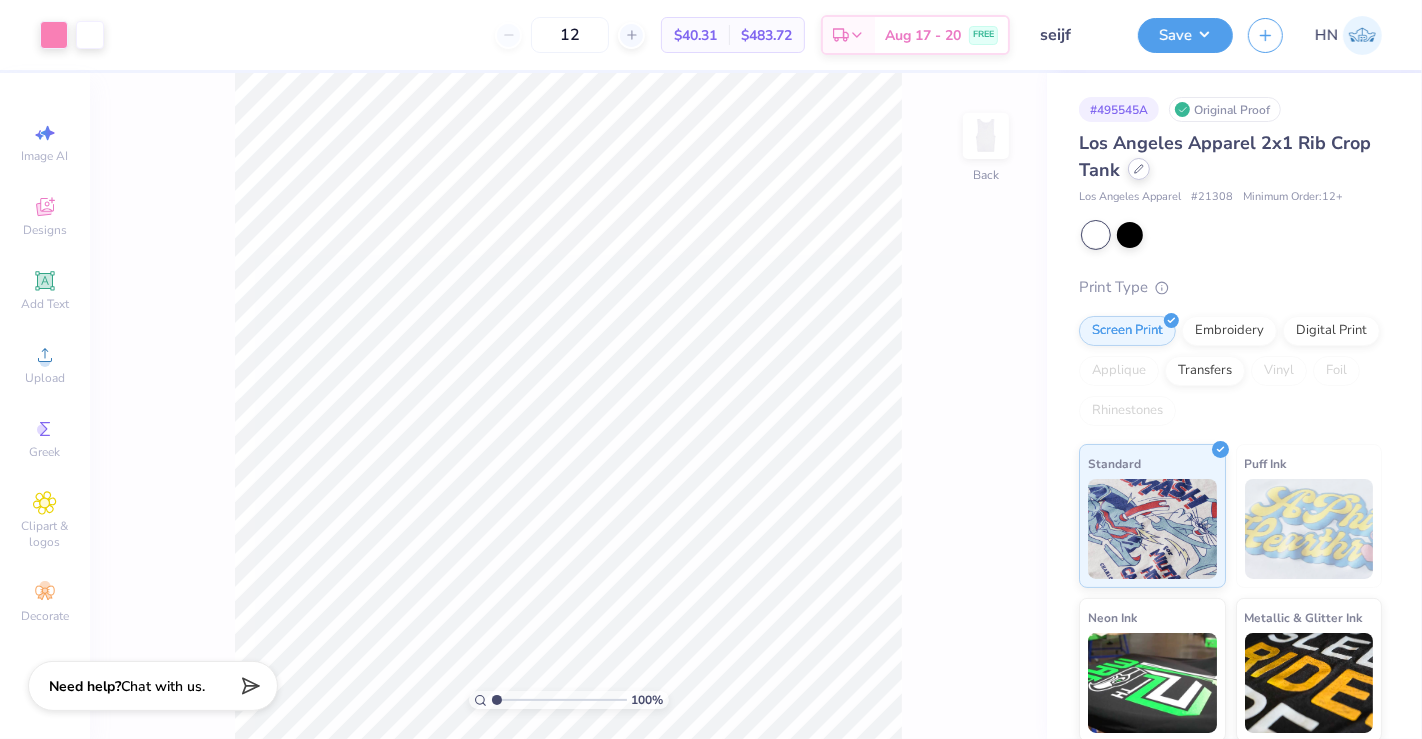 click at bounding box center (1139, 169) 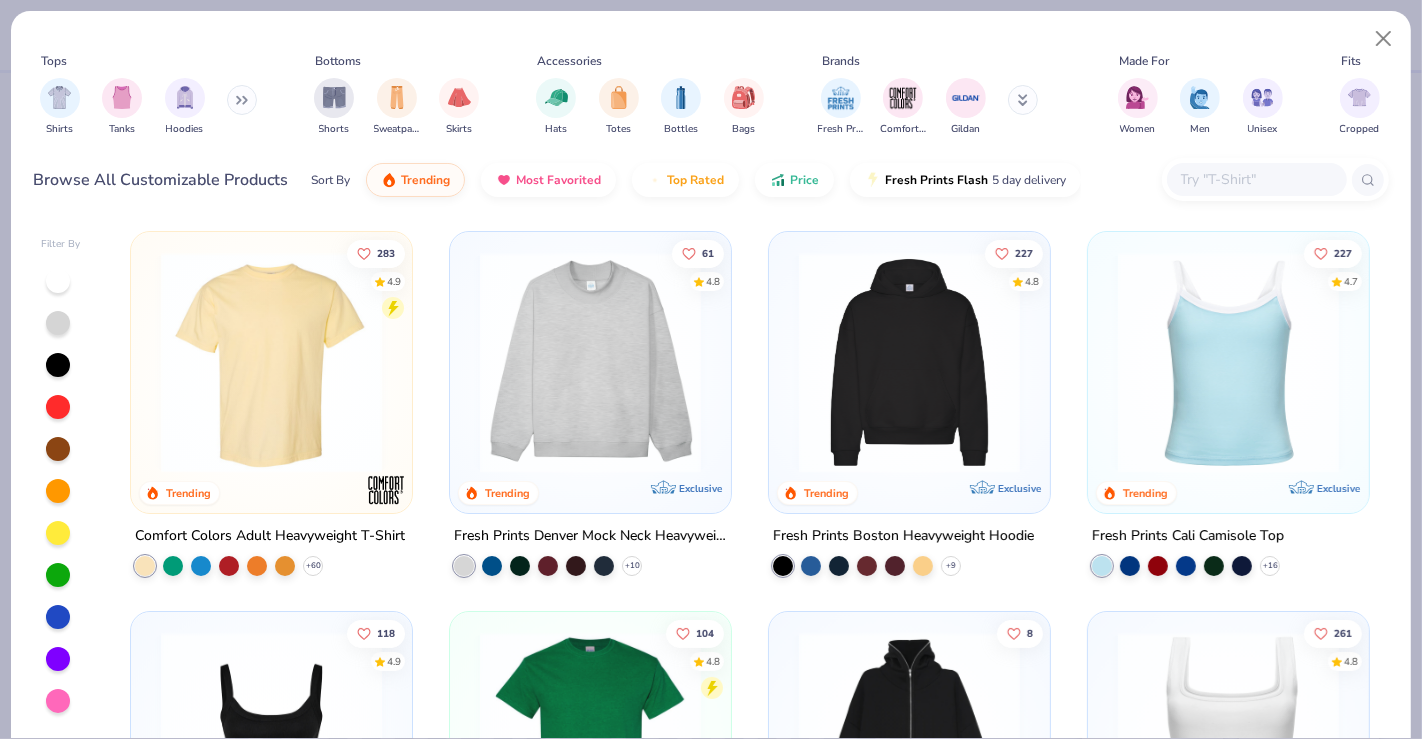 click at bounding box center [1256, 179] 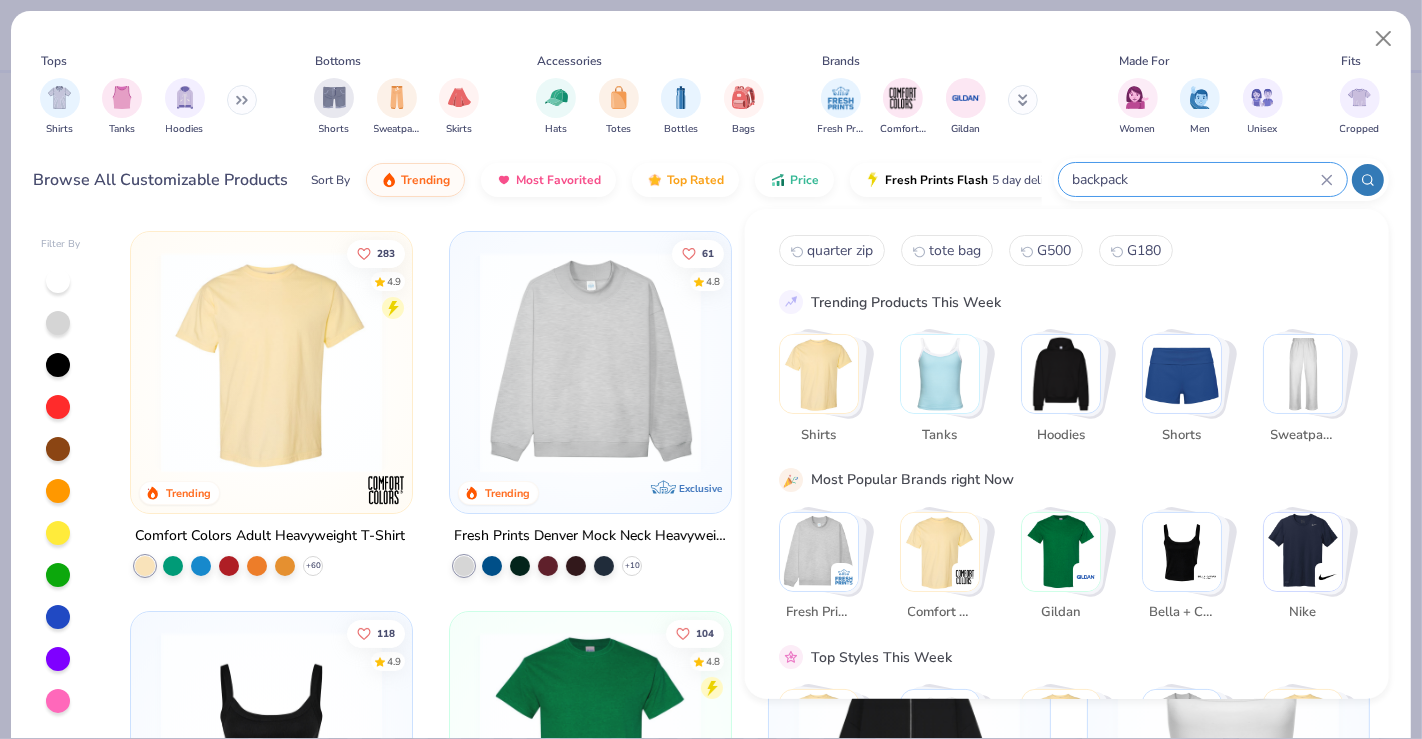 type on "backpack" 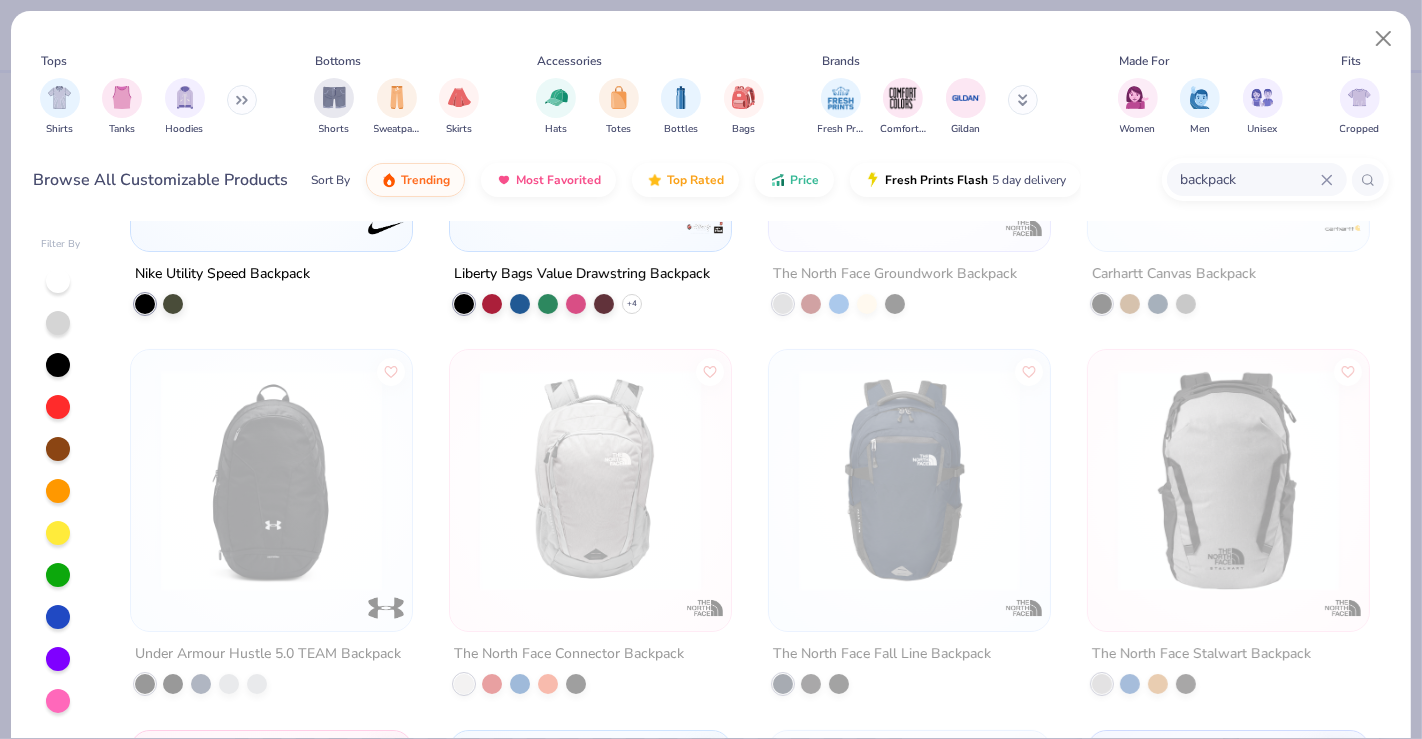 scroll, scrollTop: 333, scrollLeft: 0, axis: vertical 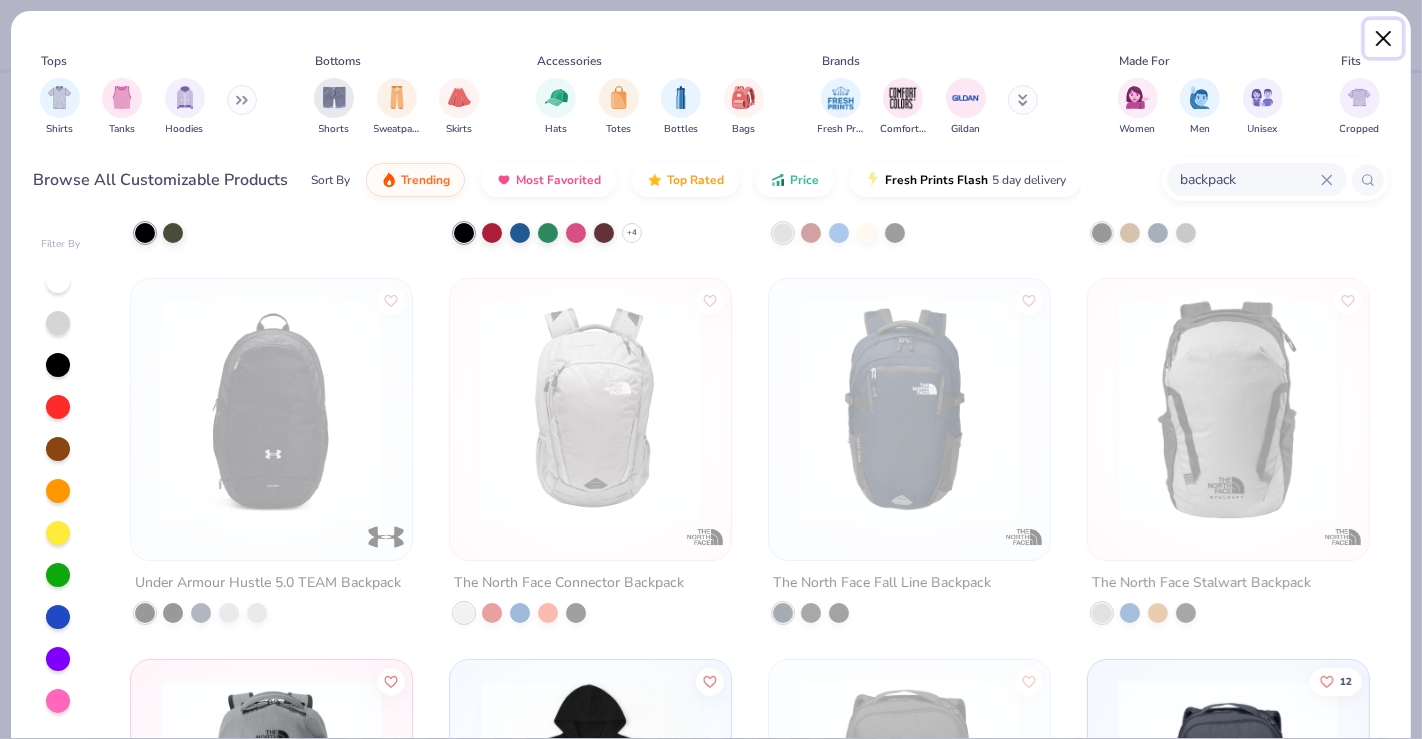 click at bounding box center (1384, 39) 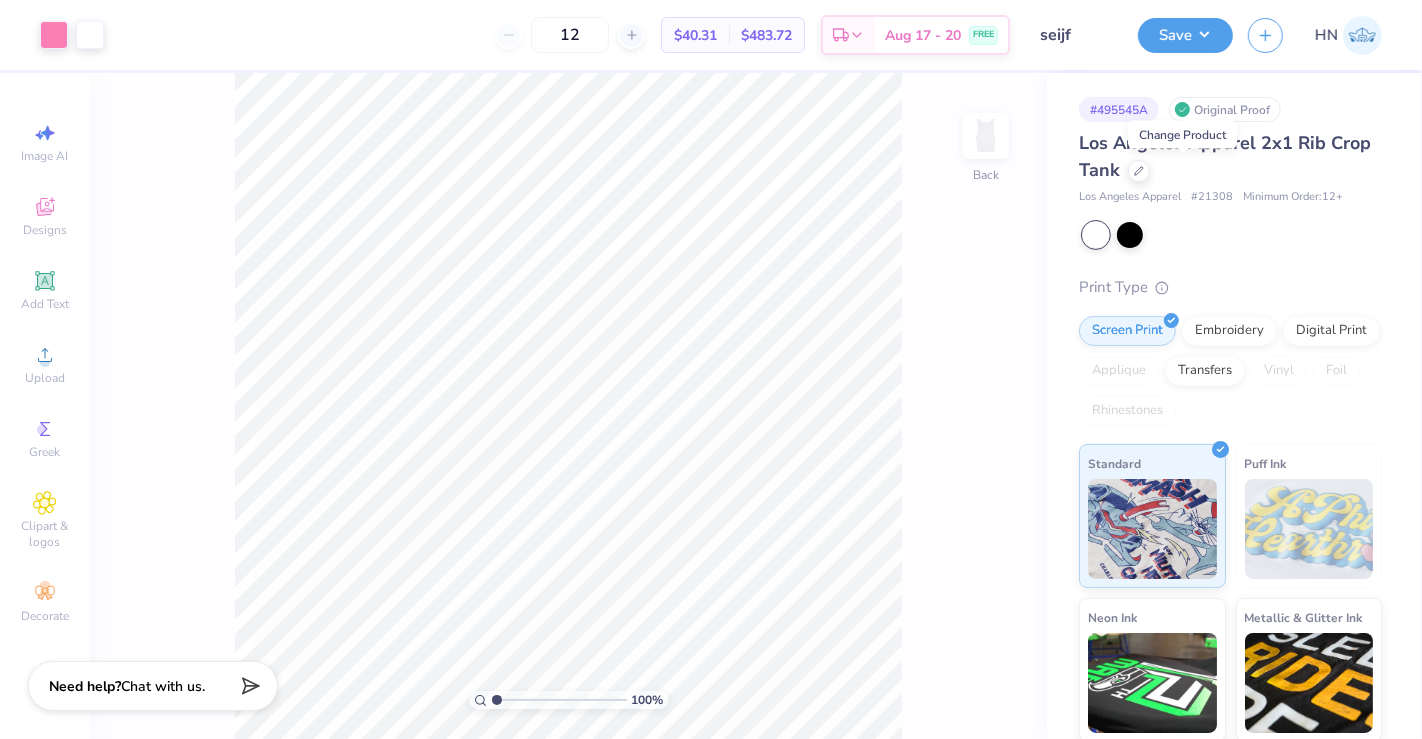 click on "Embroidery" at bounding box center [1229, 331] 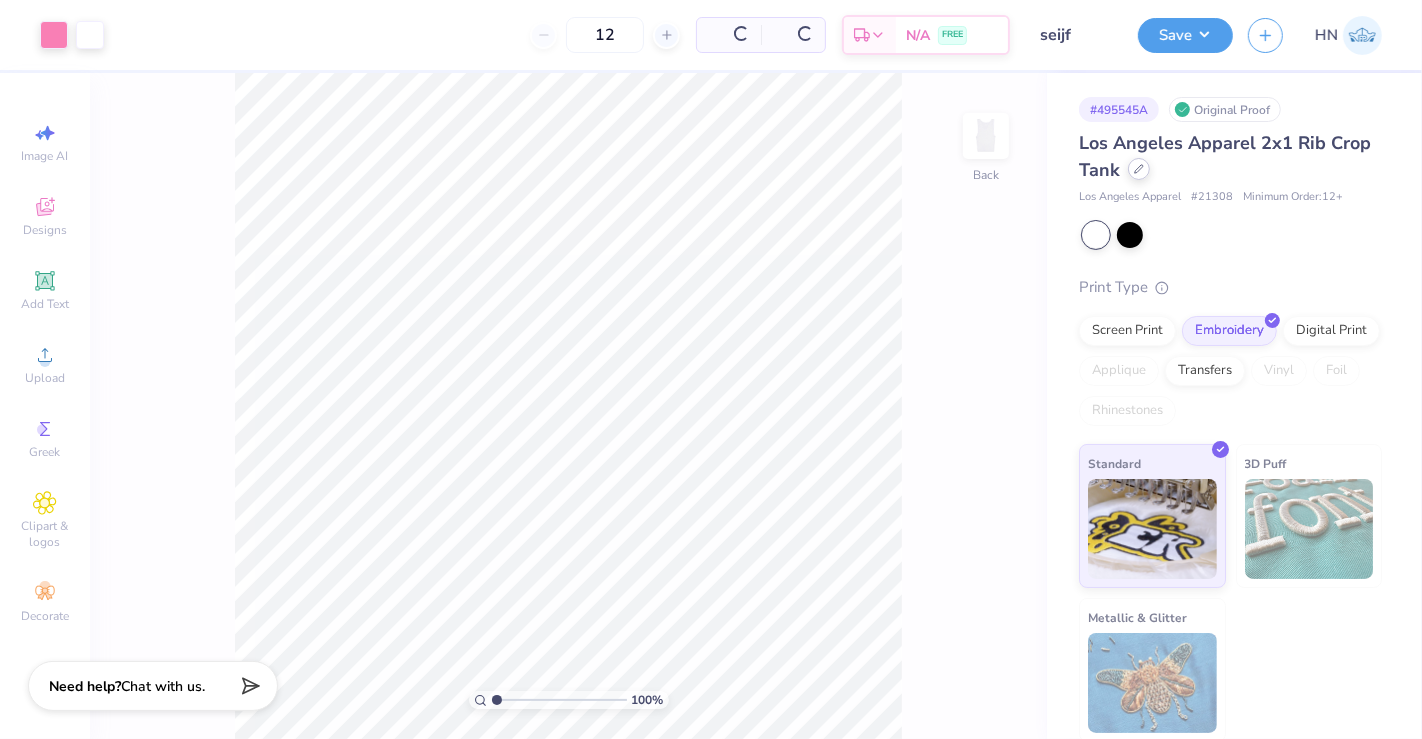 click at bounding box center (1139, 169) 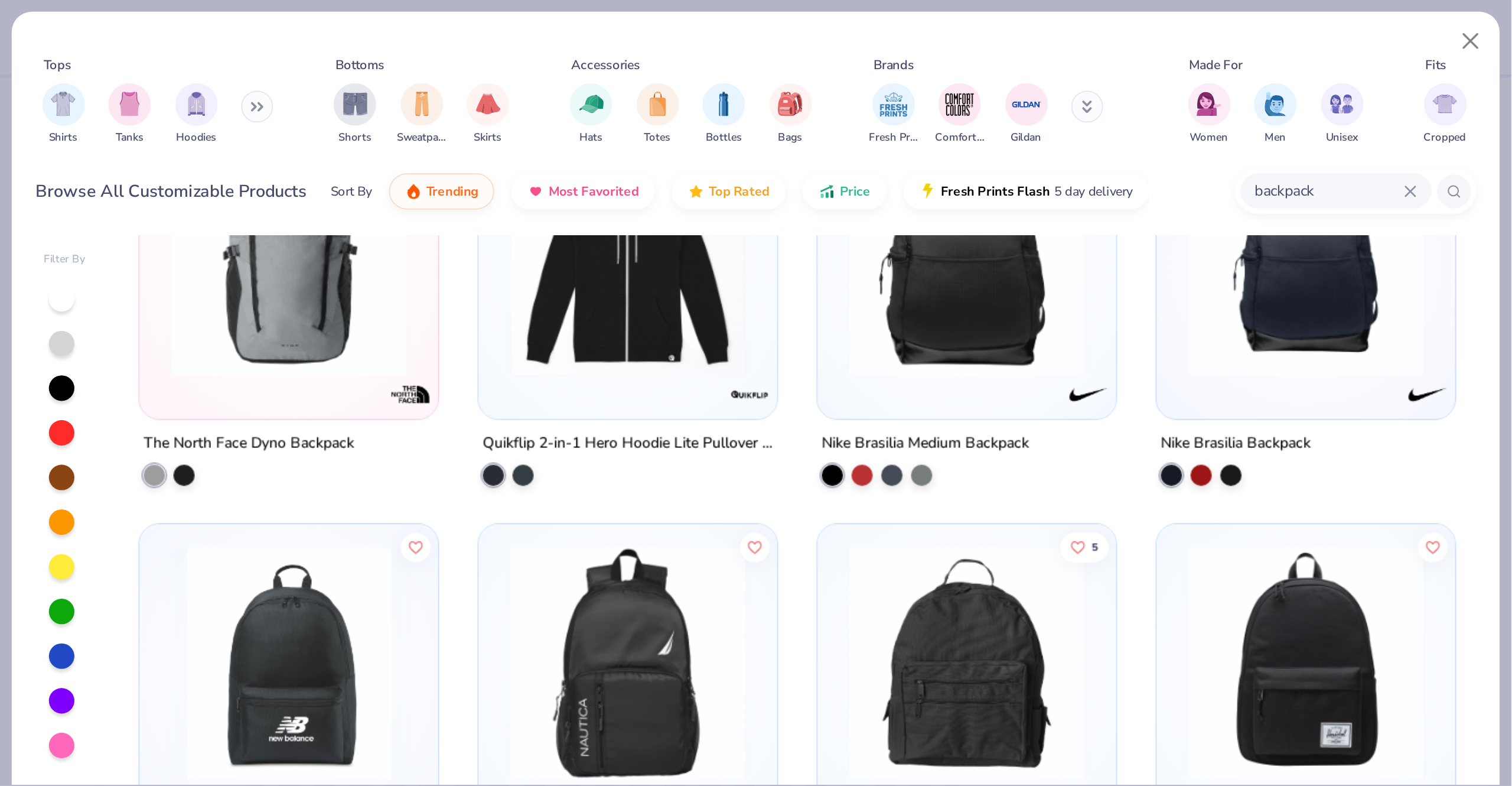 scroll, scrollTop: 459, scrollLeft: 0, axis: vertical 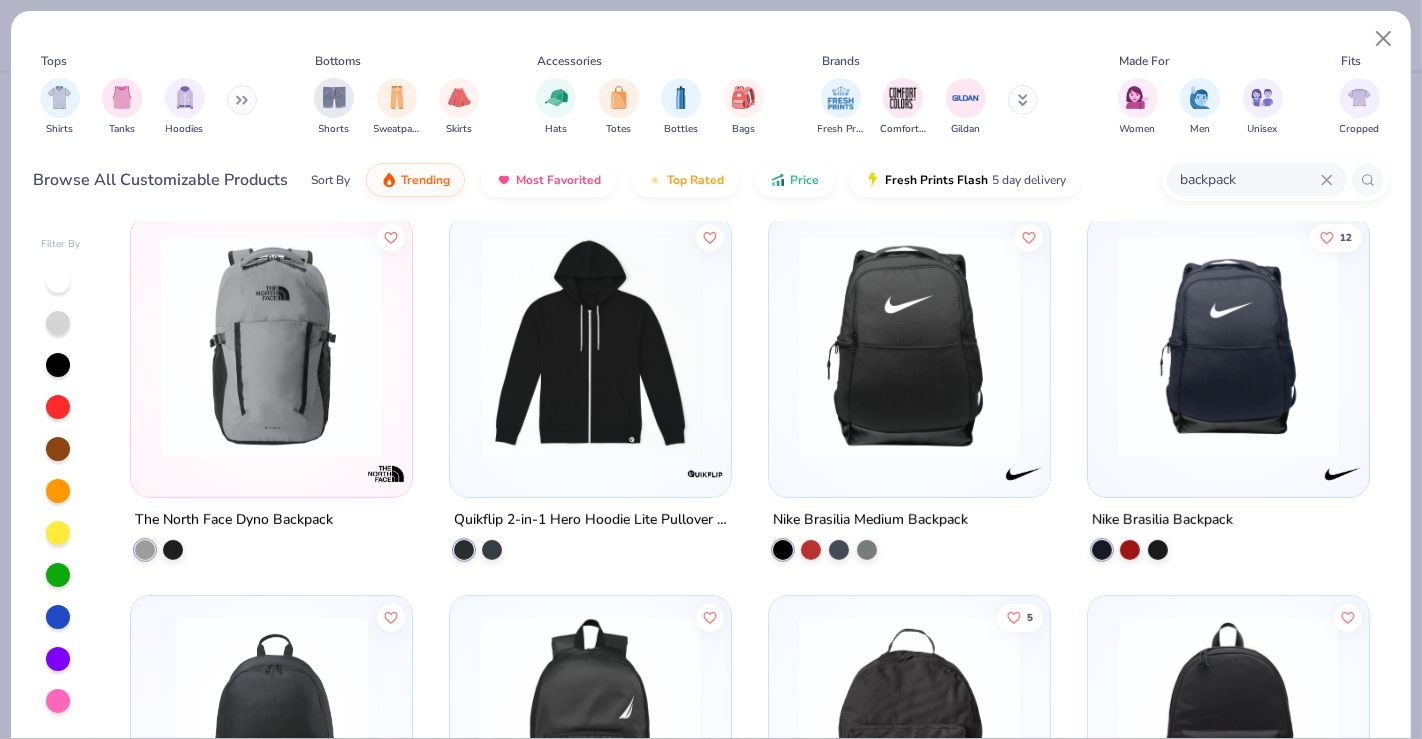 click at bounding box center [271, 345] 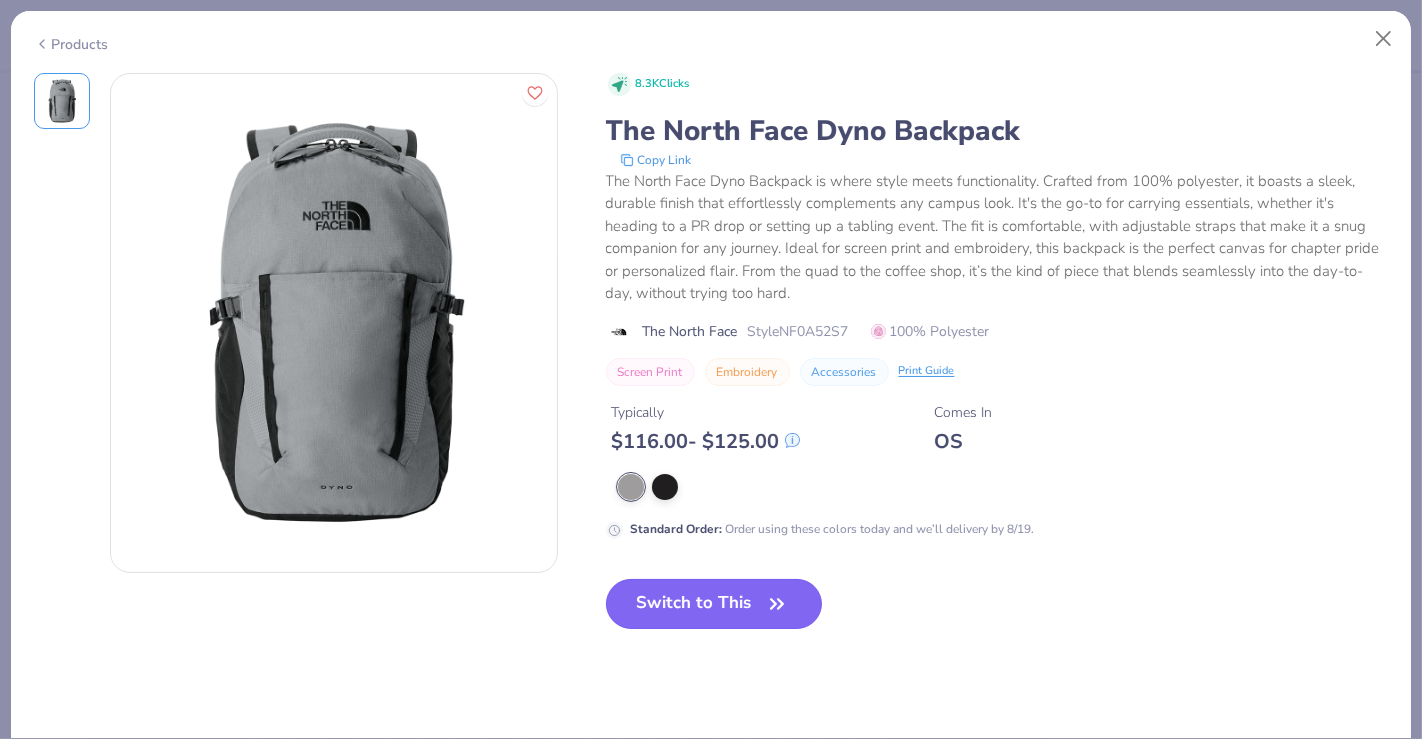 click on "Switch to This" at bounding box center (714, 604) 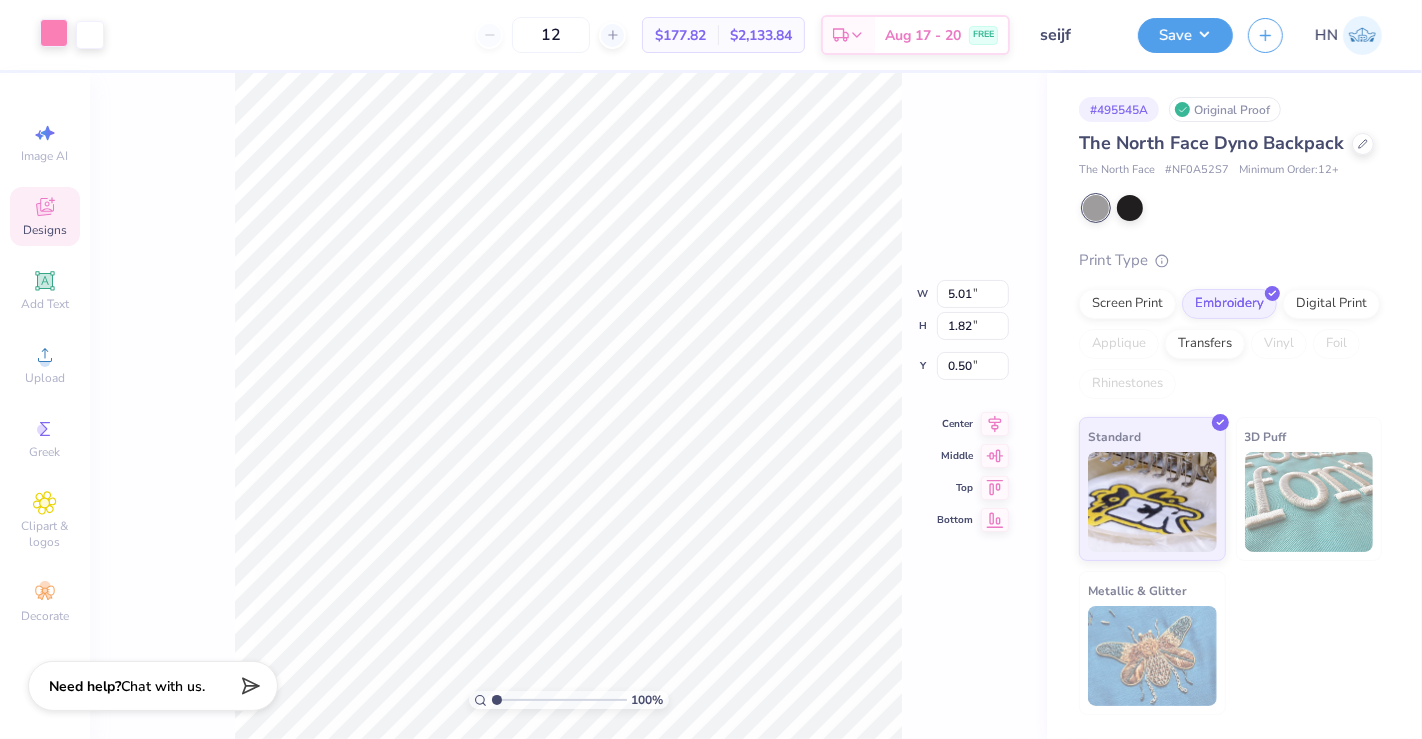 click at bounding box center (54, 33) 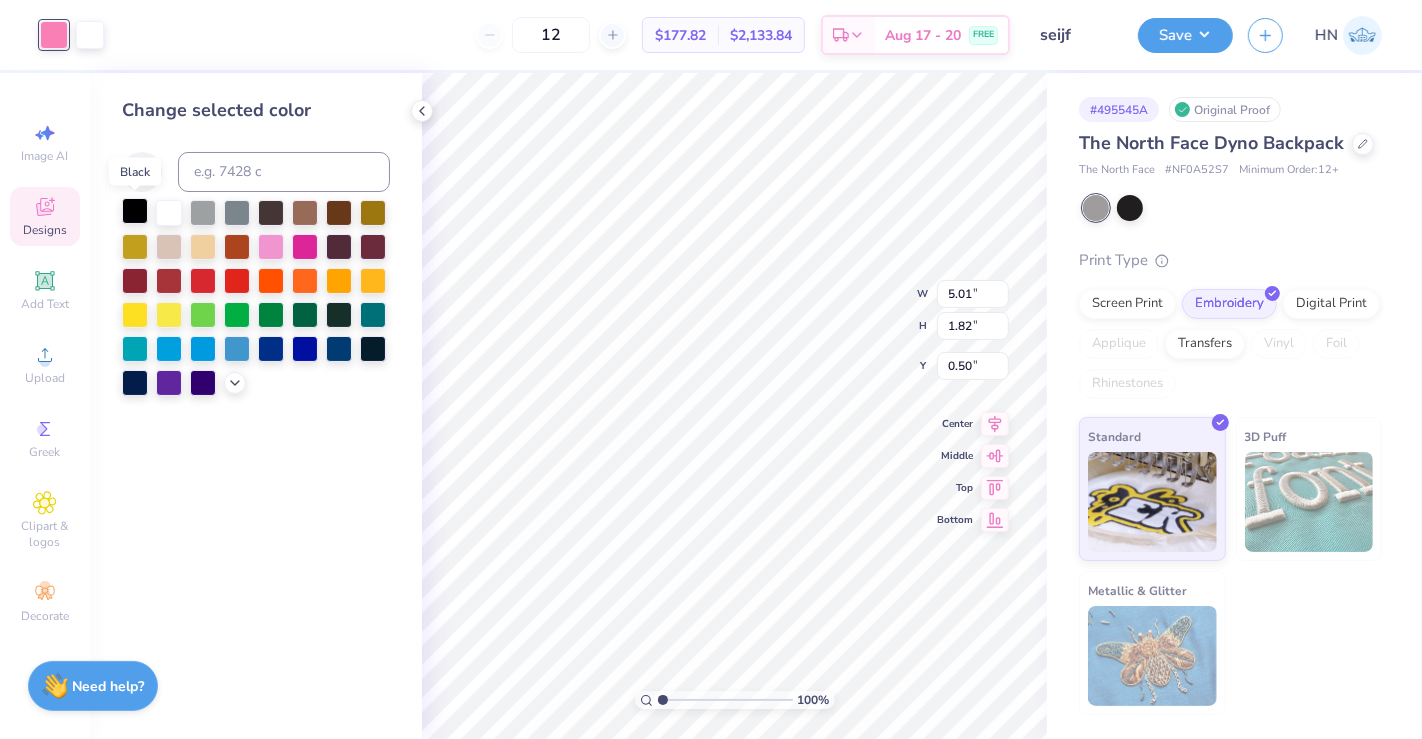 click at bounding box center [135, 211] 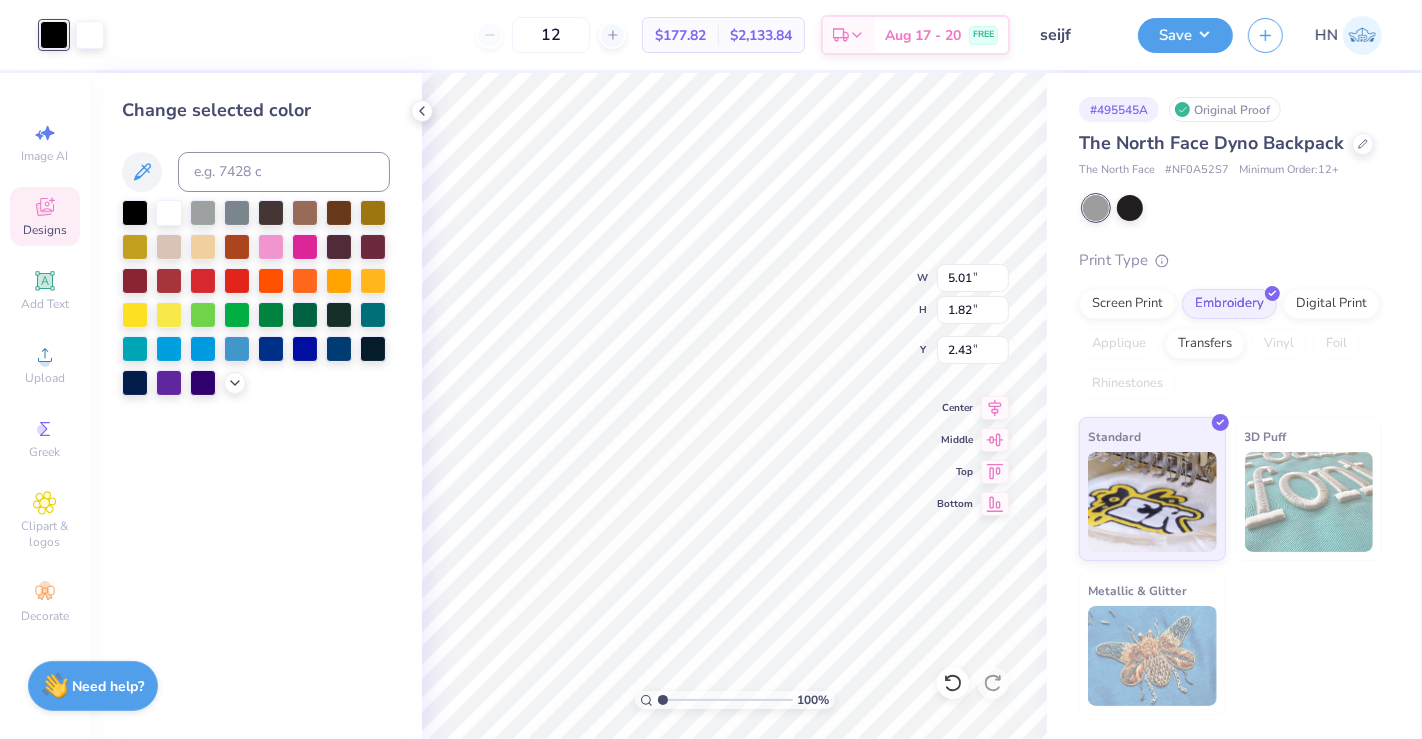 type on "2.43" 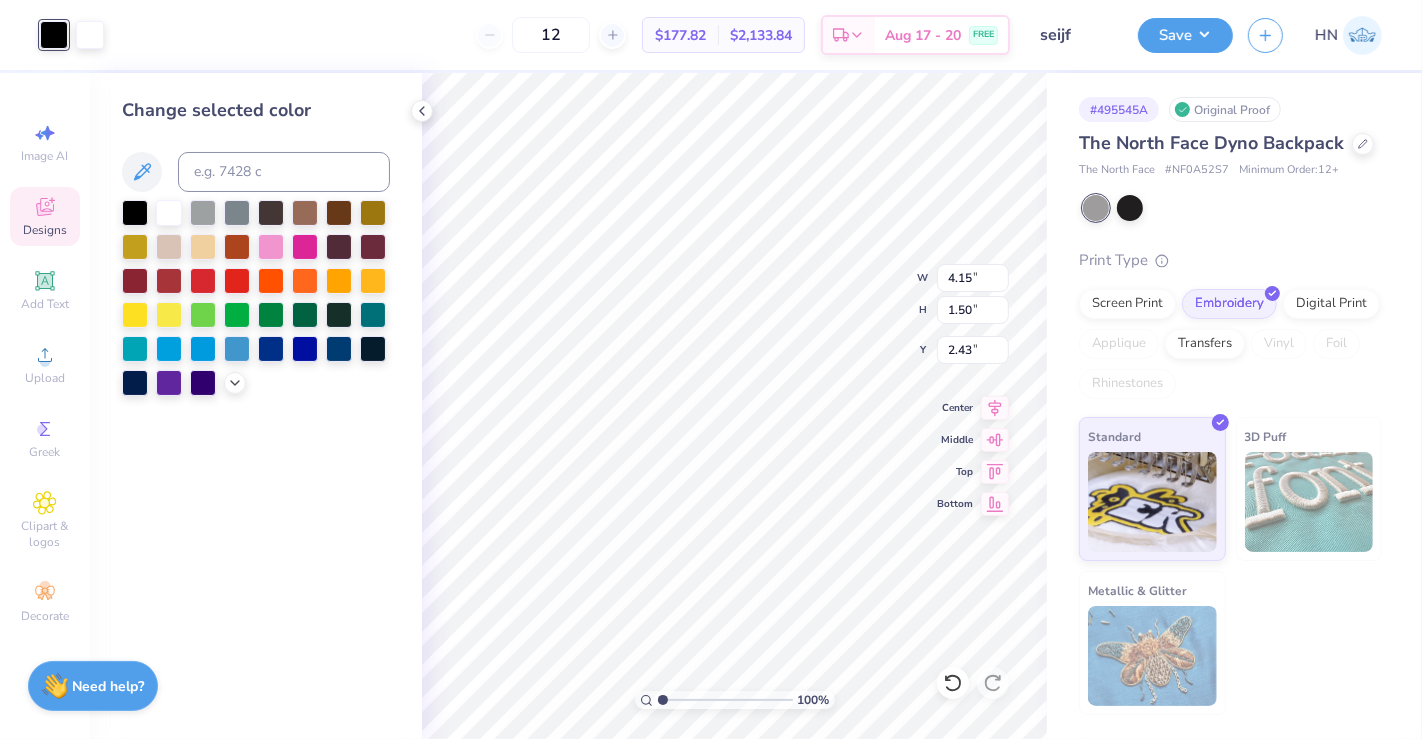 type on "4.15" 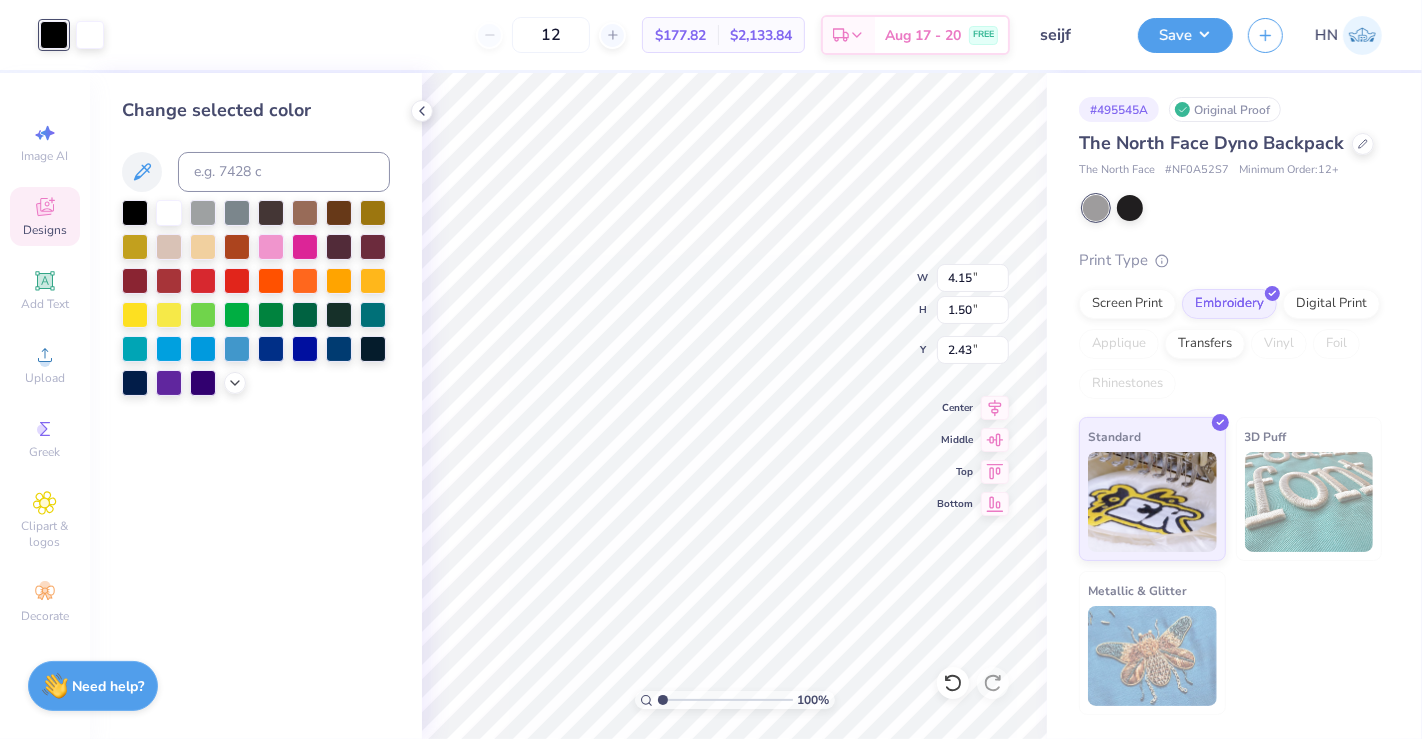 type on "1.50" 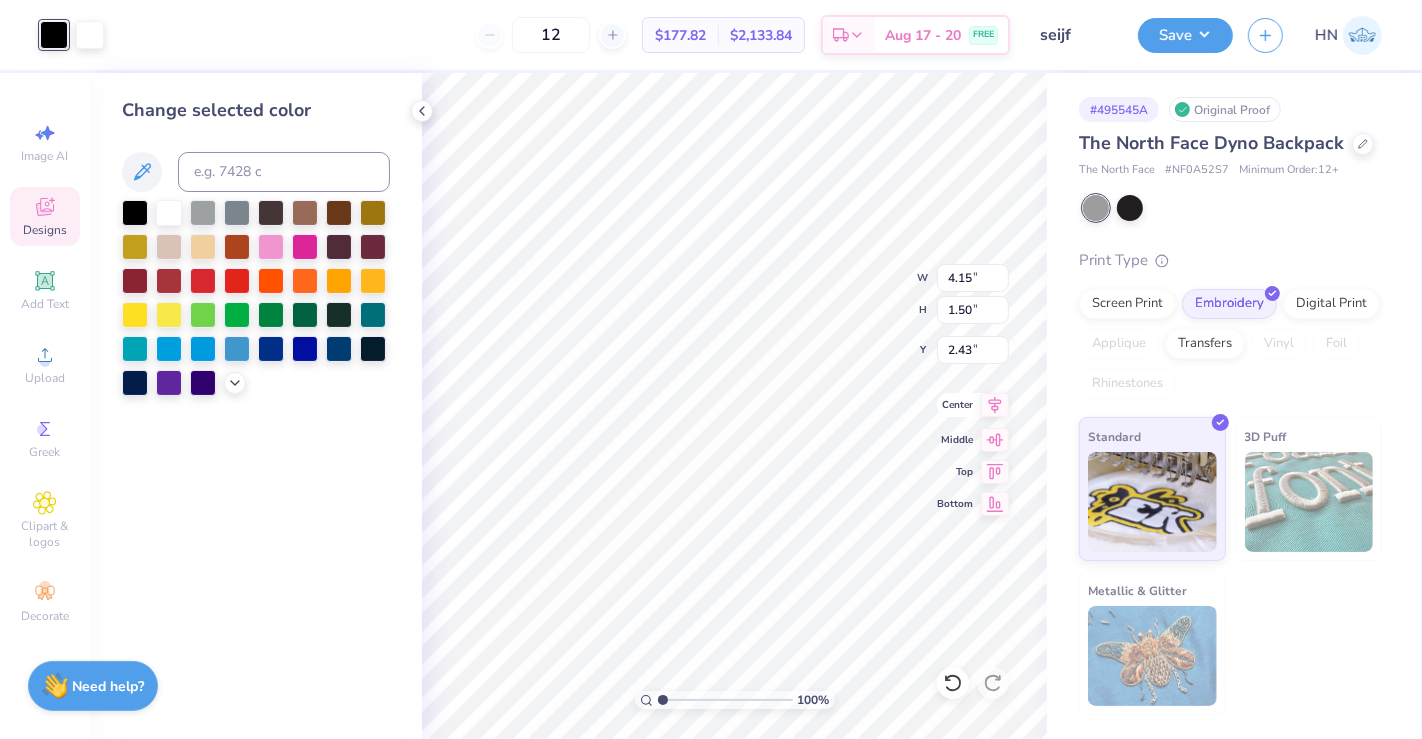 click 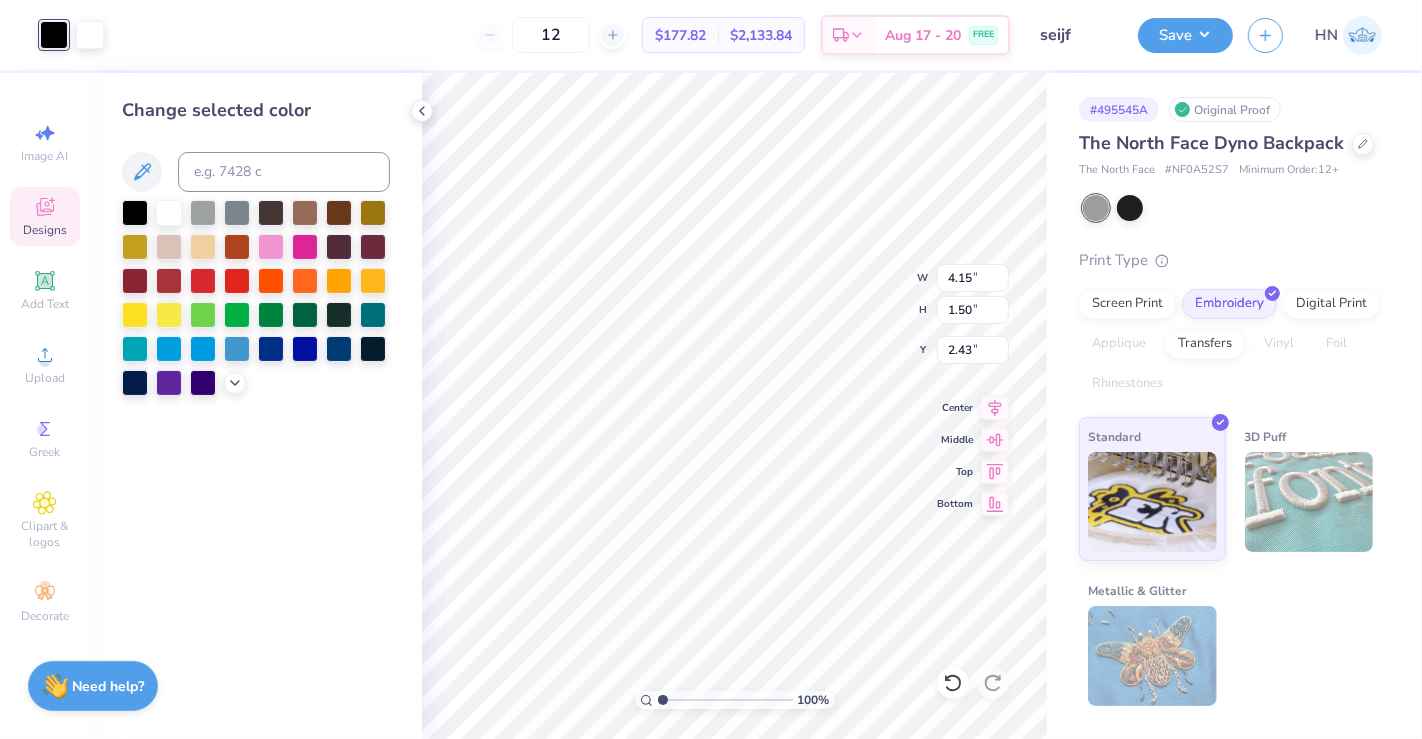click on "100  % W 4.15 4.15 " H 1.50 1.50 " Y 2.43 2.43 " Center Middle Top Bottom" at bounding box center (734, 406) 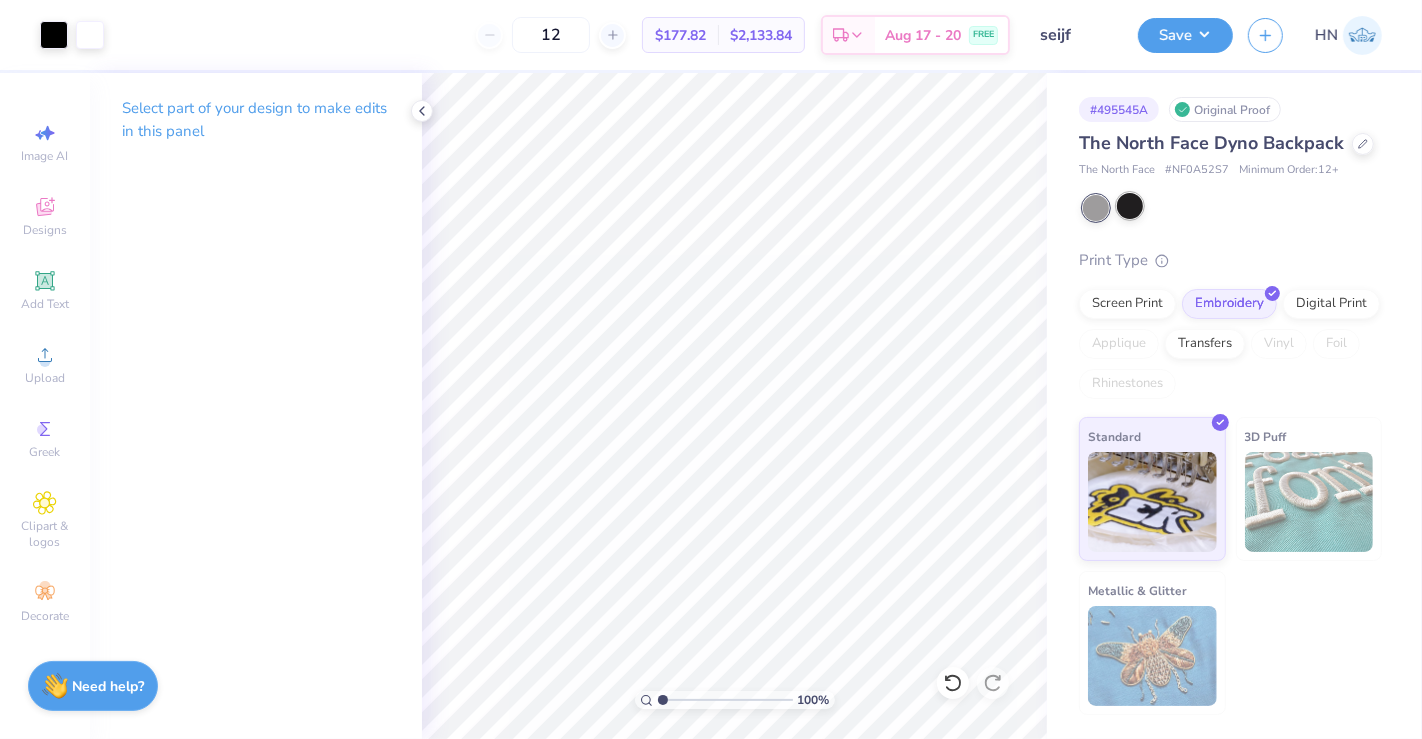 click at bounding box center (1130, 206) 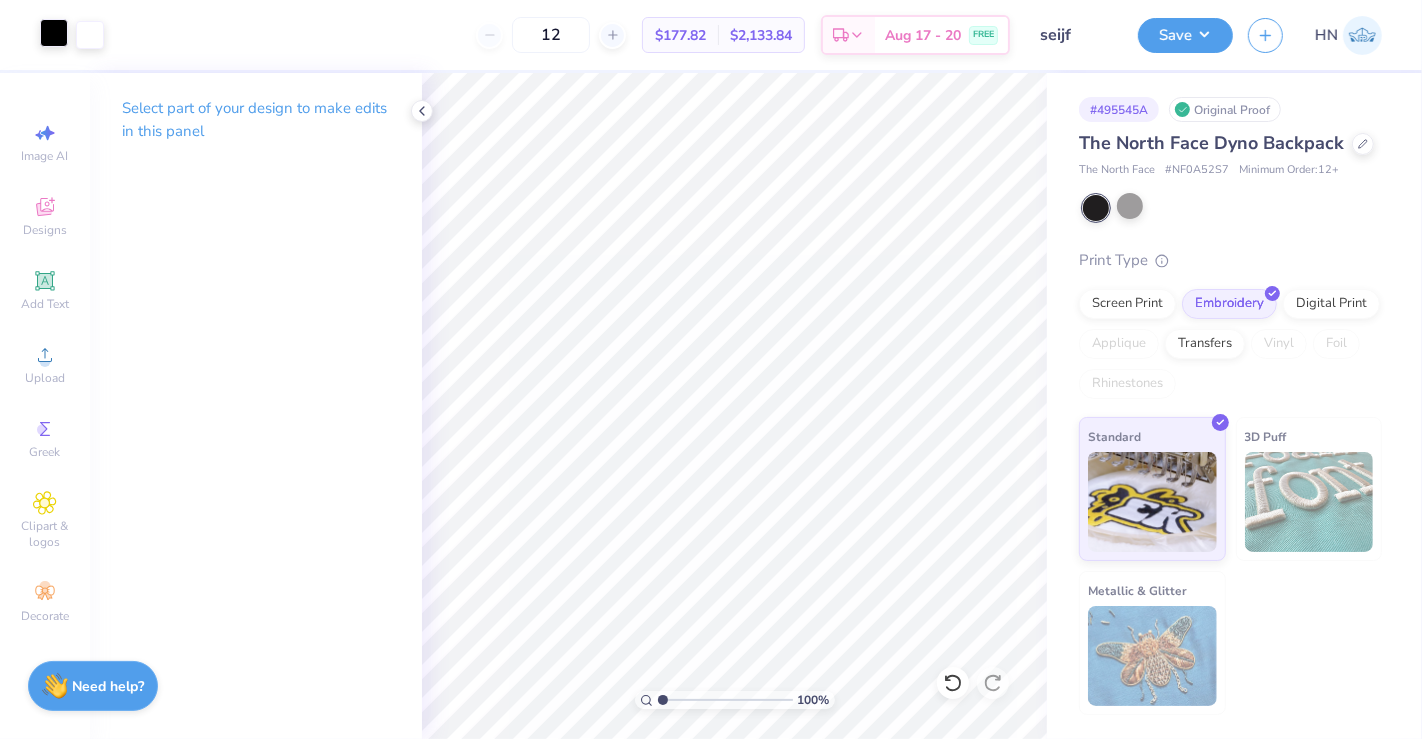 click at bounding box center [54, 33] 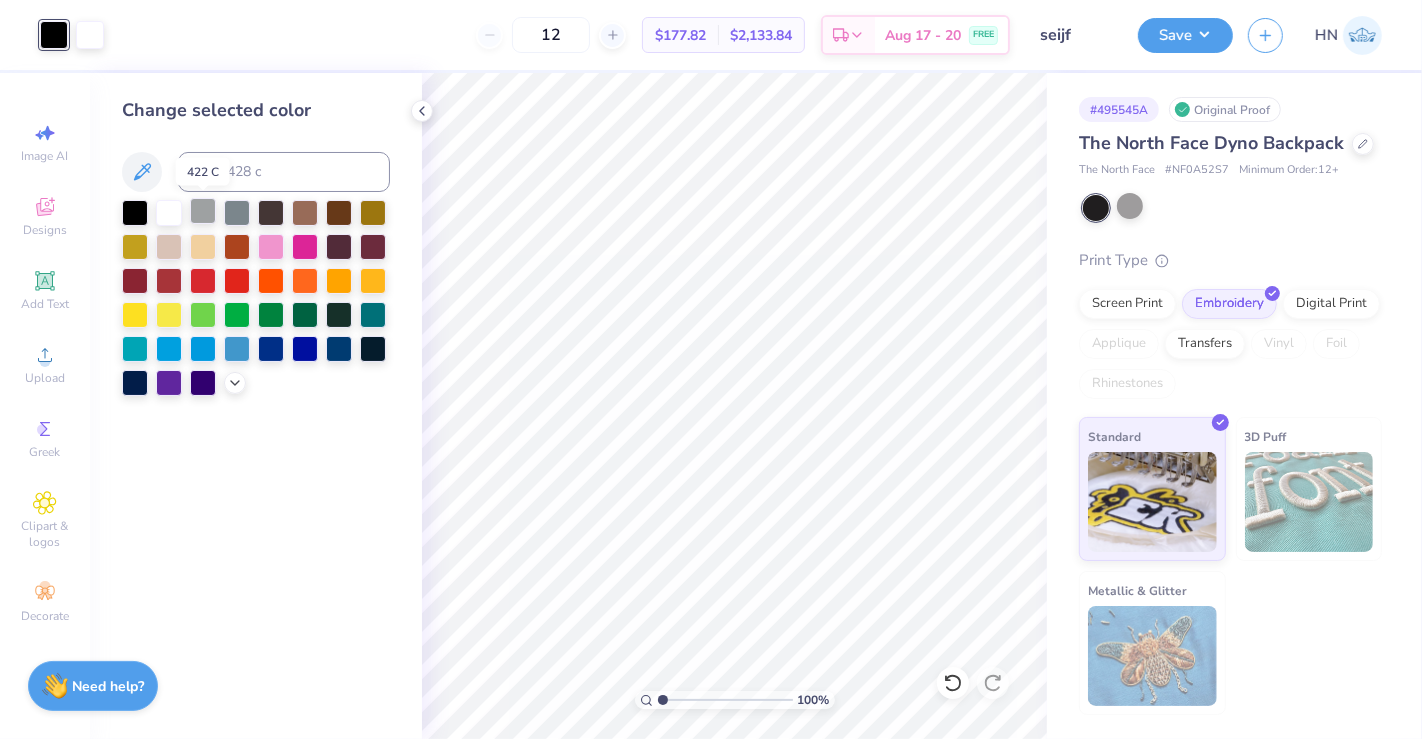 click at bounding box center (203, 211) 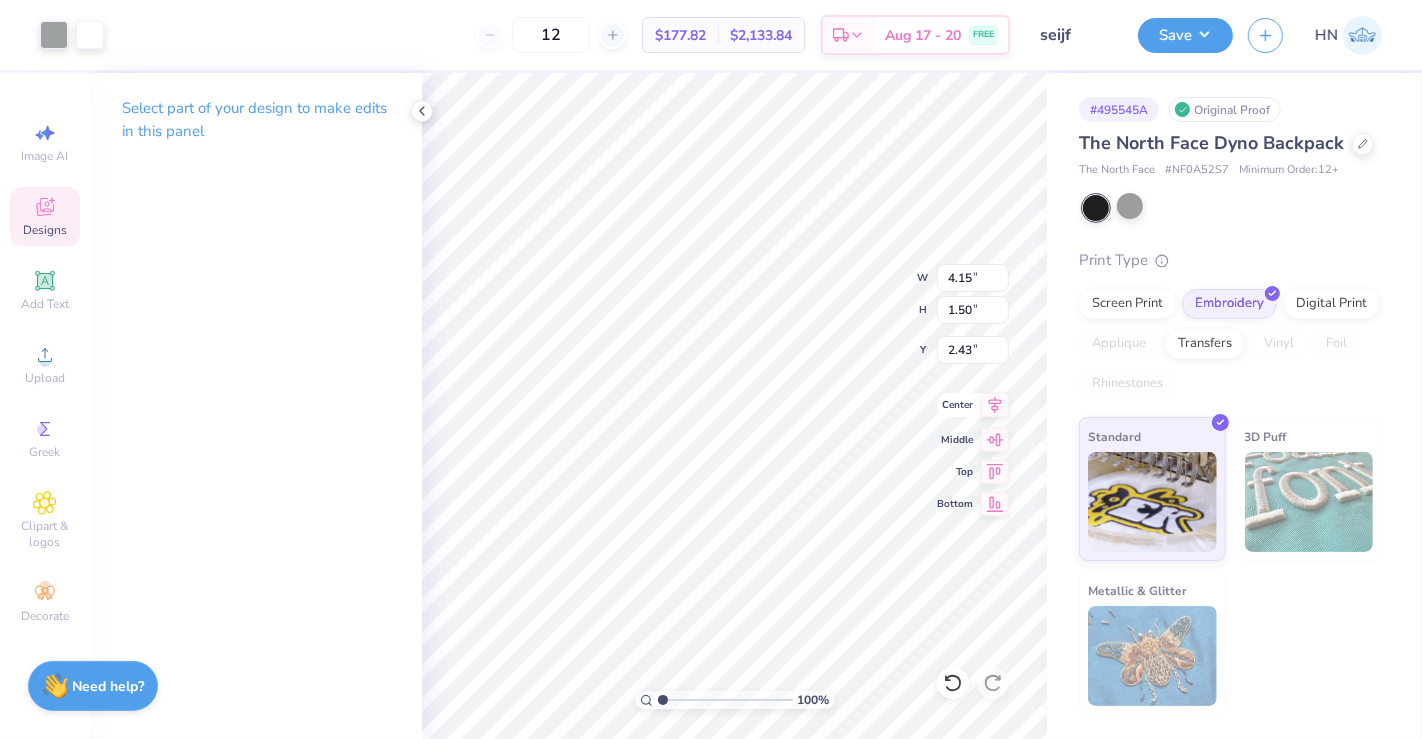 click 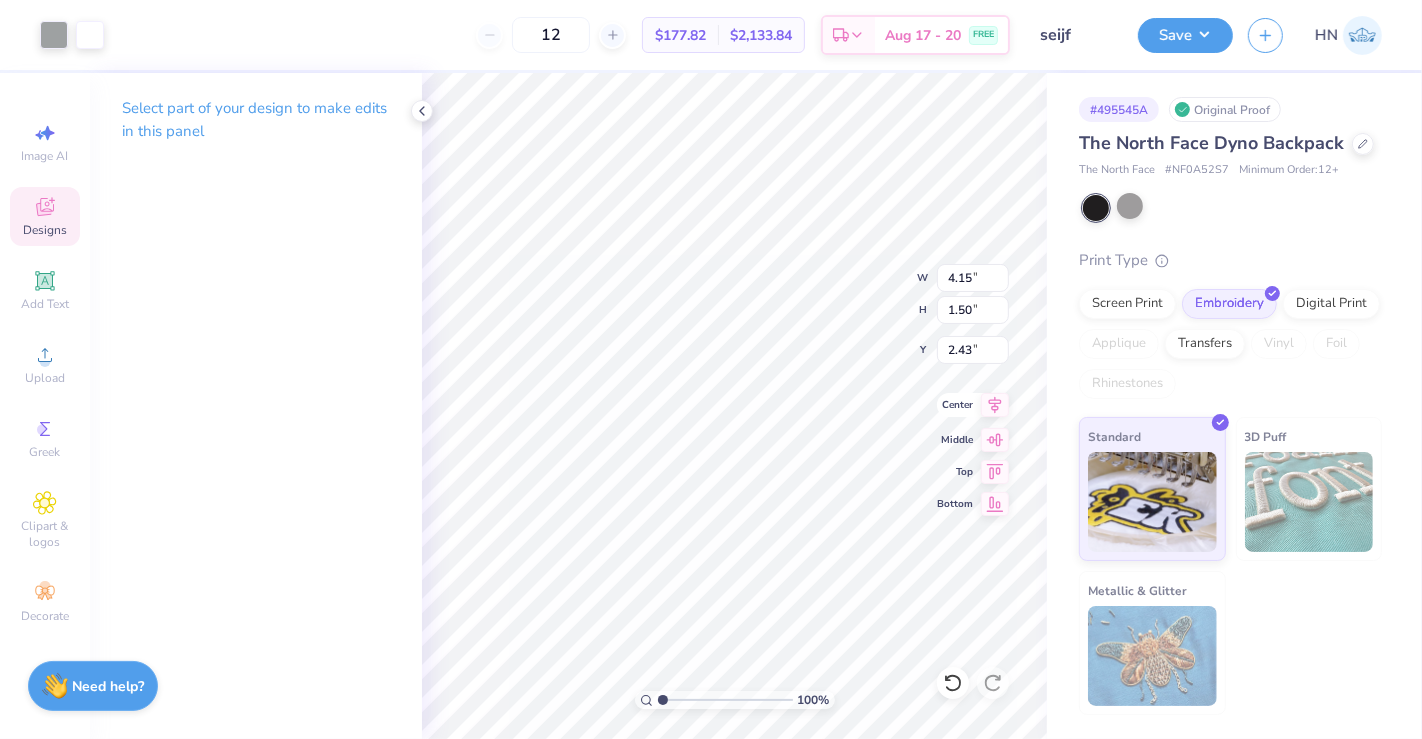 type on "3.93" 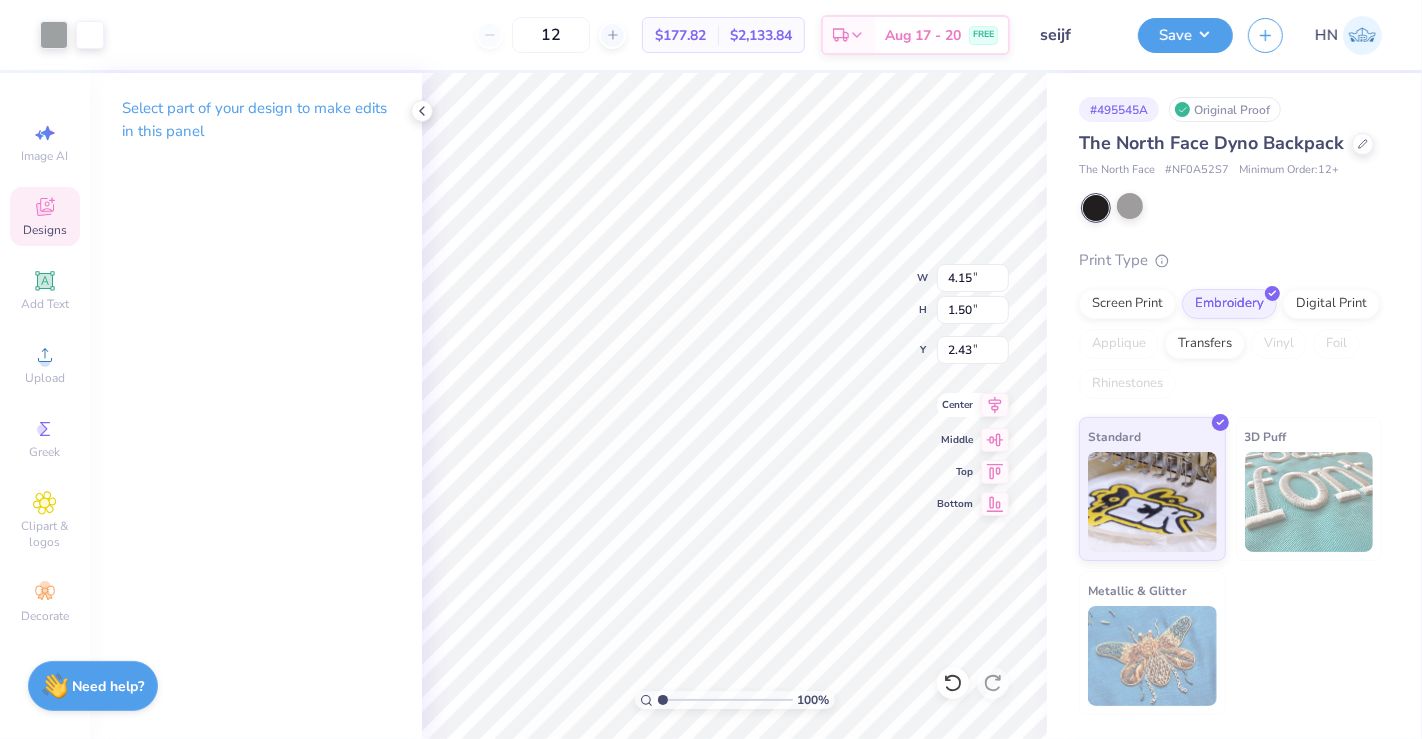 type on "1.43" 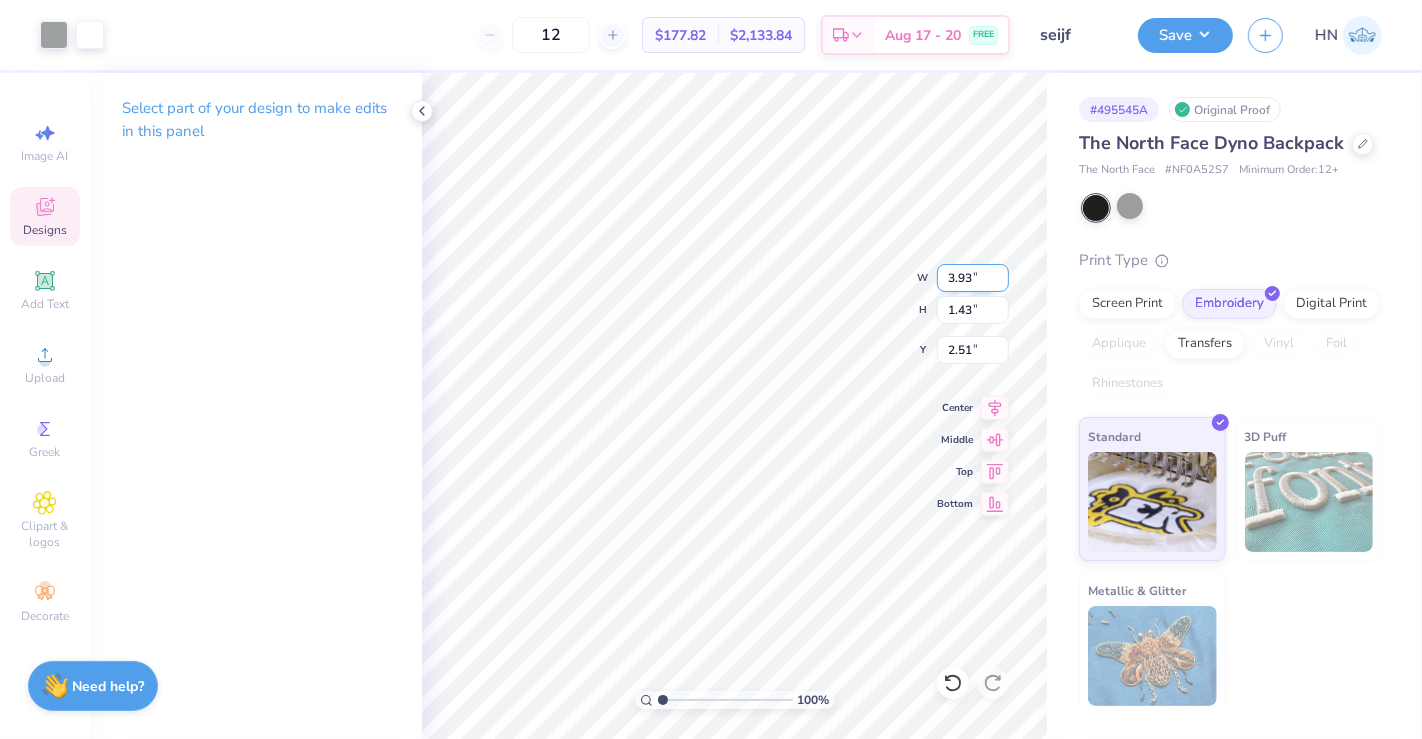 click on "100  % W 3.93 3.93 " H 1.43 1.43 " Y 2.51 2.51 " Center Middle Top Bottom" at bounding box center (734, 406) 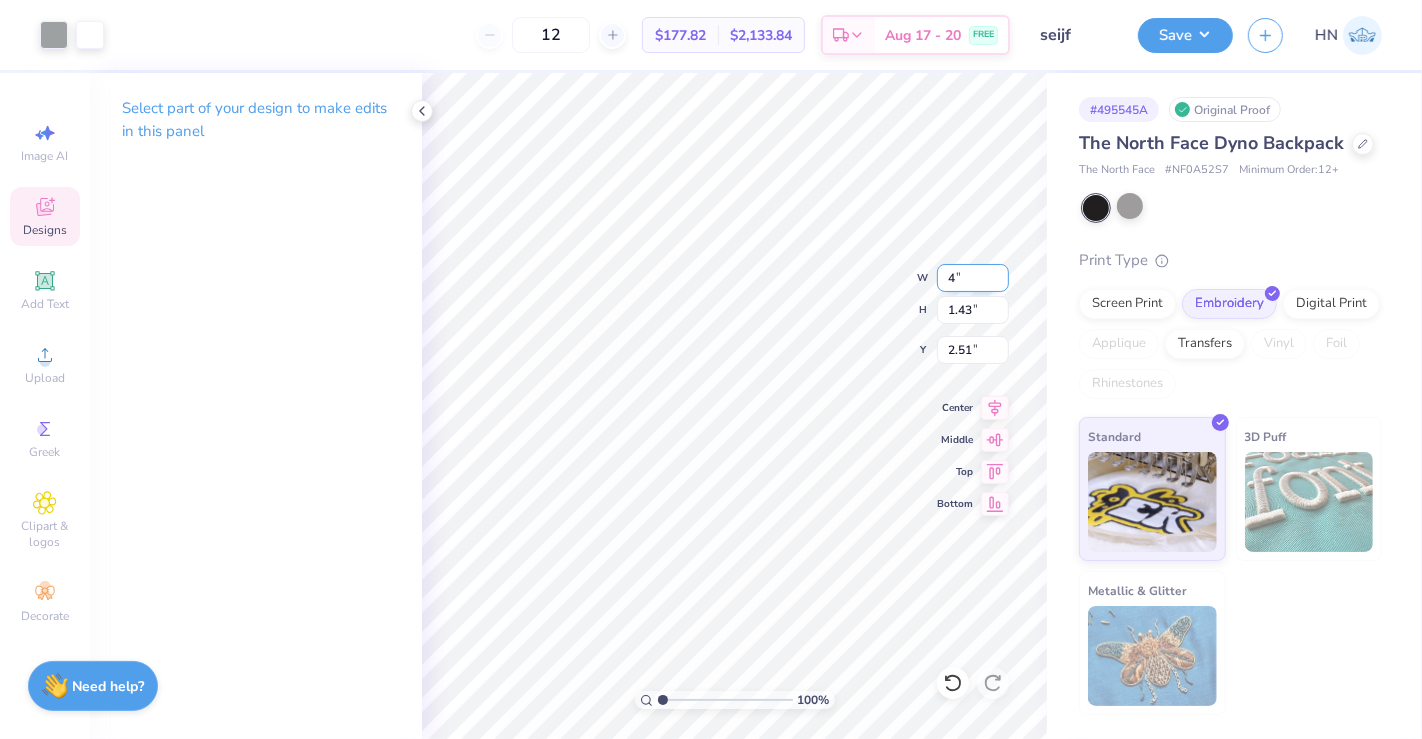 type on "4.00" 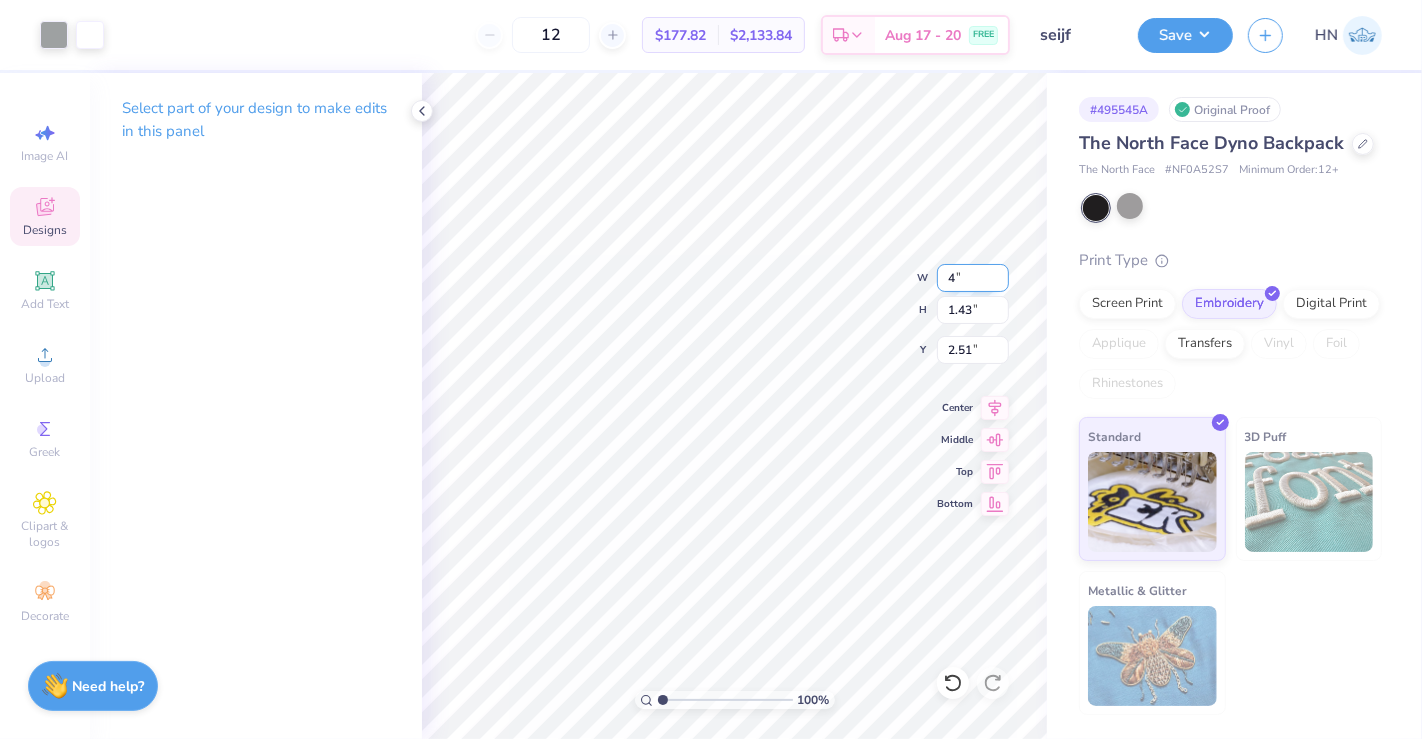 type on "1.45" 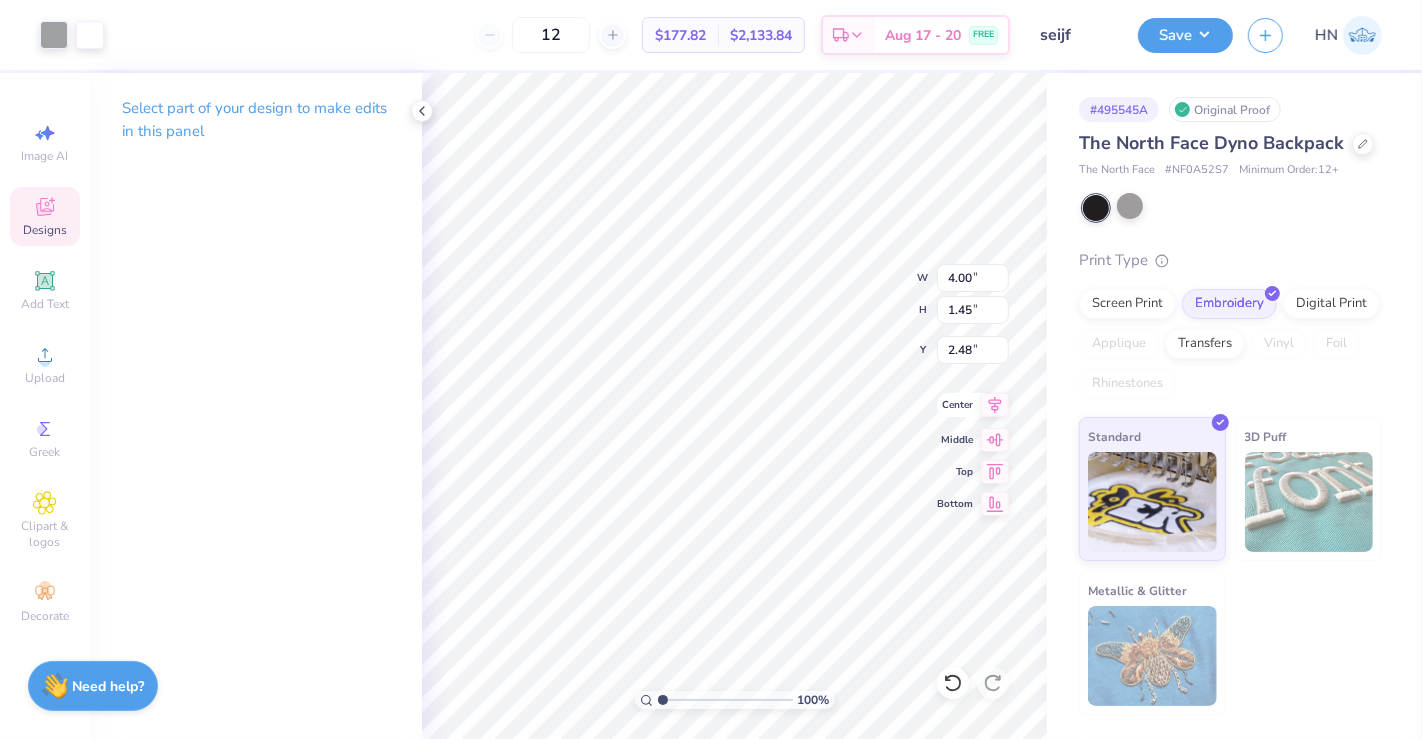 click 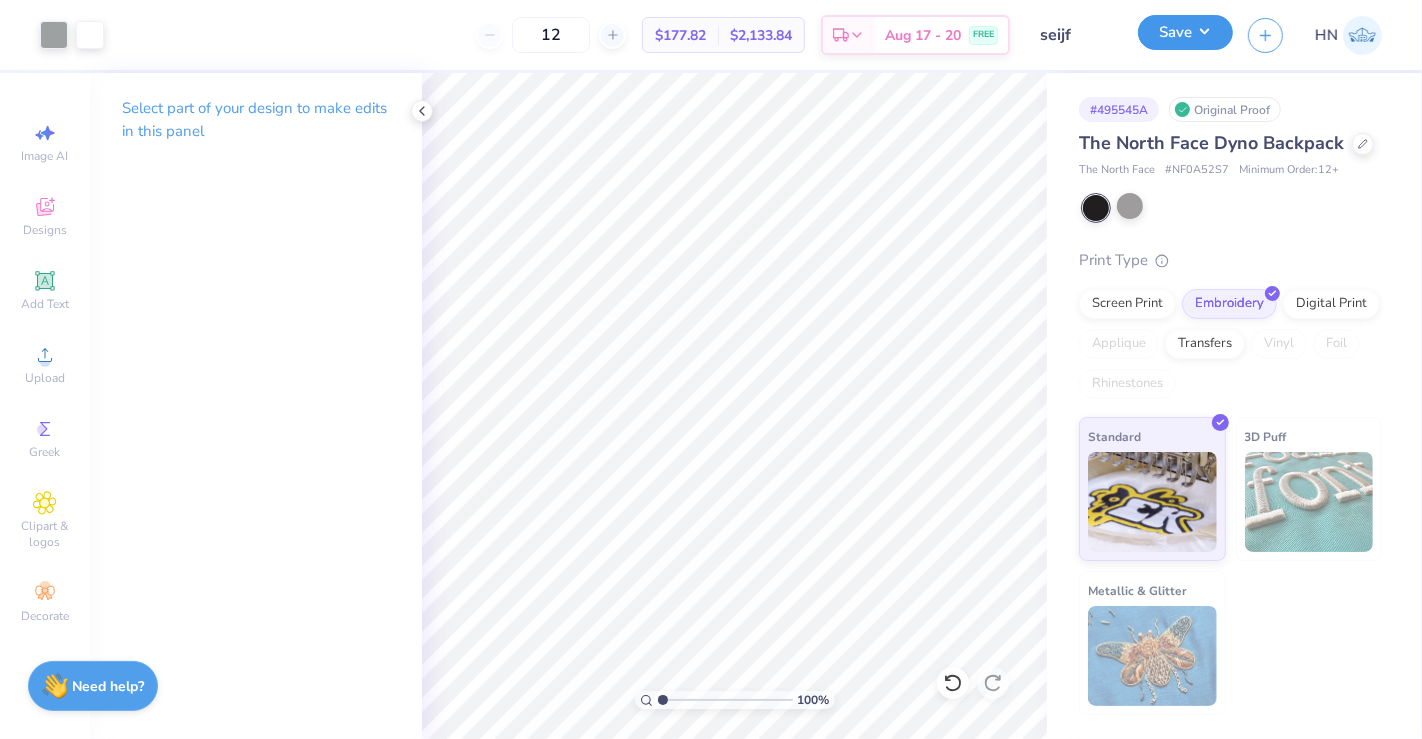 drag, startPoint x: 1212, startPoint y: 29, endPoint x: 1214, endPoint y: 50, distance: 21.095022 